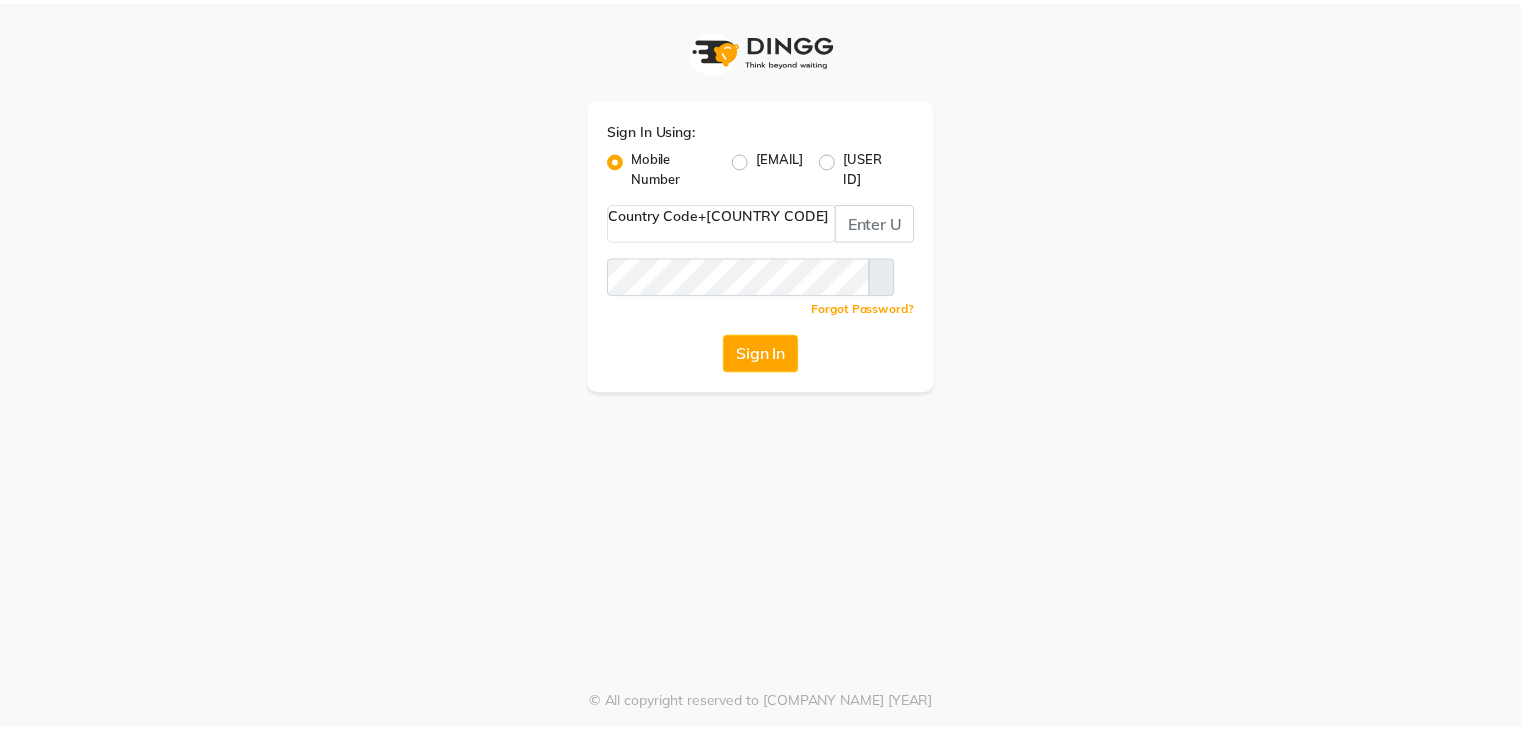 scroll, scrollTop: 0, scrollLeft: 0, axis: both 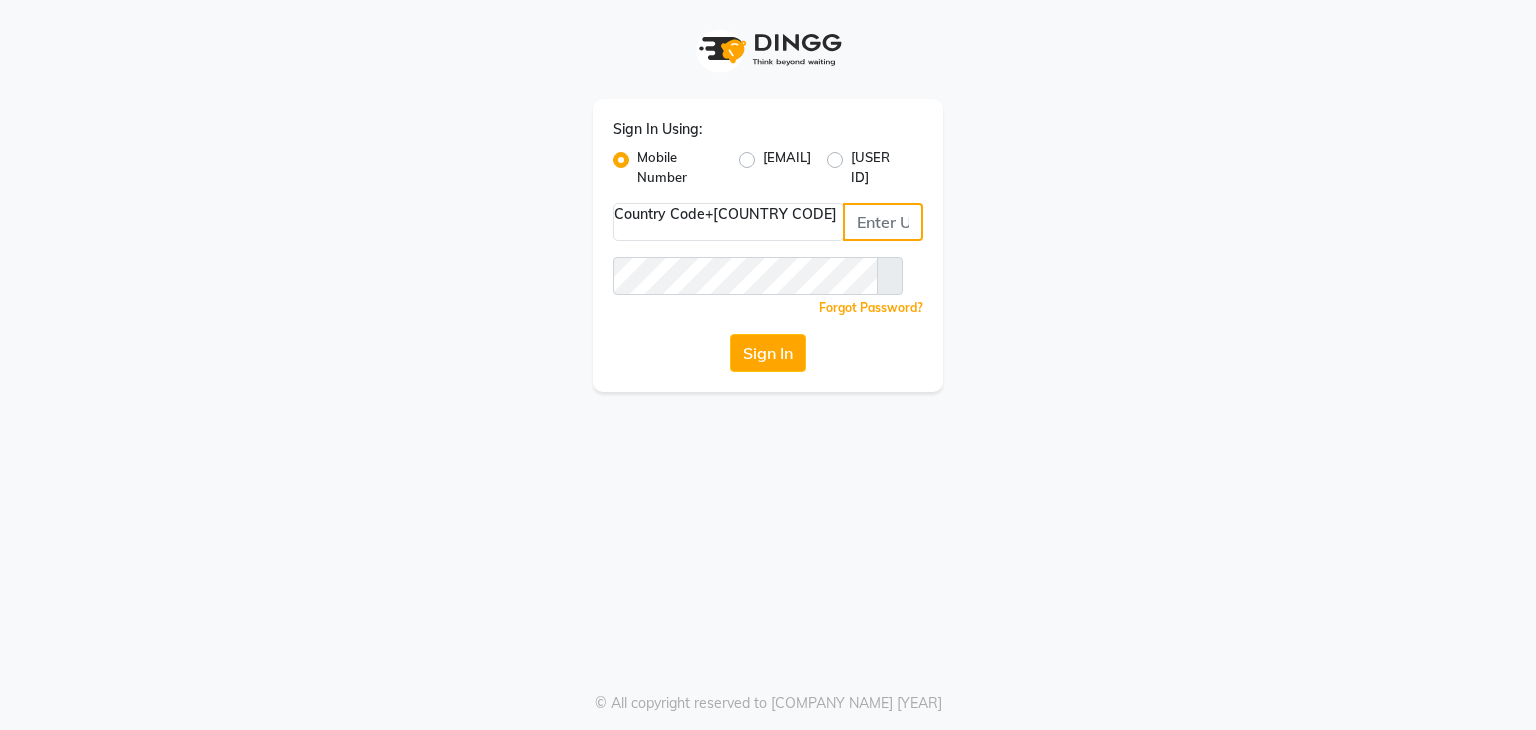 click at bounding box center (883, 222) 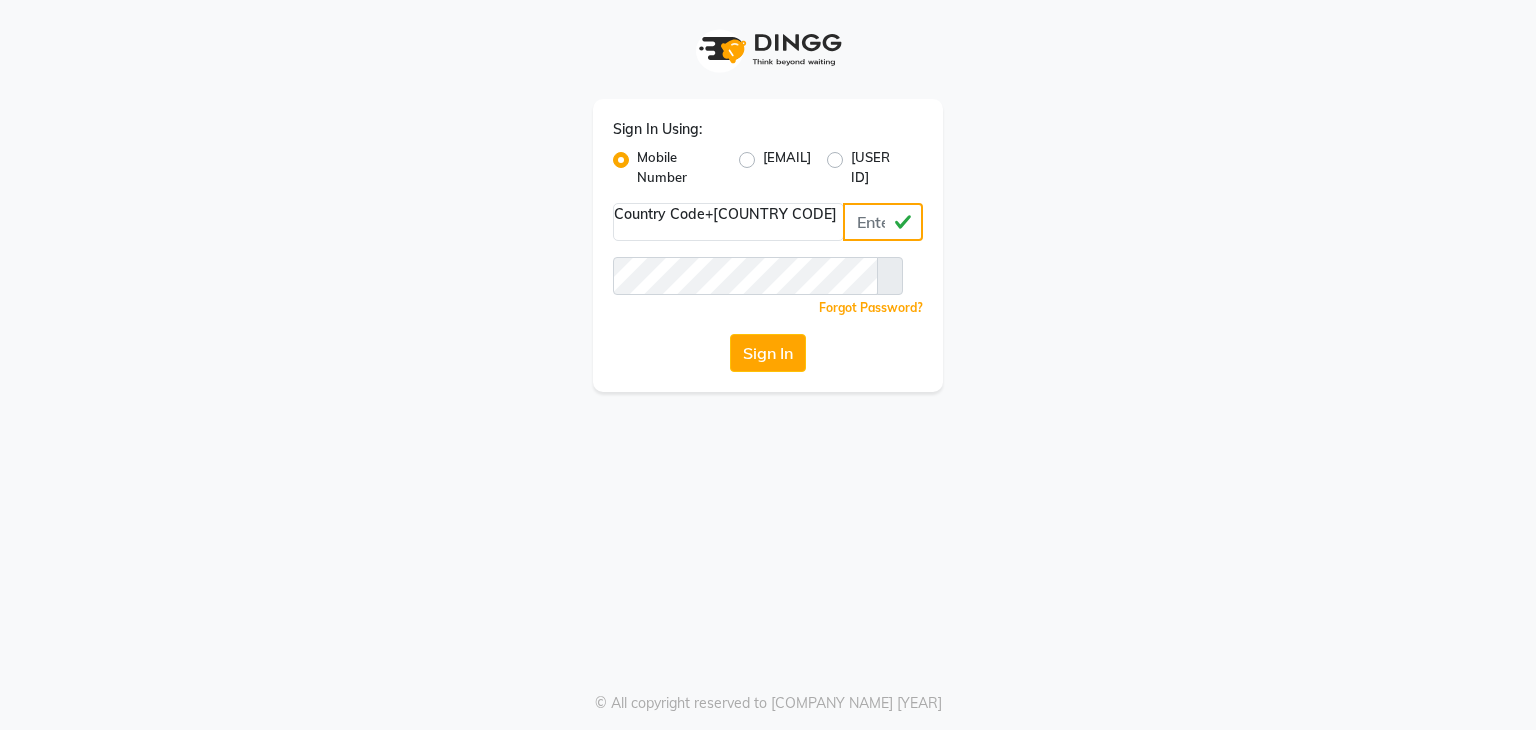 type on "[PHONE]" 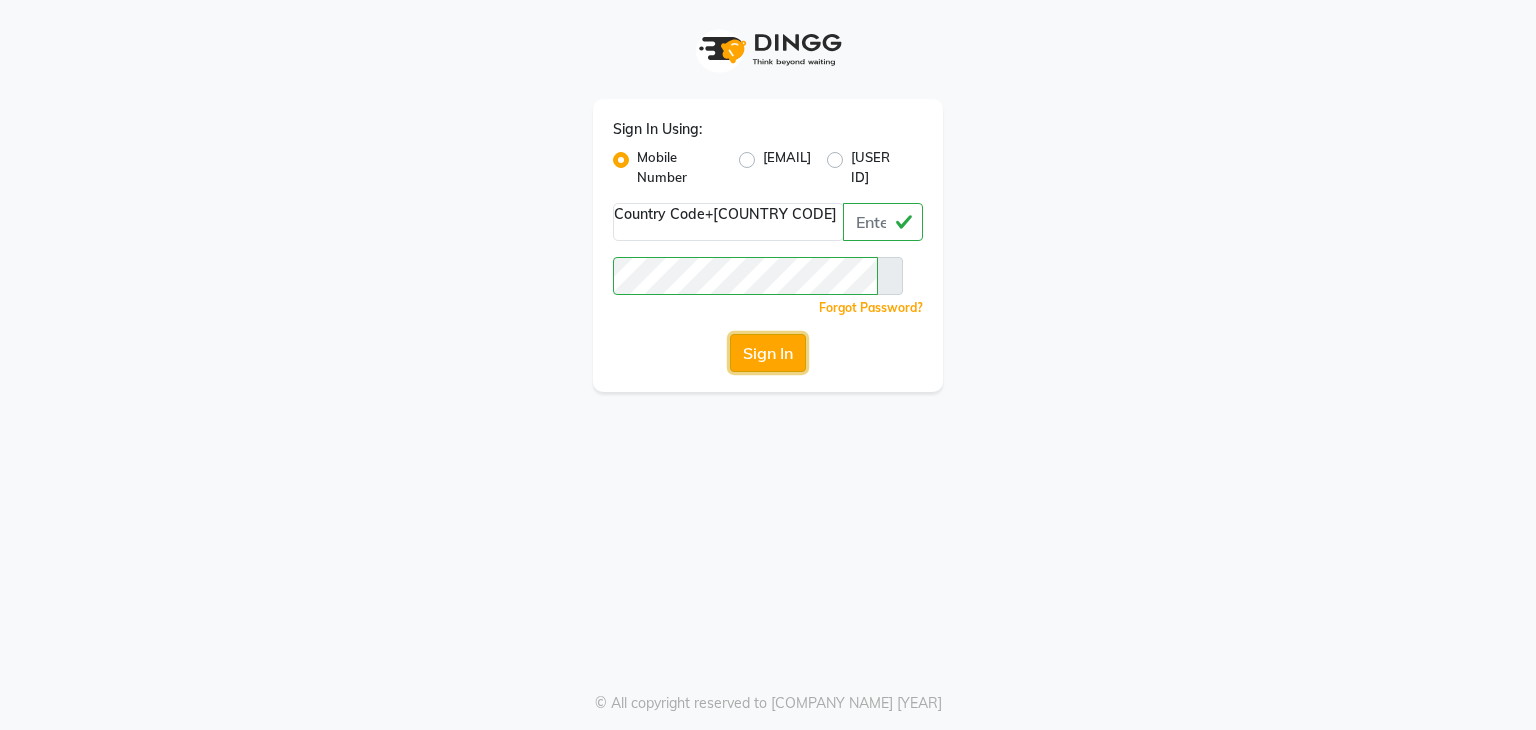 click on "Sign In" at bounding box center [768, 353] 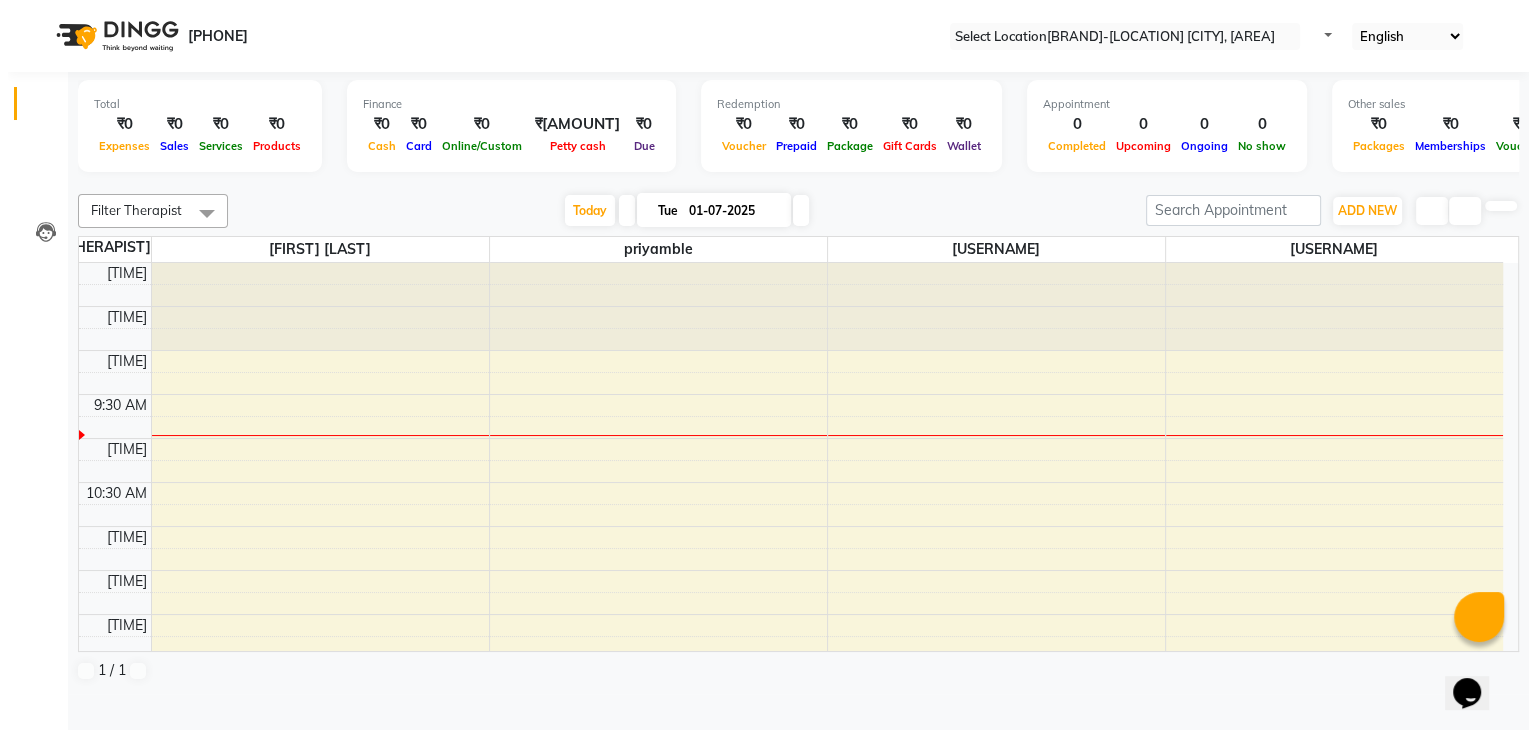 scroll, scrollTop: 0, scrollLeft: 0, axis: both 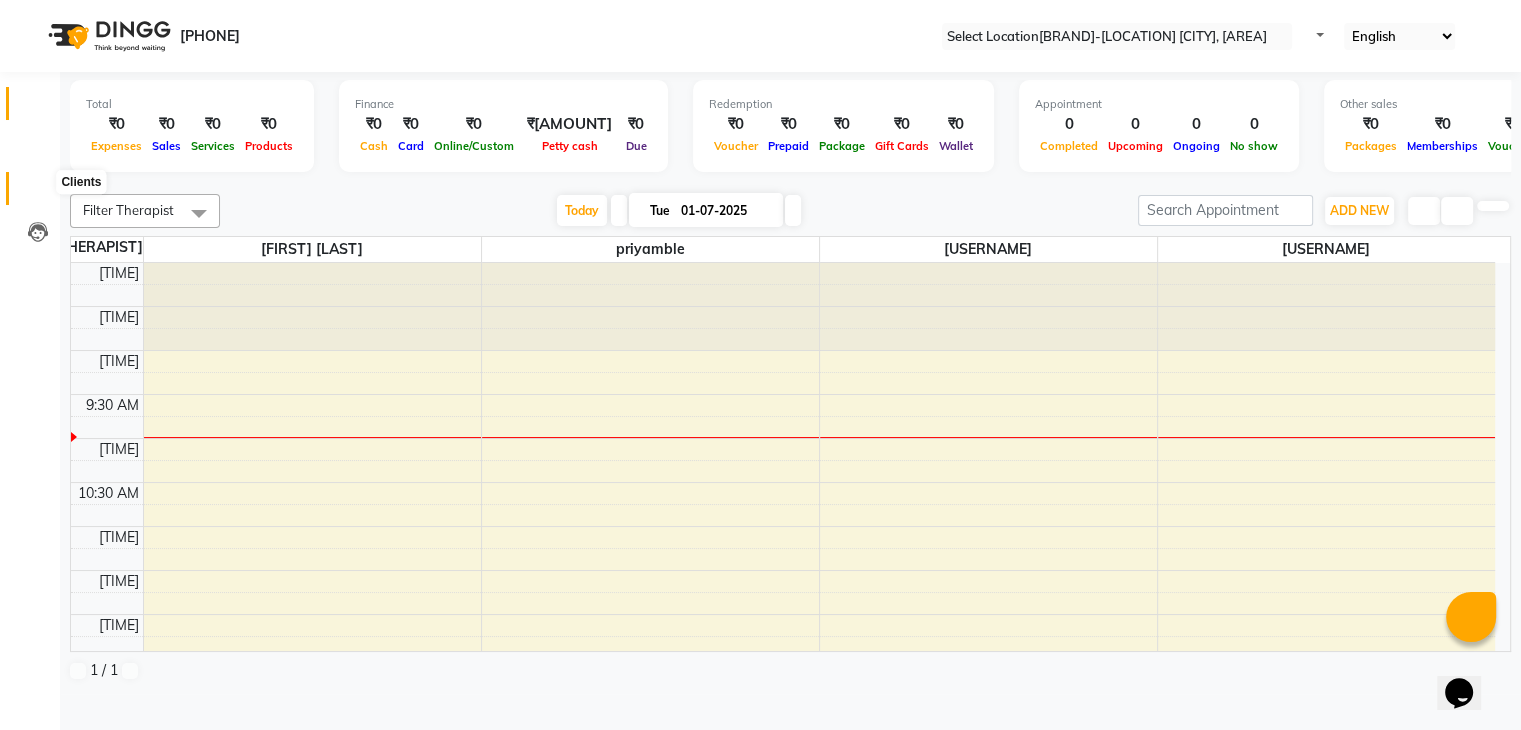 click at bounding box center (38, 193) 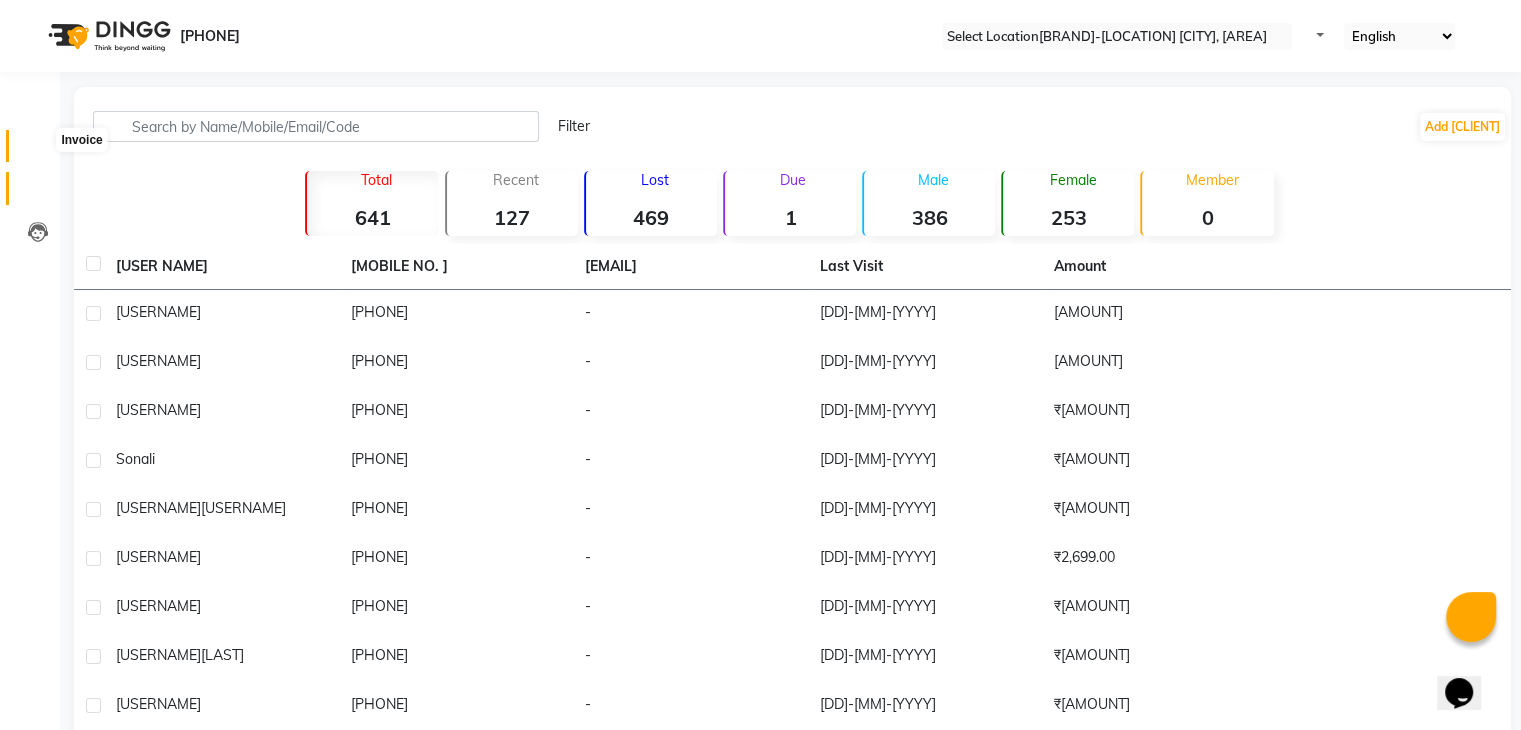 click at bounding box center [38, 151] 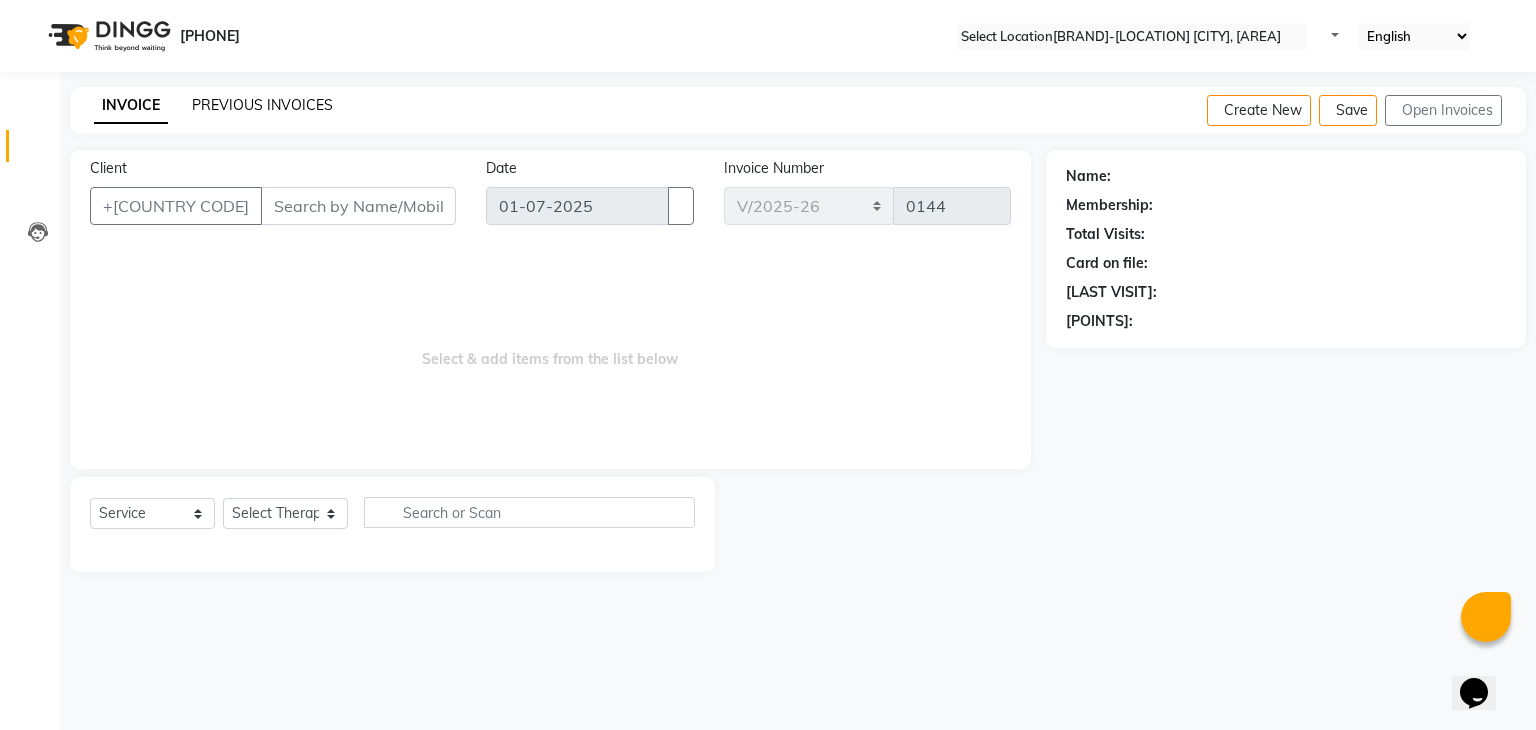 click on "PREVIOUS INVOICES" at bounding box center (262, 105) 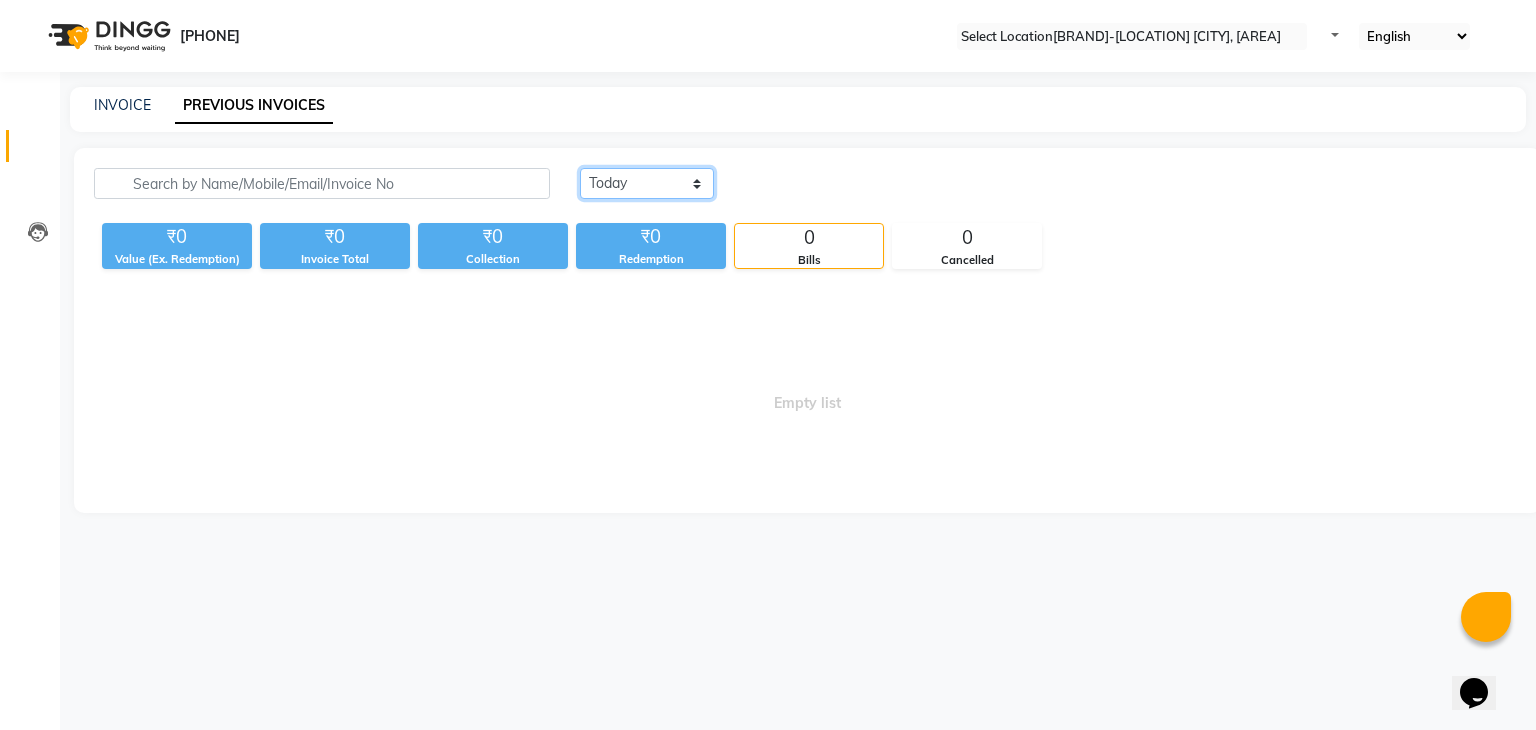 click on "[DATE] [DATE] [DATE]" at bounding box center (647, 183) 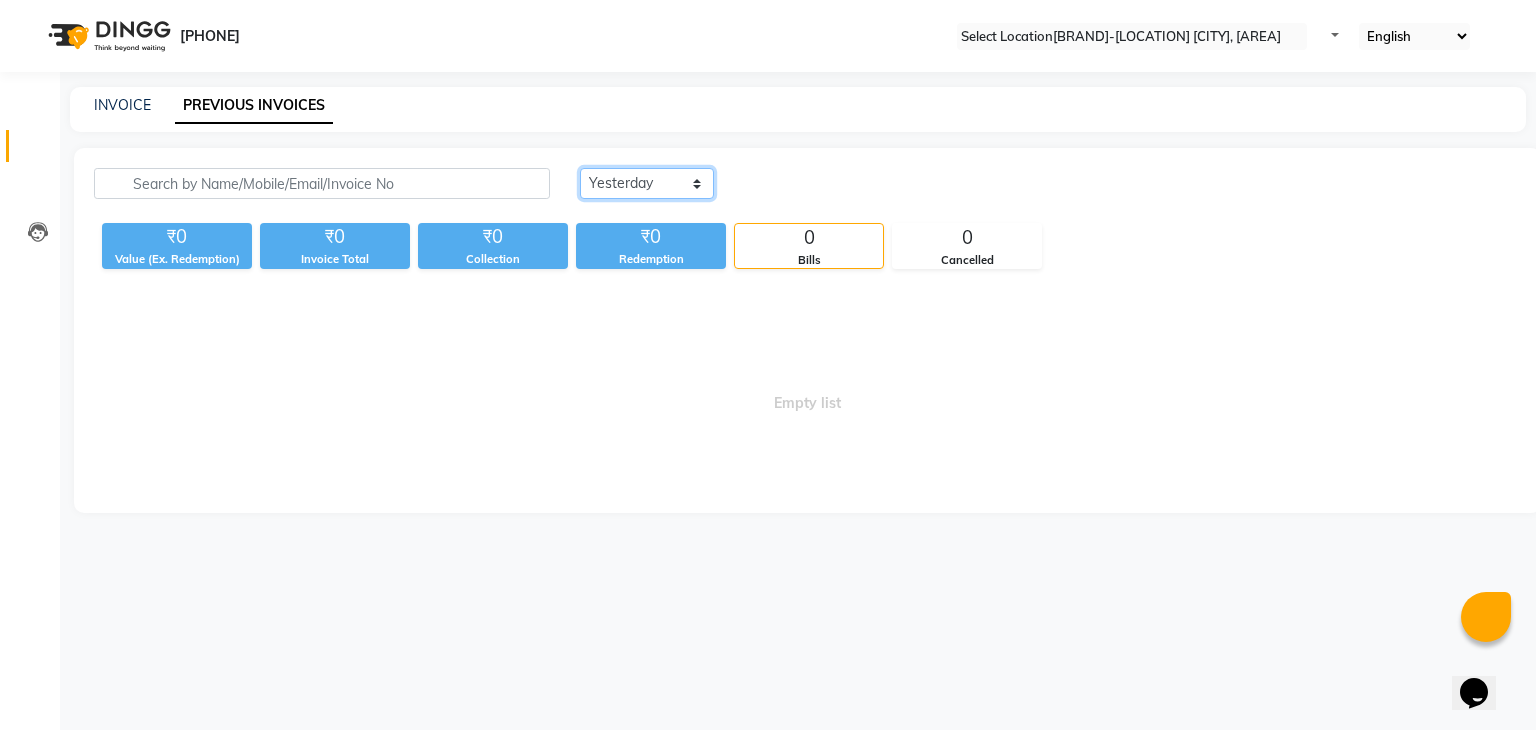 click on "[DATE] [DATE] [DATE]" at bounding box center (647, 183) 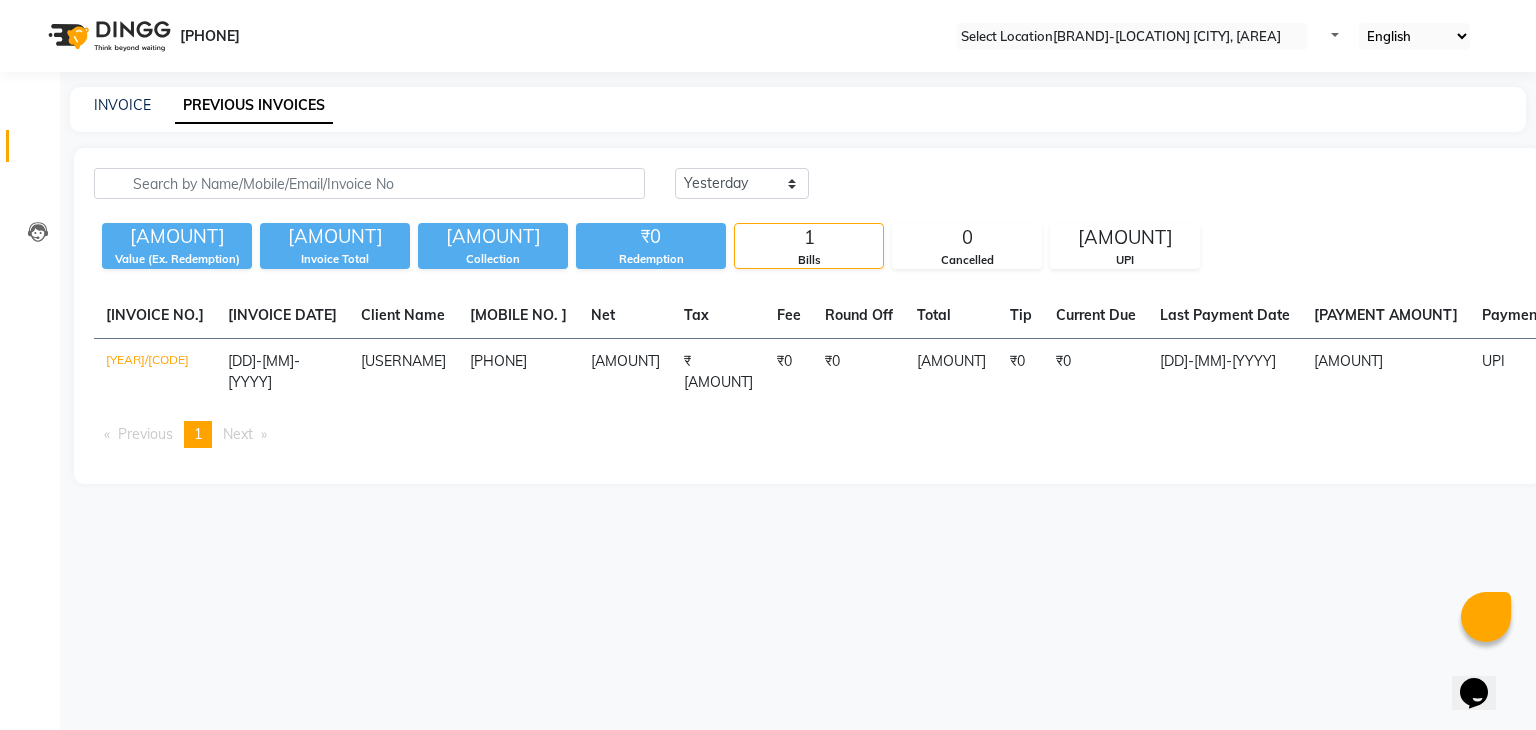 click on "[LOCATION] [LOCATION] × [BRAND]-[LOCATION] [CITY], [AREA]  Default Panel My Panel [LANGUAGE] [LANGUAGE] [LANGUAGE] [LANGUAGE] [LANGUAGE] [LANGUAGE] [LANGUAGE] [LANGUAGE] Notifications nothing to show" at bounding box center [768, 36] 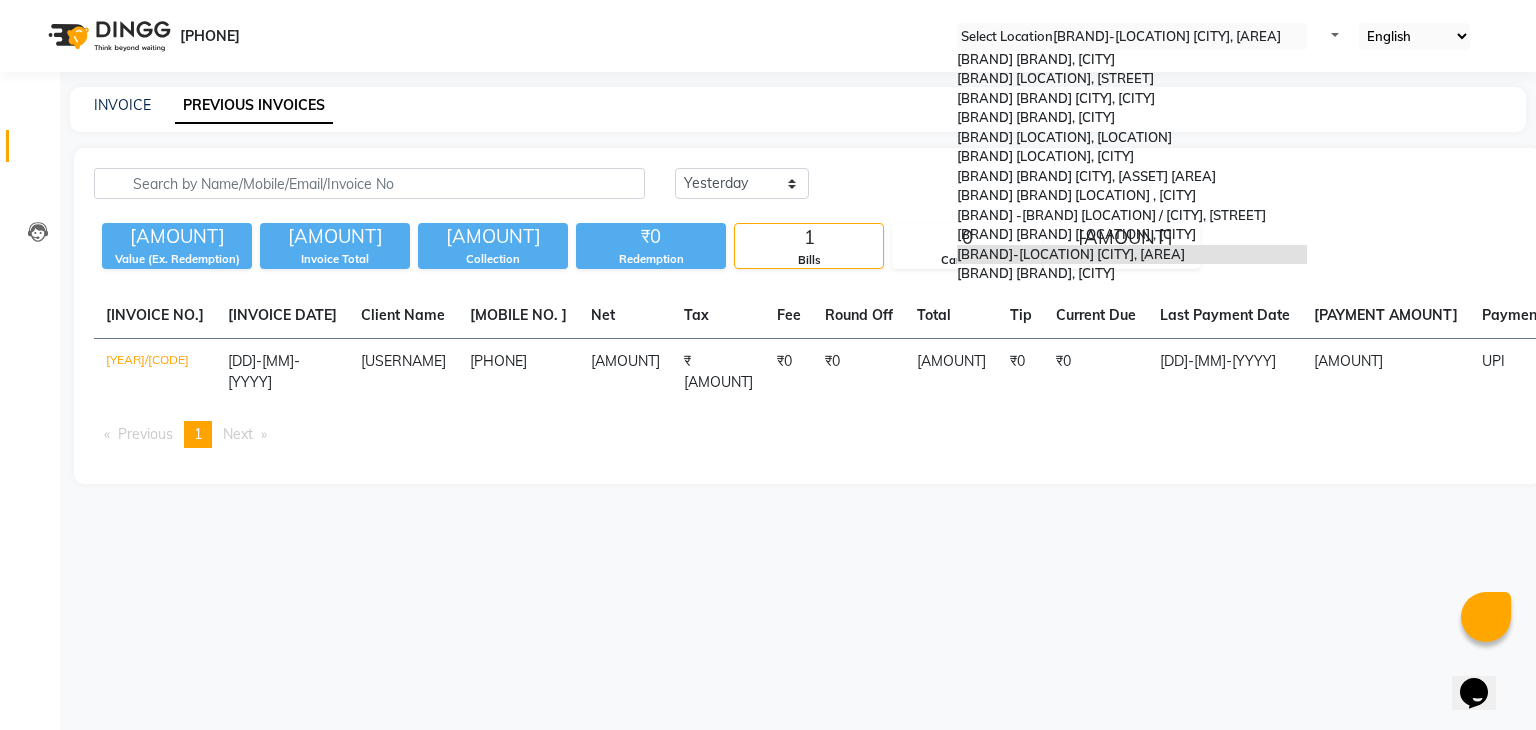 click at bounding box center (1132, 37) 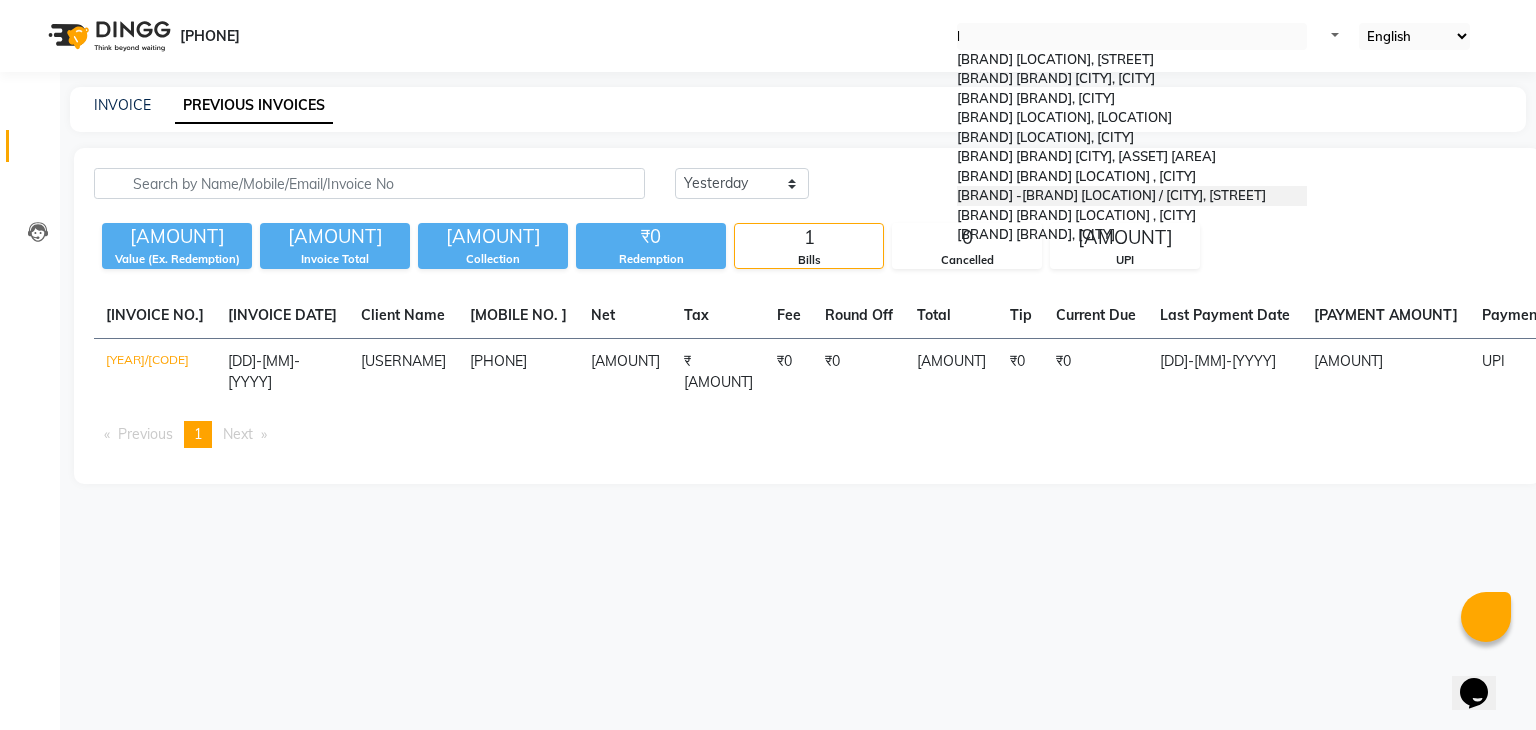 scroll, scrollTop: 0, scrollLeft: 0, axis: both 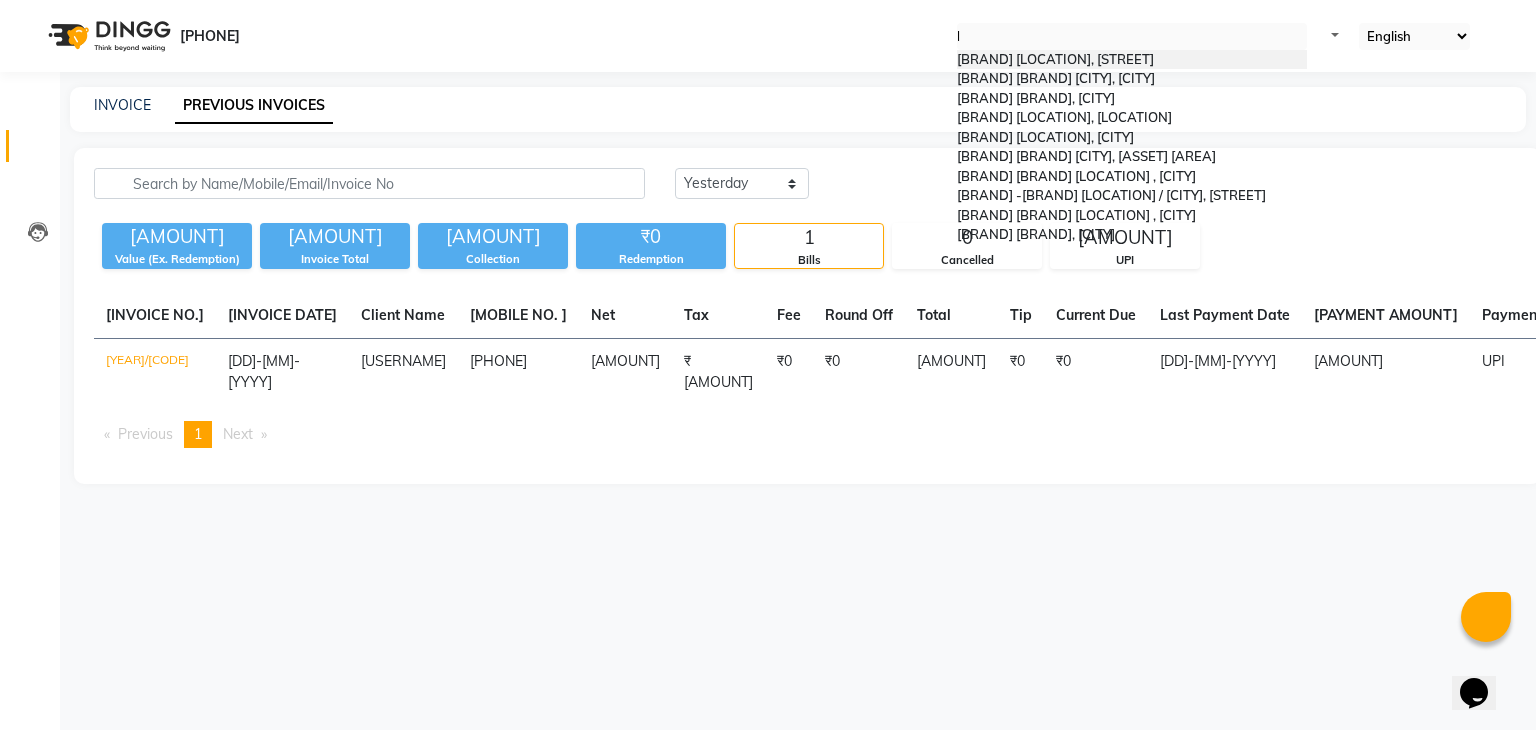 click on "[BRAND] [LOCATION], [STREET]" at bounding box center [1055, 59] 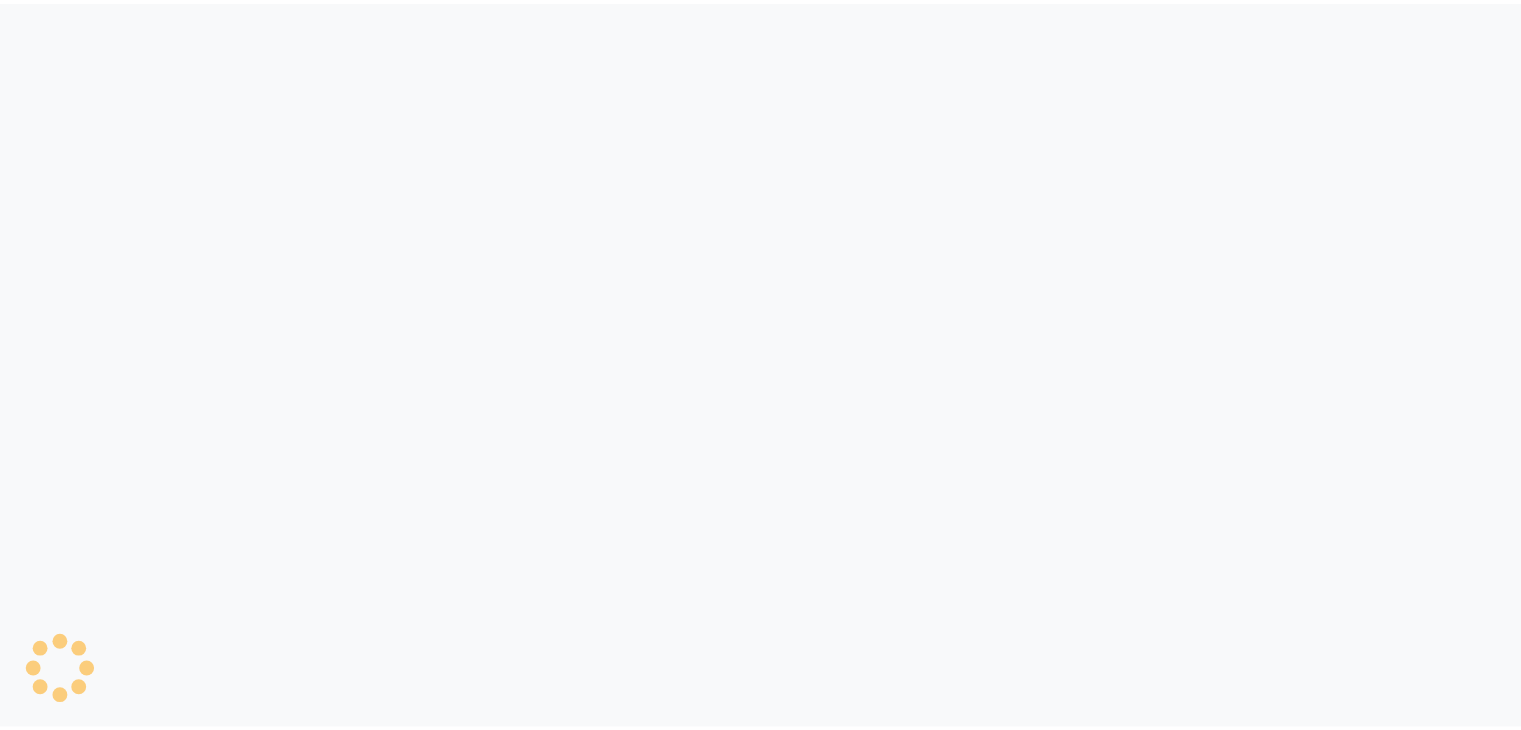 scroll, scrollTop: 0, scrollLeft: 0, axis: both 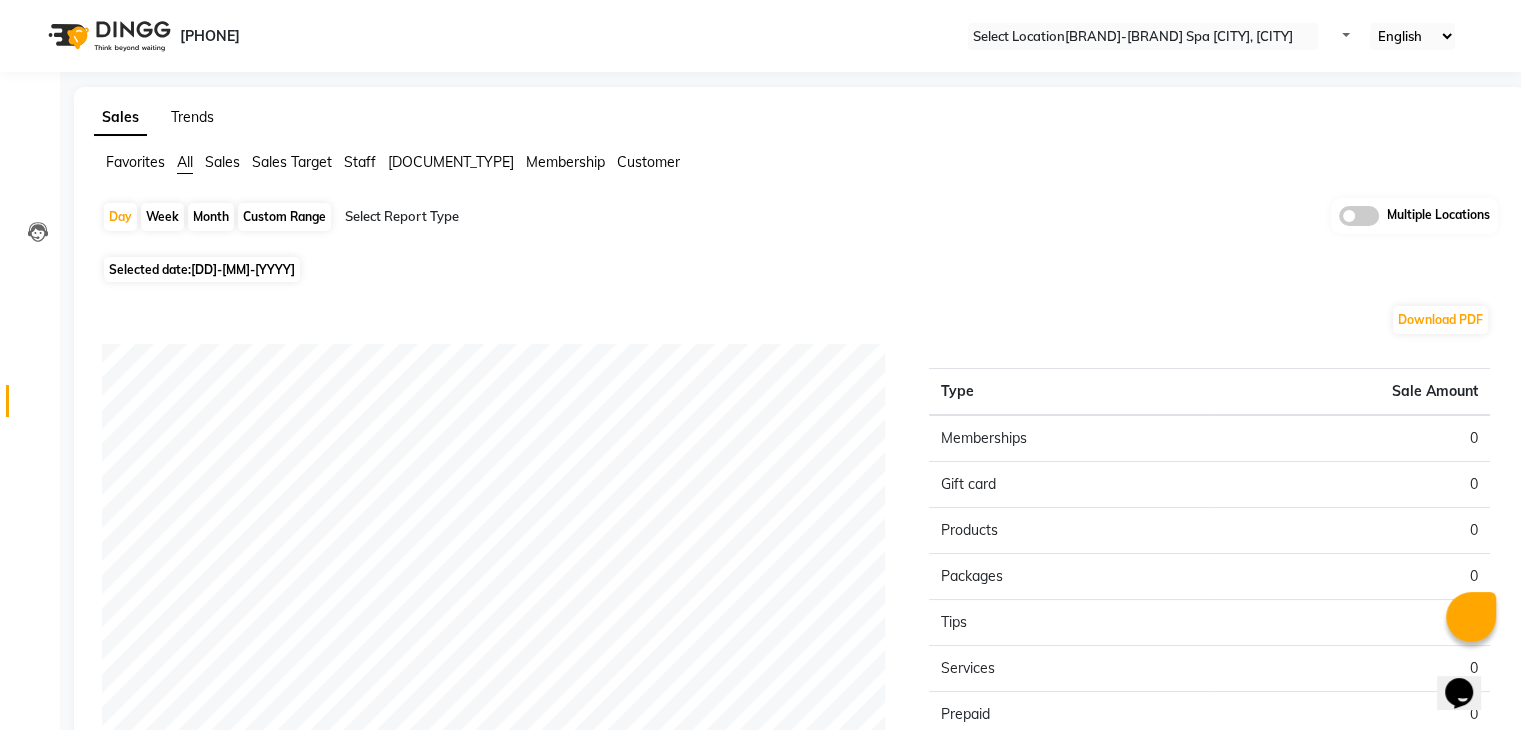 click on "Trends" at bounding box center [192, 117] 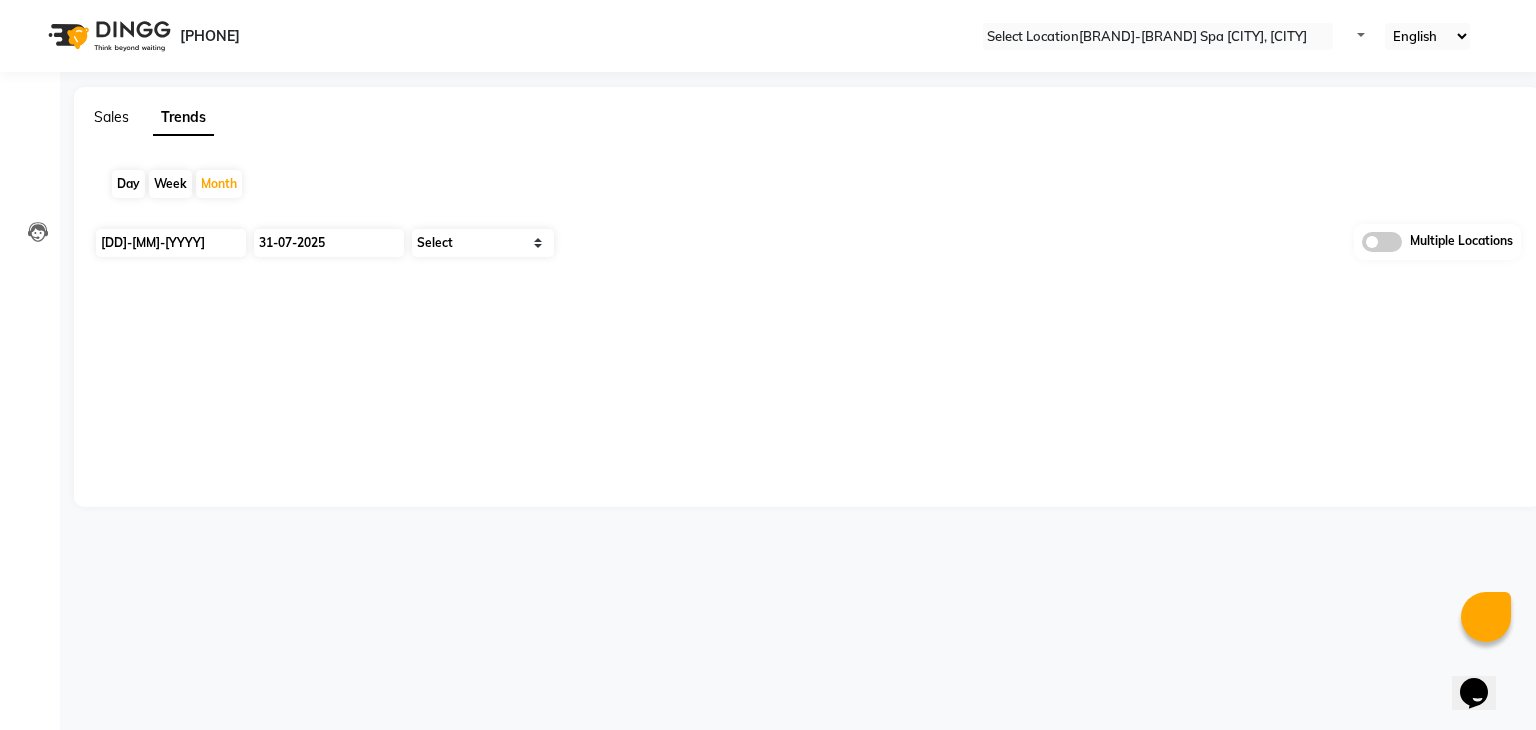 click on "Sales" at bounding box center [111, 117] 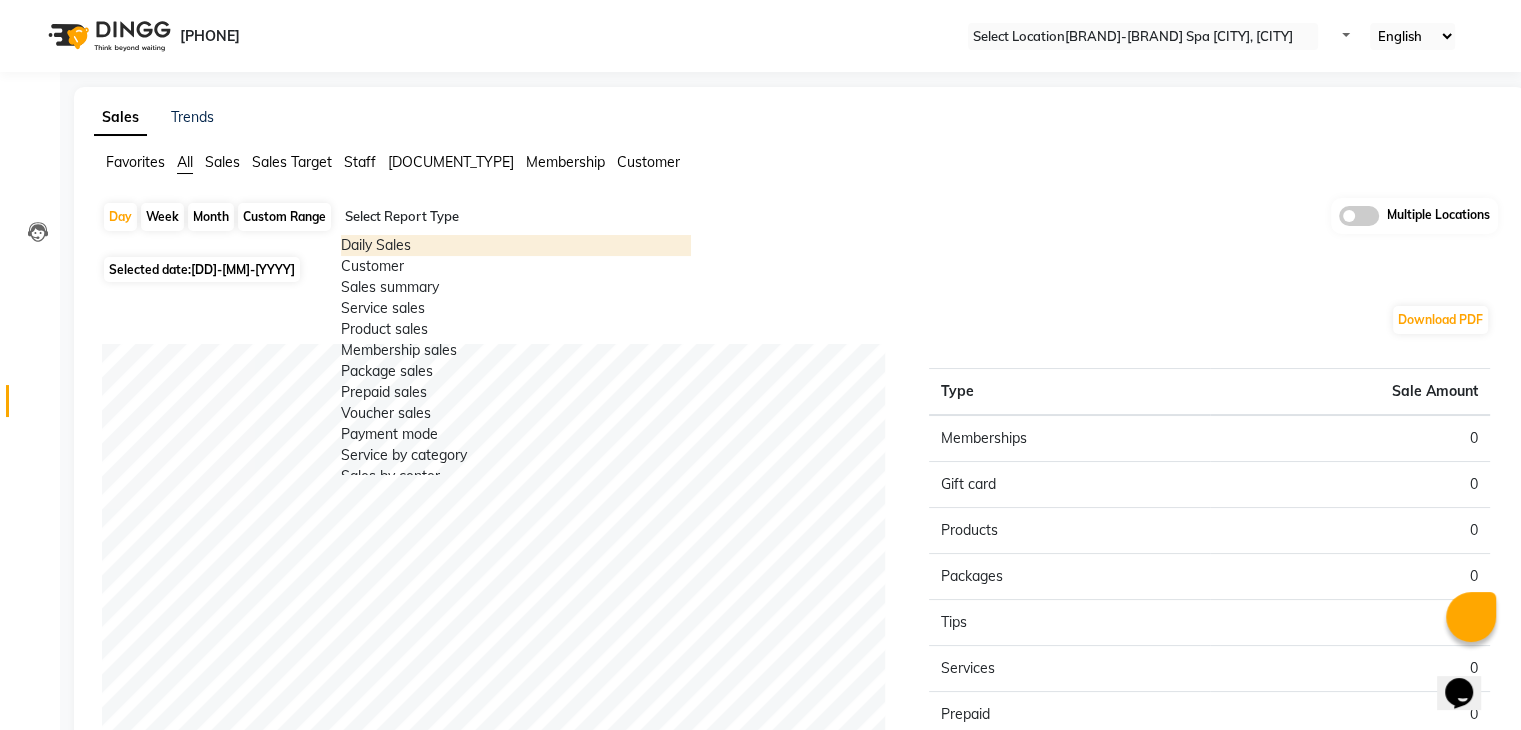 click at bounding box center (516, 217) 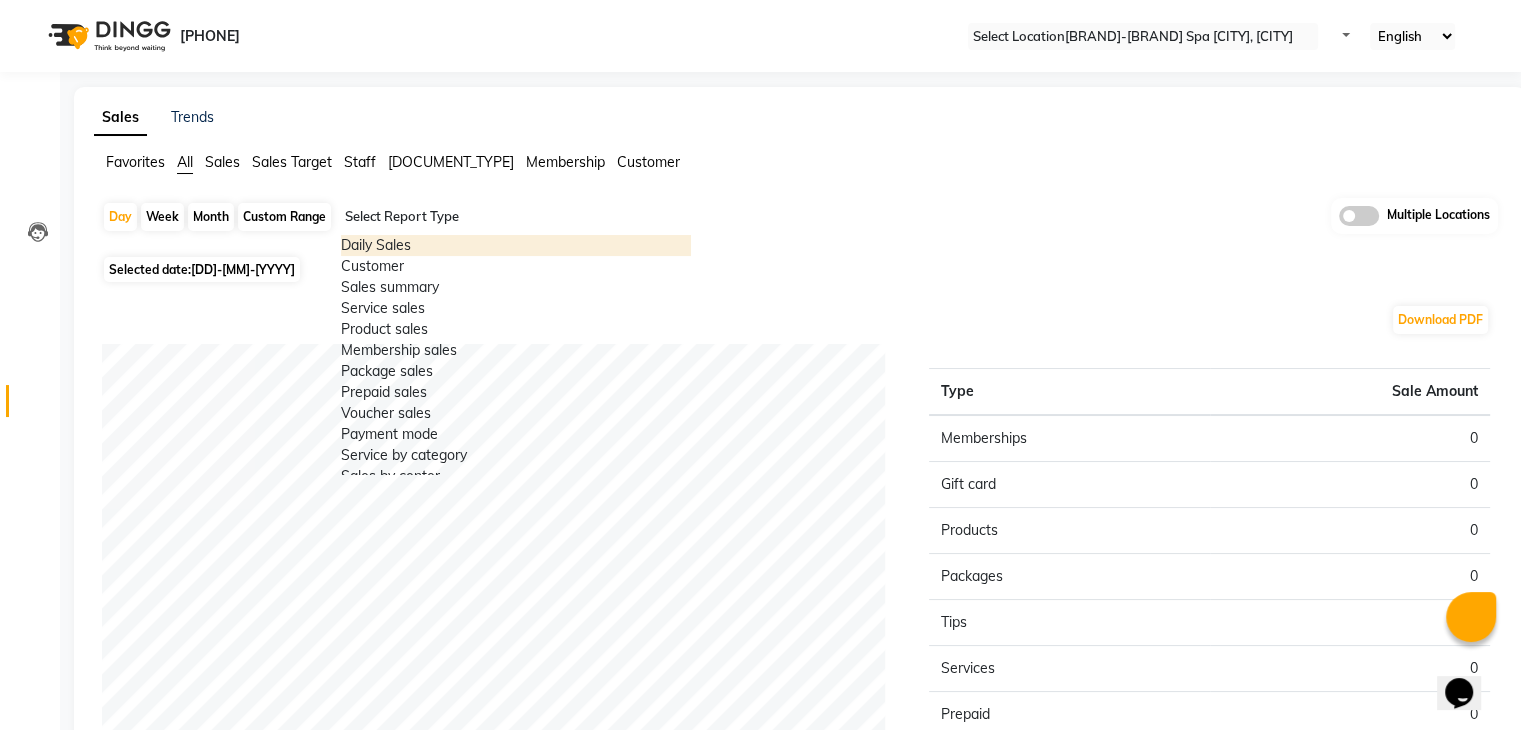 click on "[DATE]" at bounding box center [243, 269] 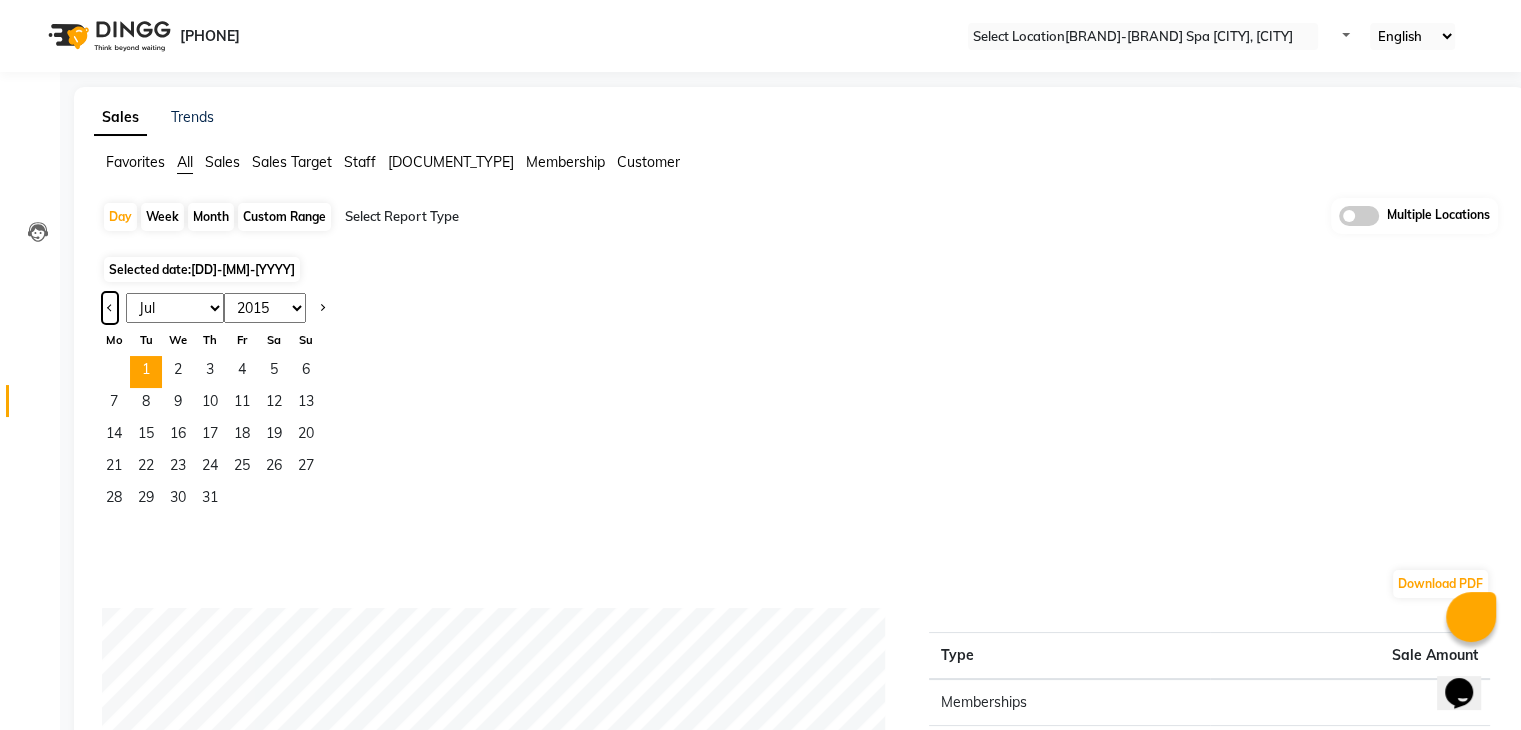 click at bounding box center [110, 308] 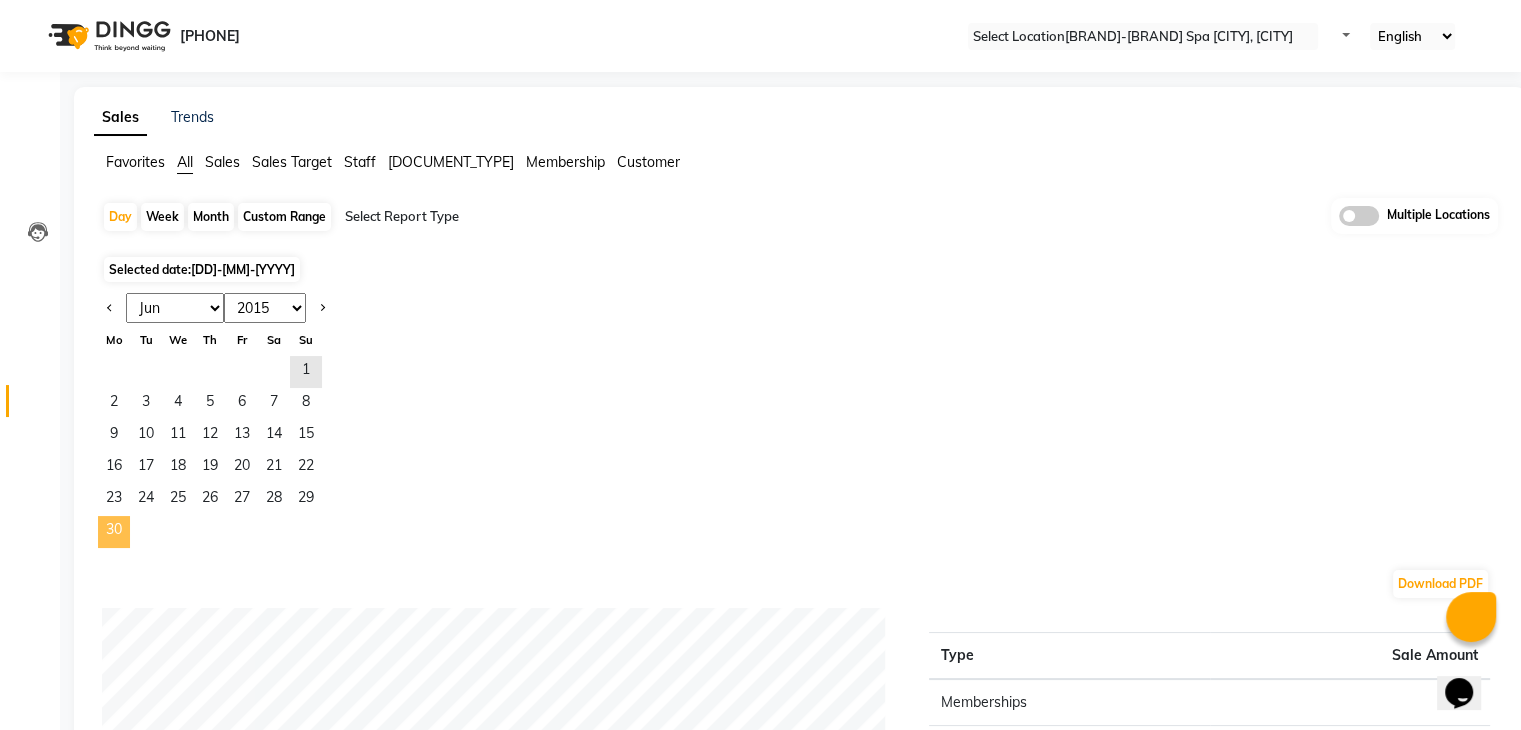click on "30" at bounding box center [114, 532] 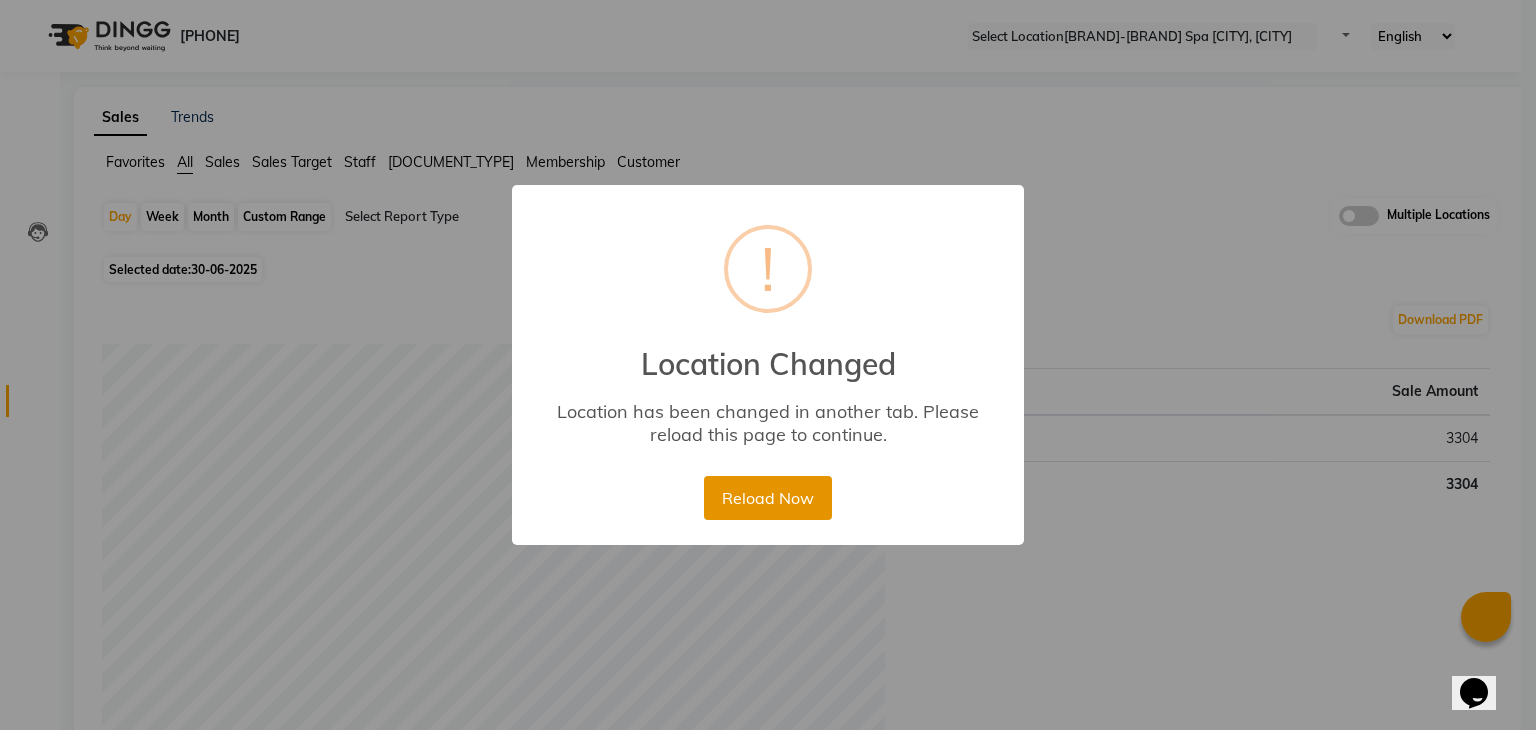 click on "Reload Now" at bounding box center [767, 498] 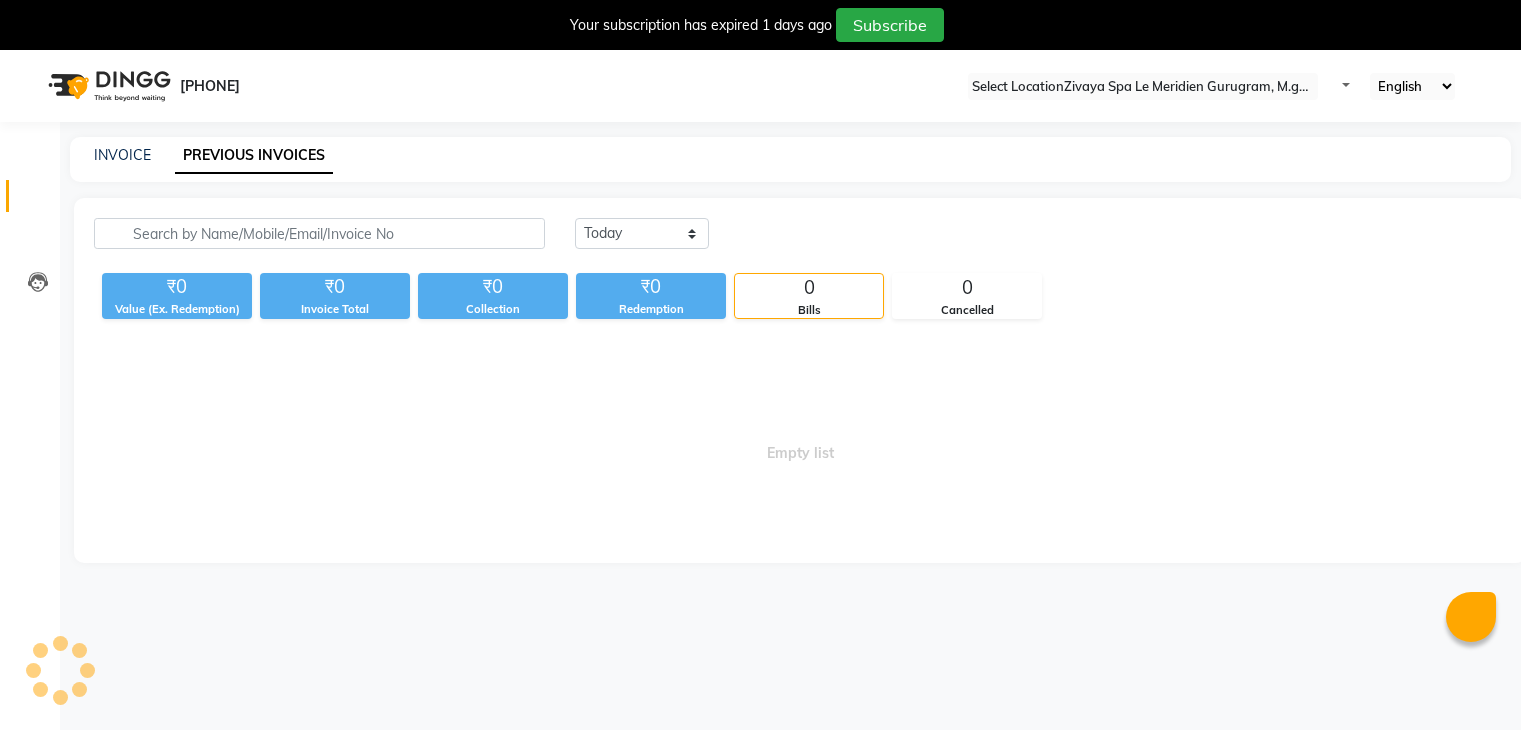 scroll, scrollTop: 0, scrollLeft: 0, axis: both 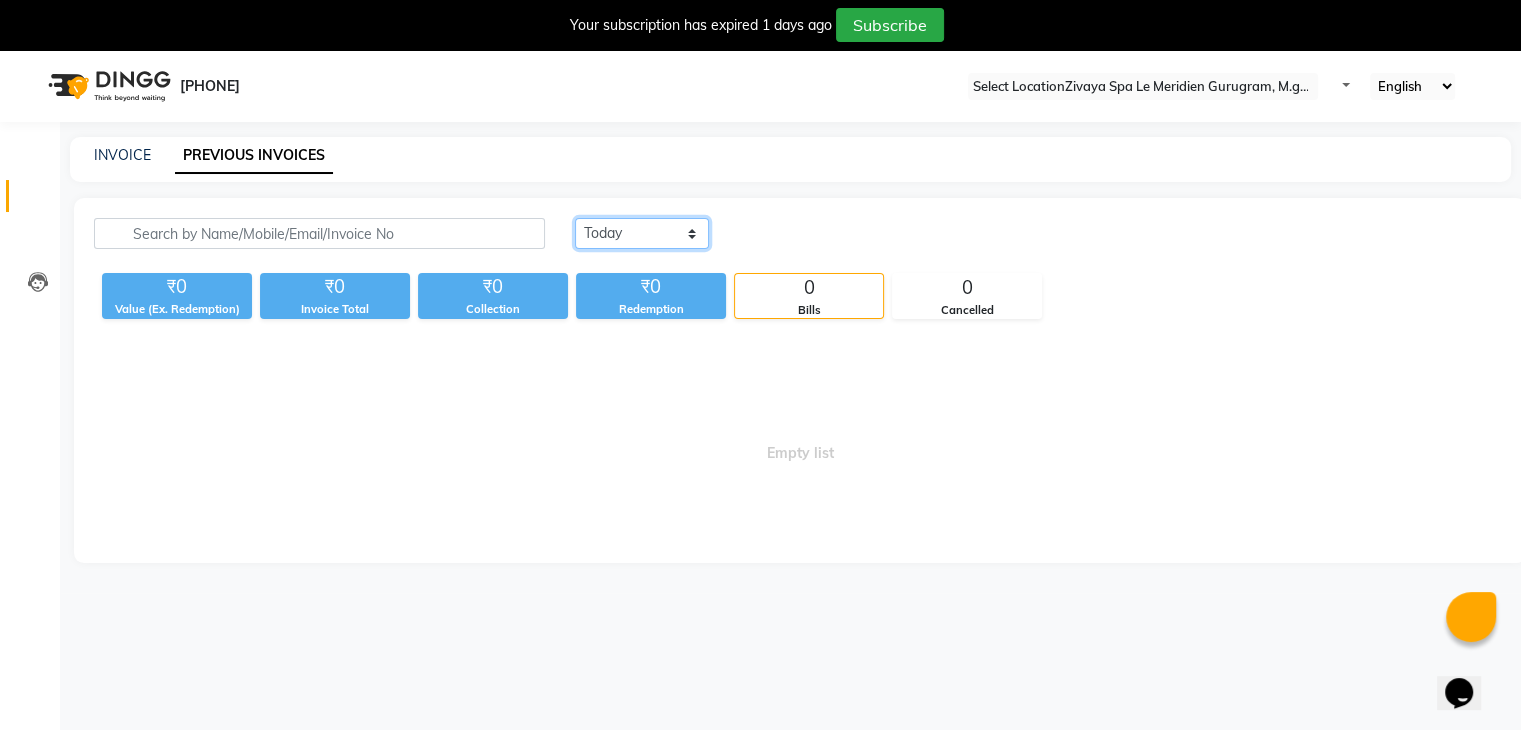 click on "Today Yesterday Custom Range" at bounding box center (642, 233) 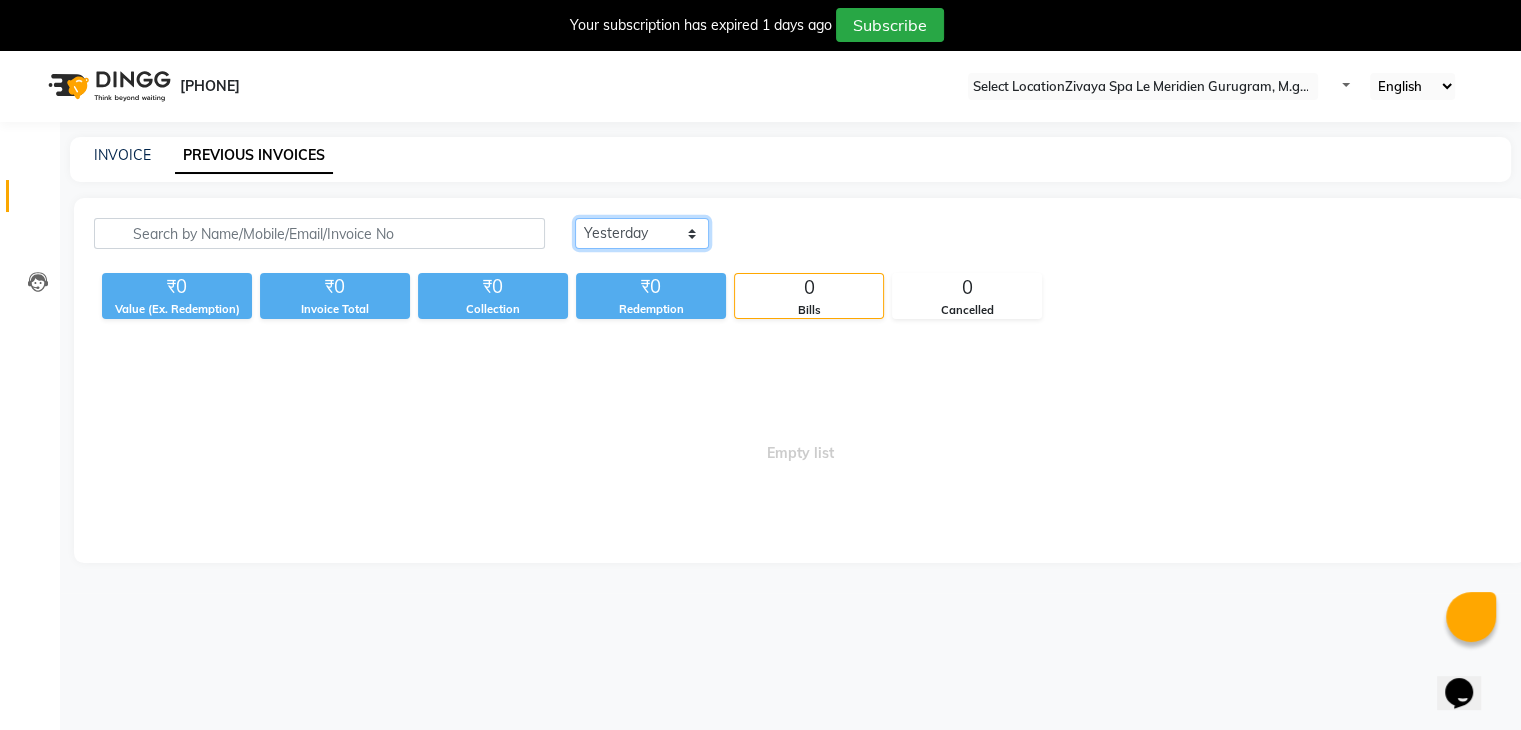 click on "Today Yesterday Custom Range" at bounding box center [642, 233] 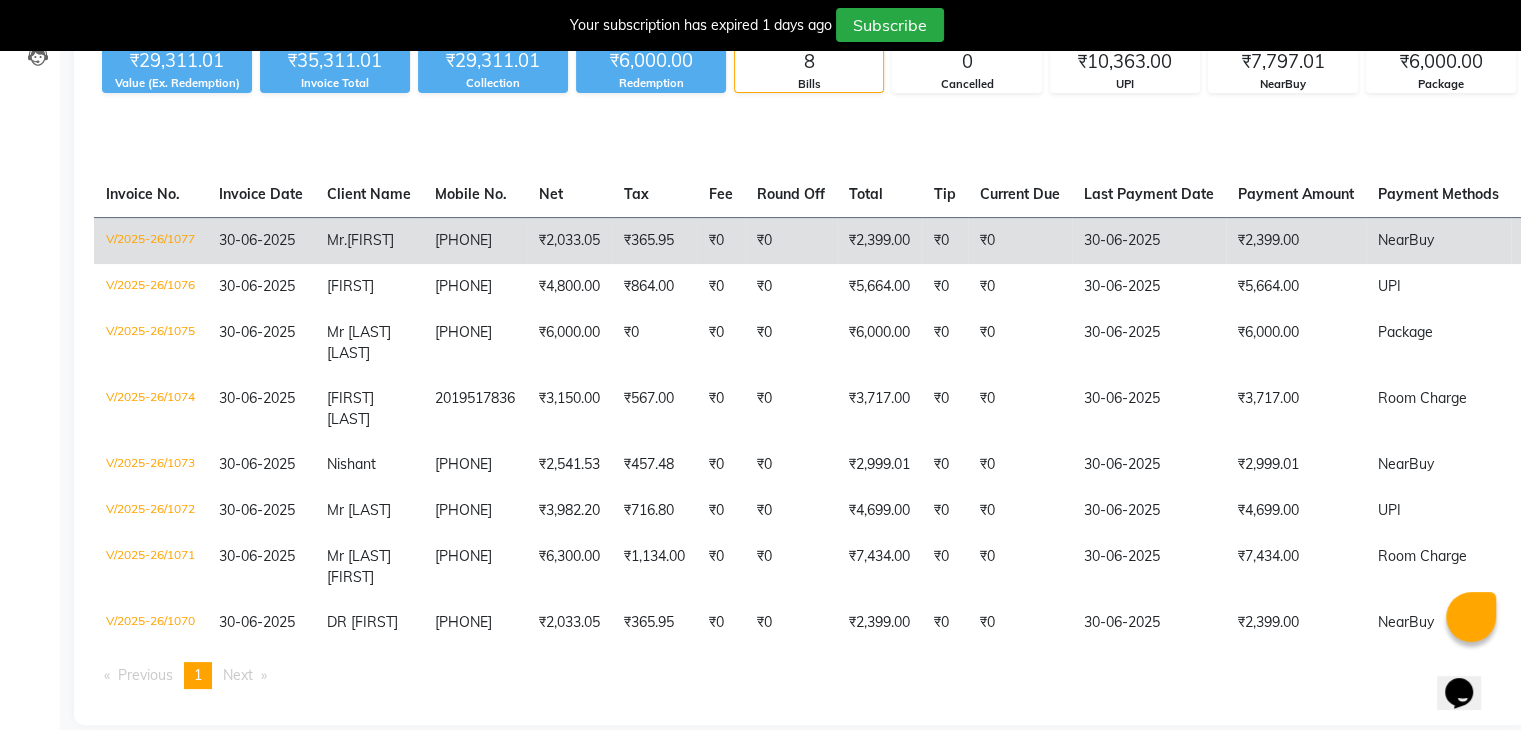 scroll, scrollTop: 266, scrollLeft: 0, axis: vertical 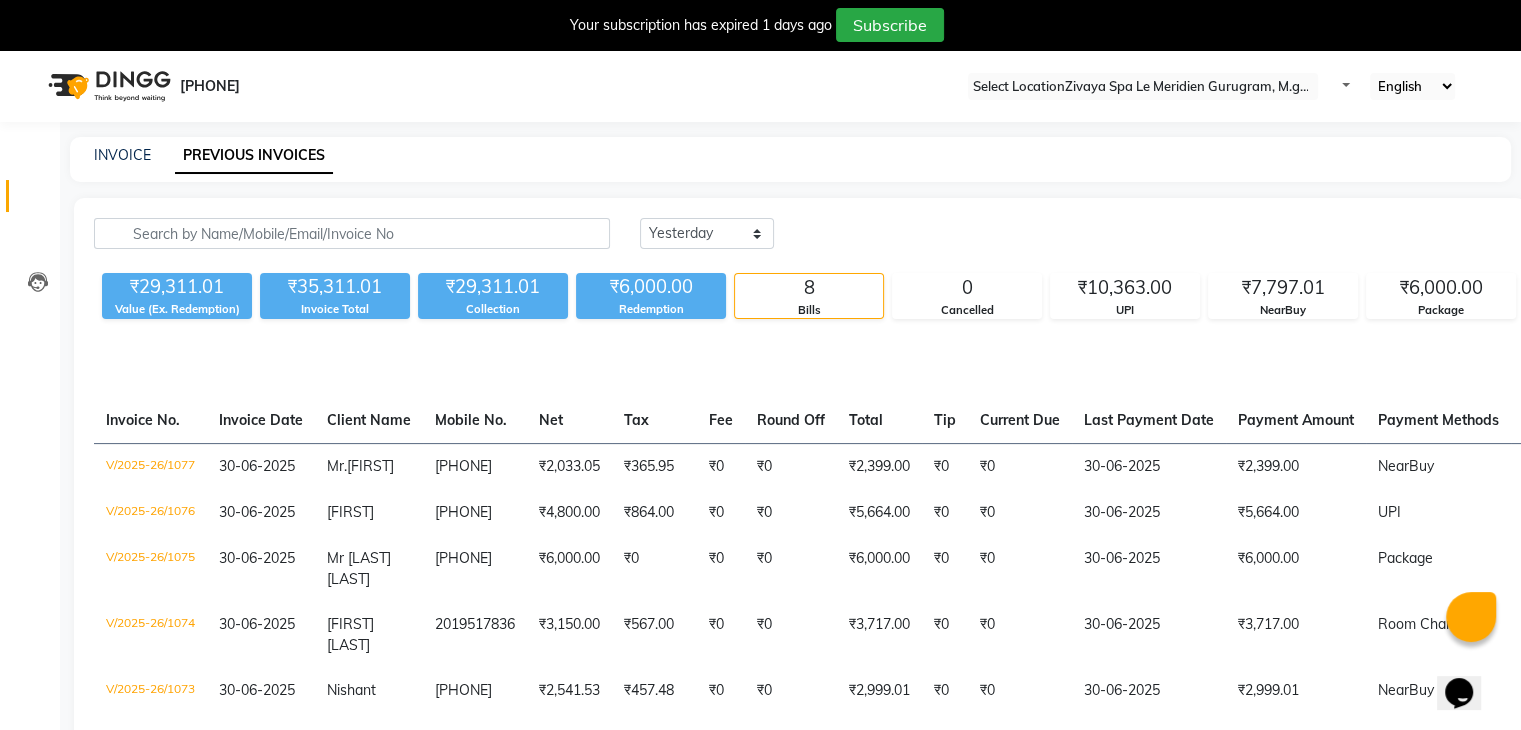 click at bounding box center [1143, 87] 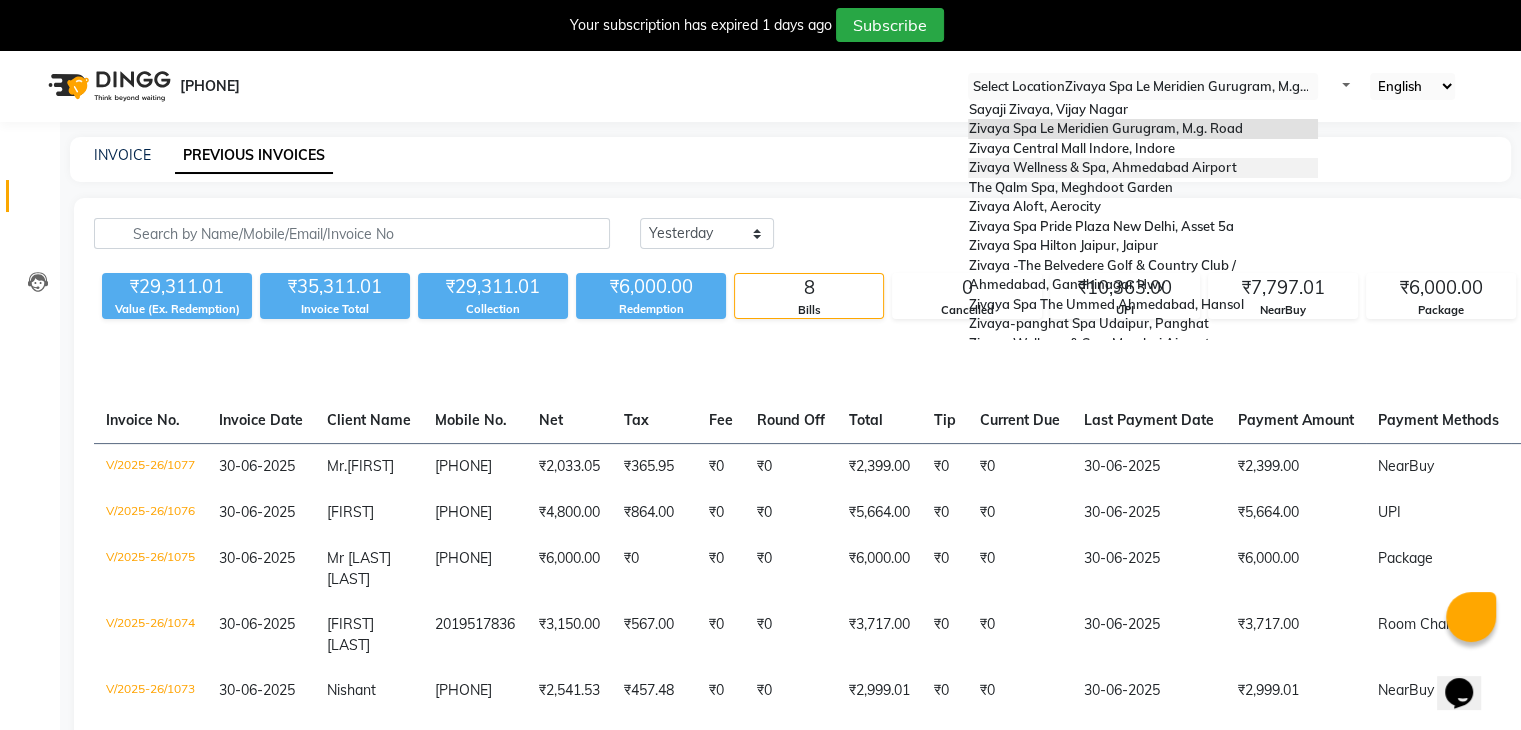 click on "[BRAND] [BRAND] [BRAND], [CITY] [AIRPORT]" at bounding box center (1102, 167) 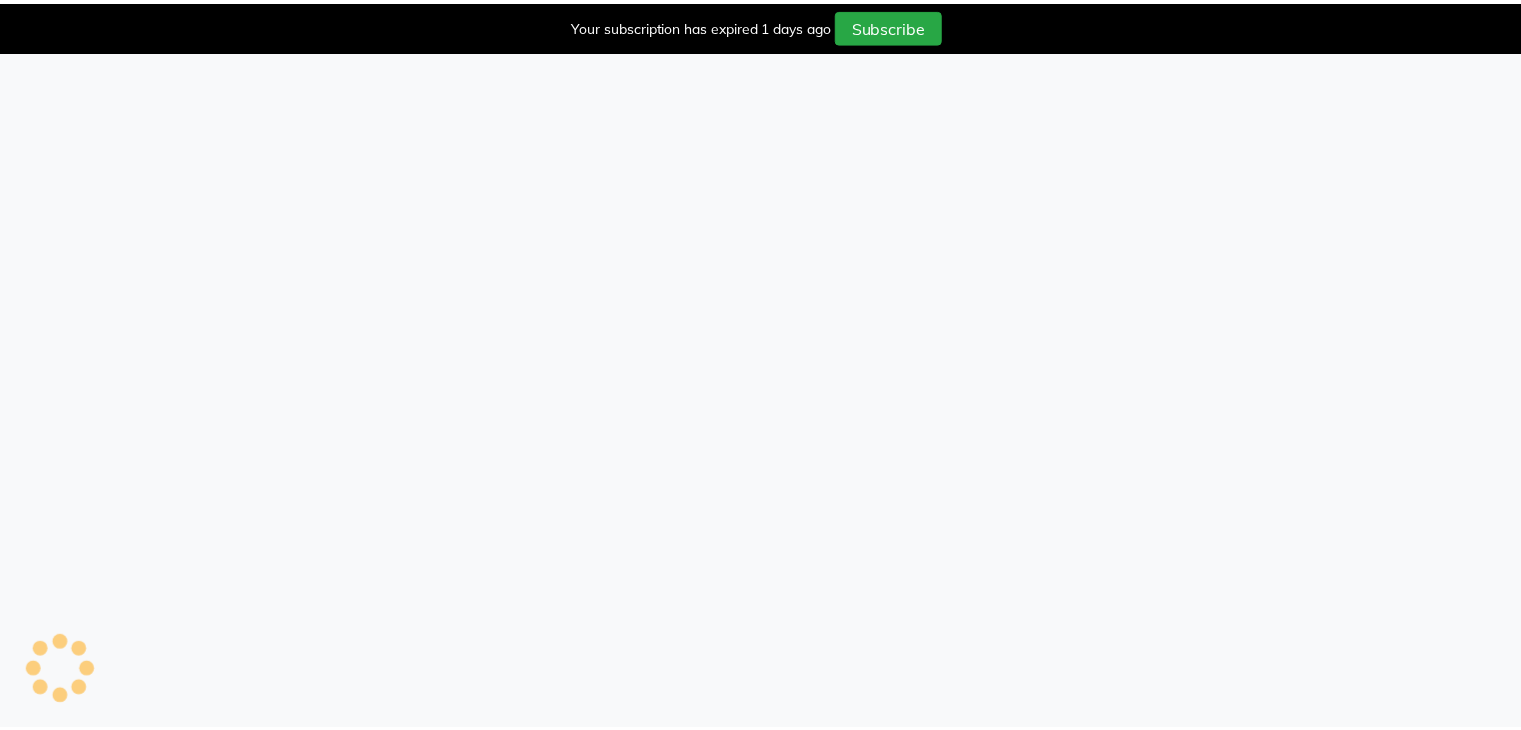 scroll, scrollTop: 0, scrollLeft: 0, axis: both 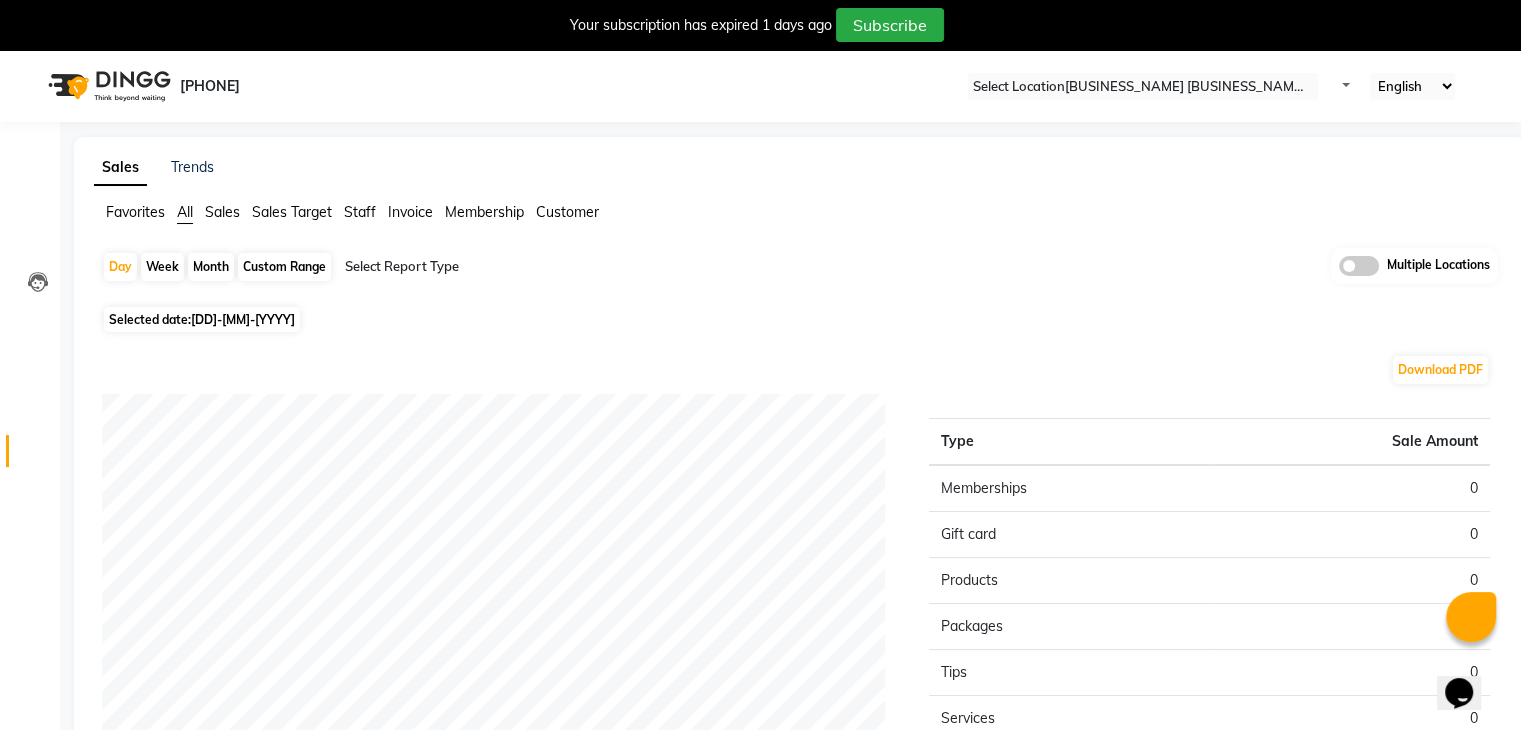click on "[DATE]" at bounding box center (243, 319) 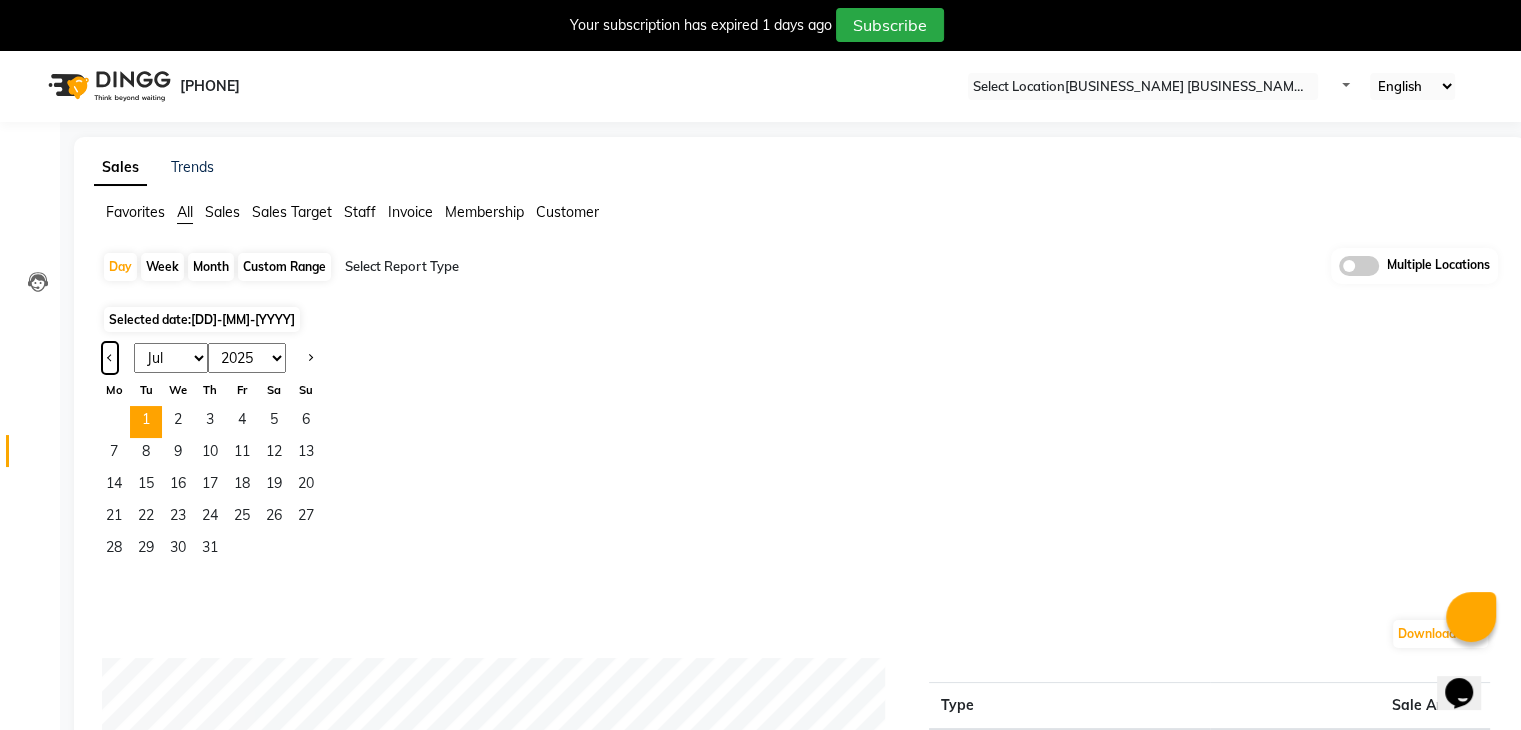 click at bounding box center [110, 356] 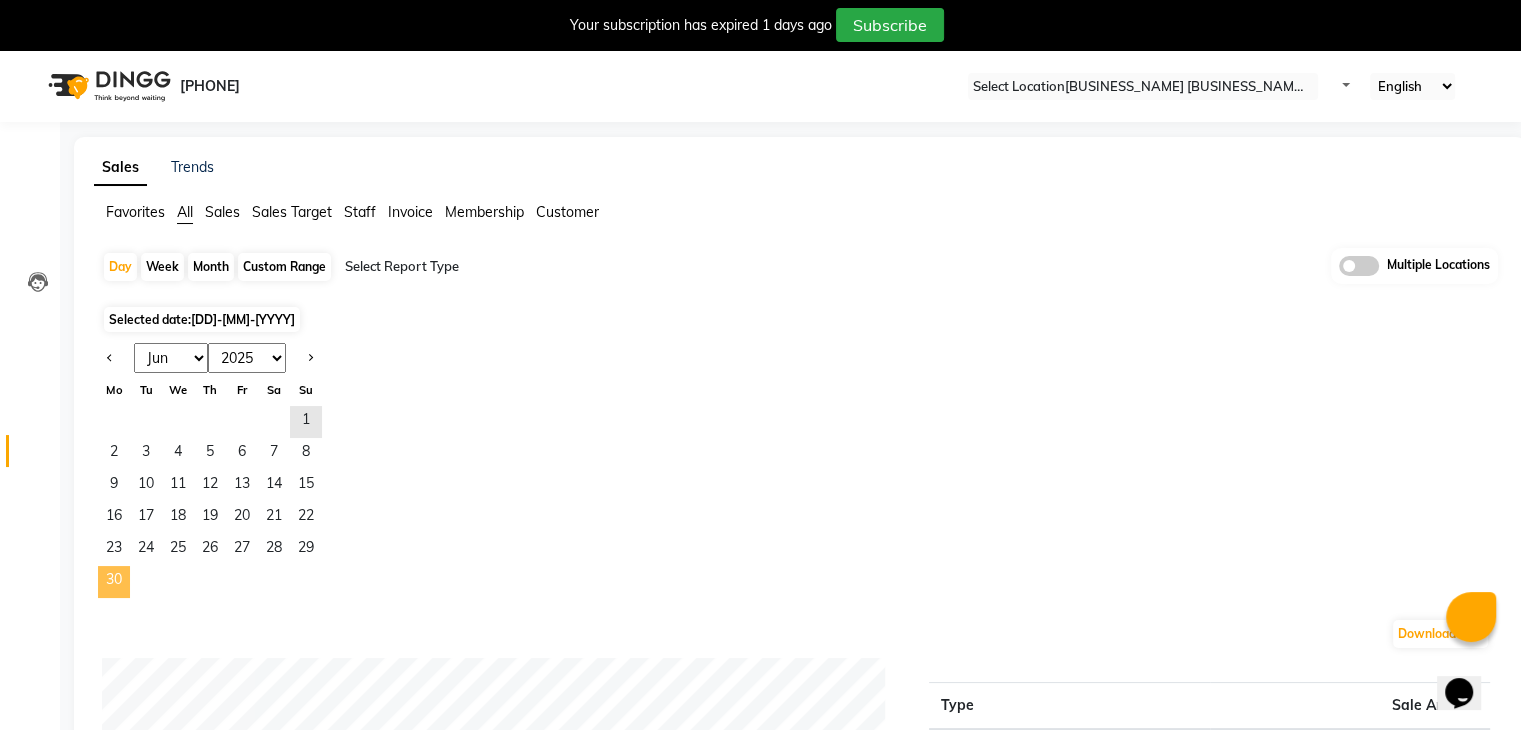 click on "30" at bounding box center (114, 582) 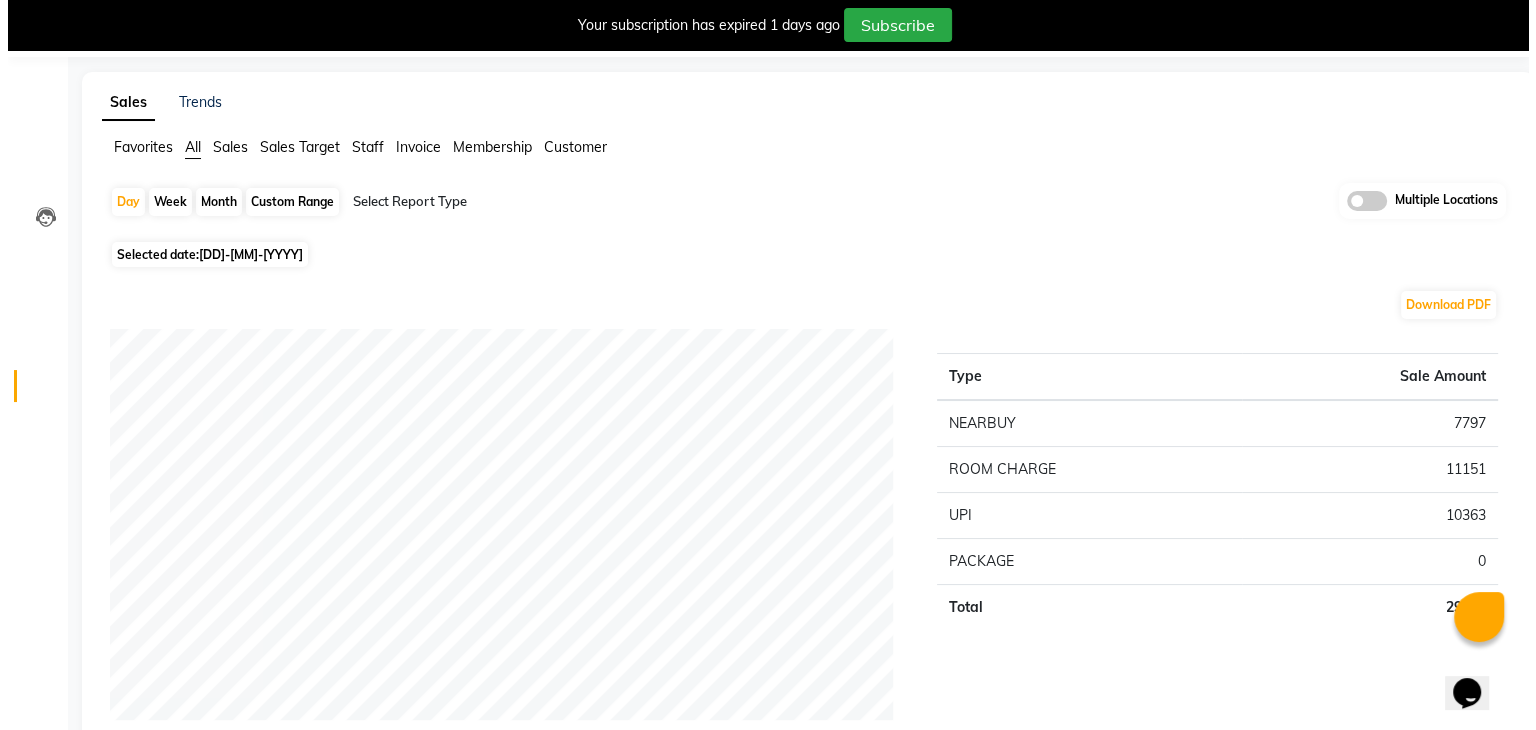 scroll, scrollTop: 100, scrollLeft: 0, axis: vertical 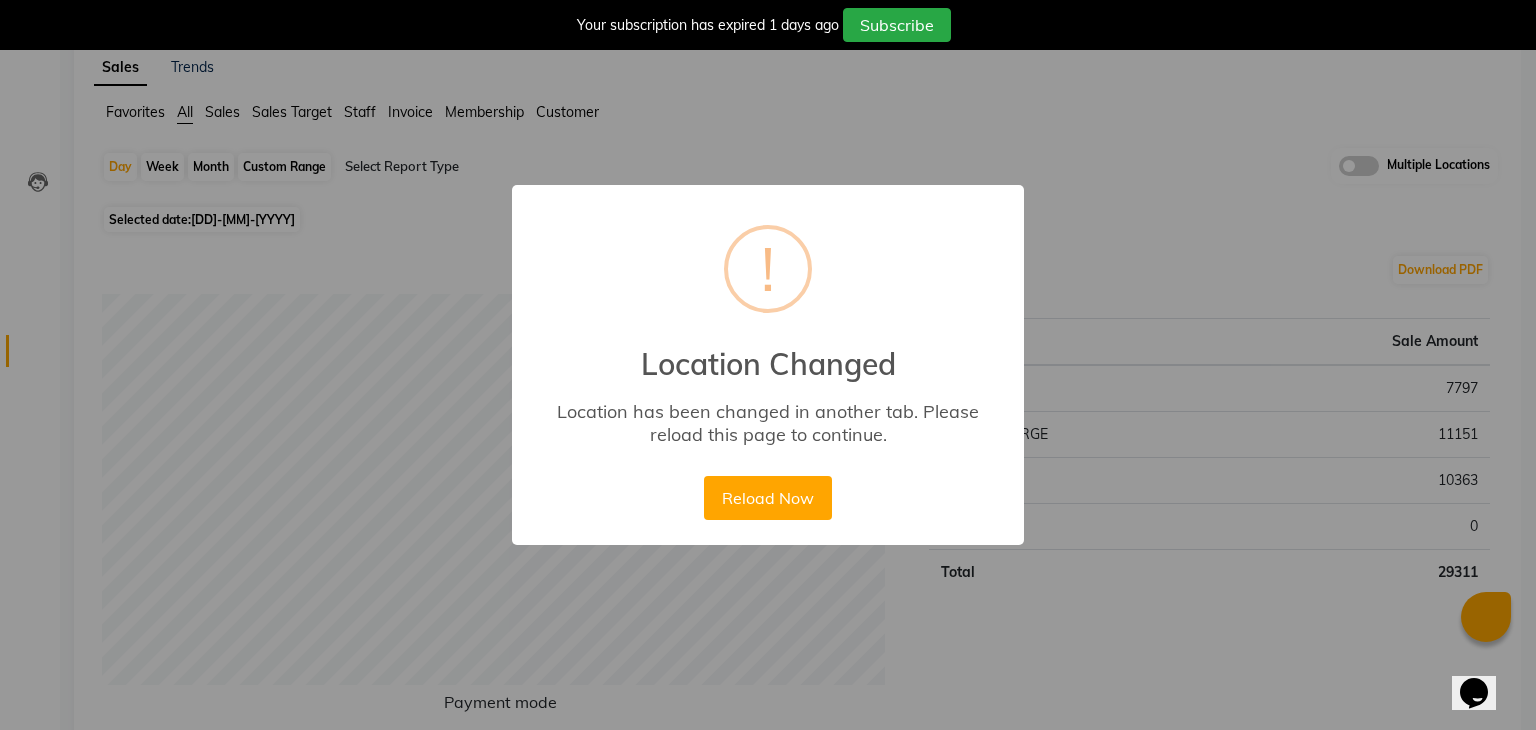click on "Reload Now No Cancel" at bounding box center [767, 498] 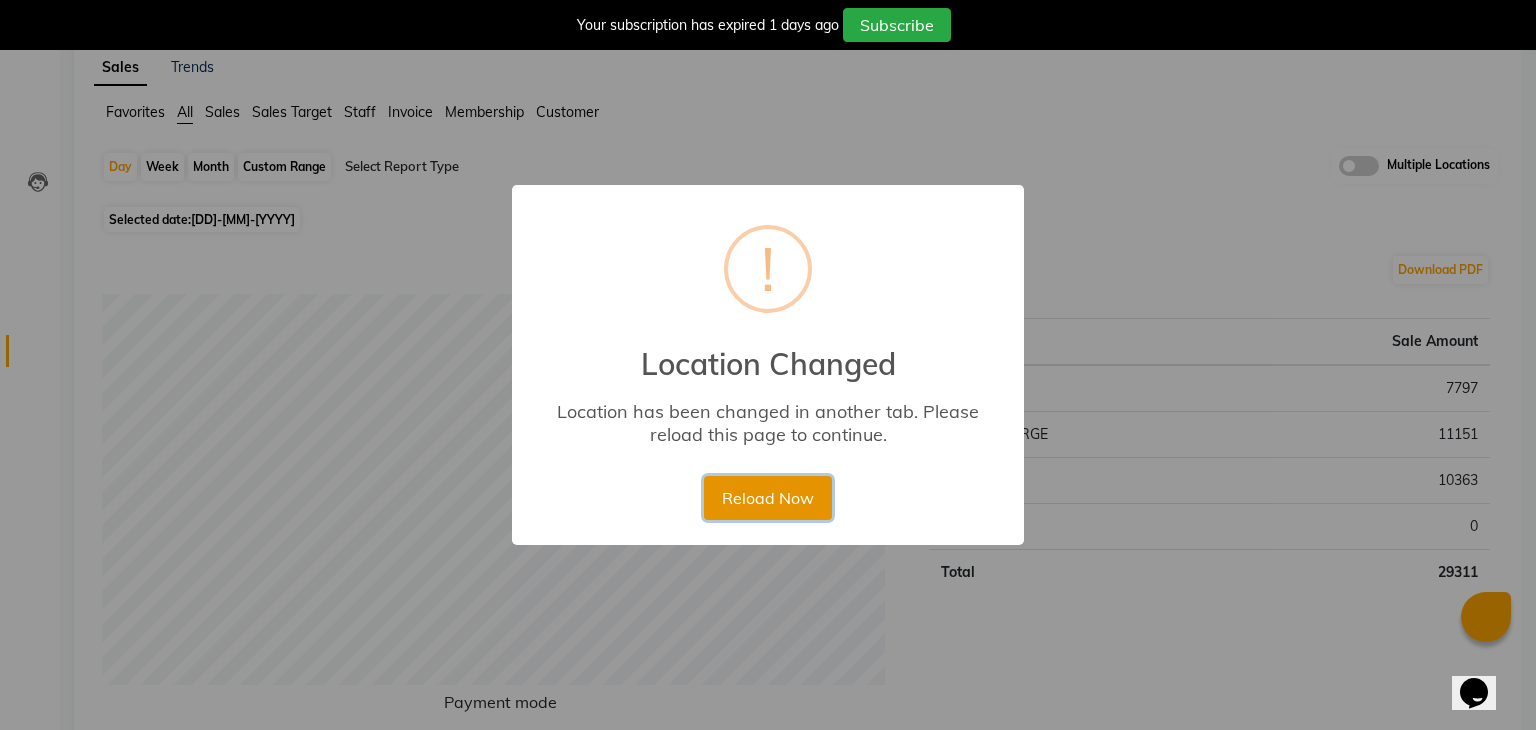 click on "Reload Now" at bounding box center [767, 498] 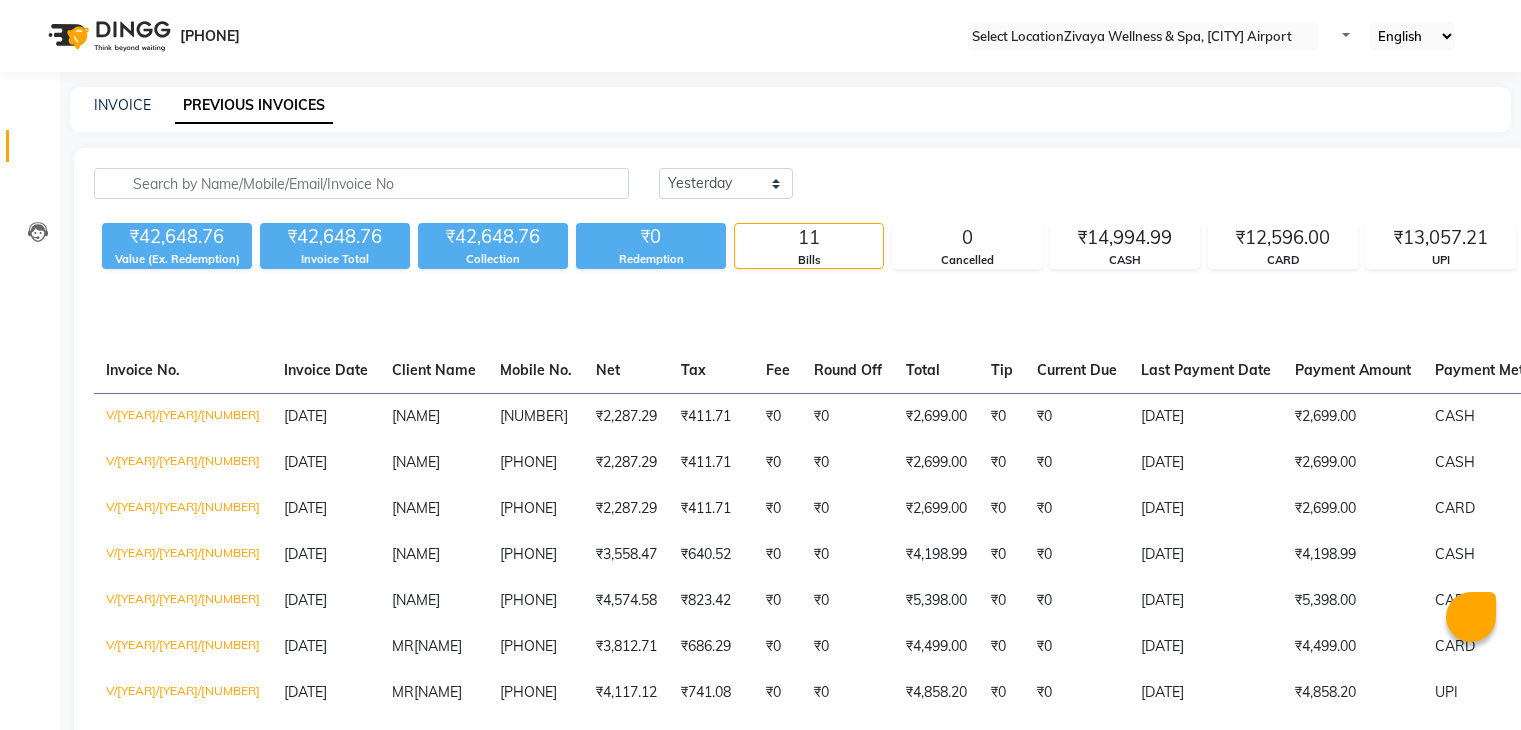 scroll, scrollTop: 100, scrollLeft: 0, axis: vertical 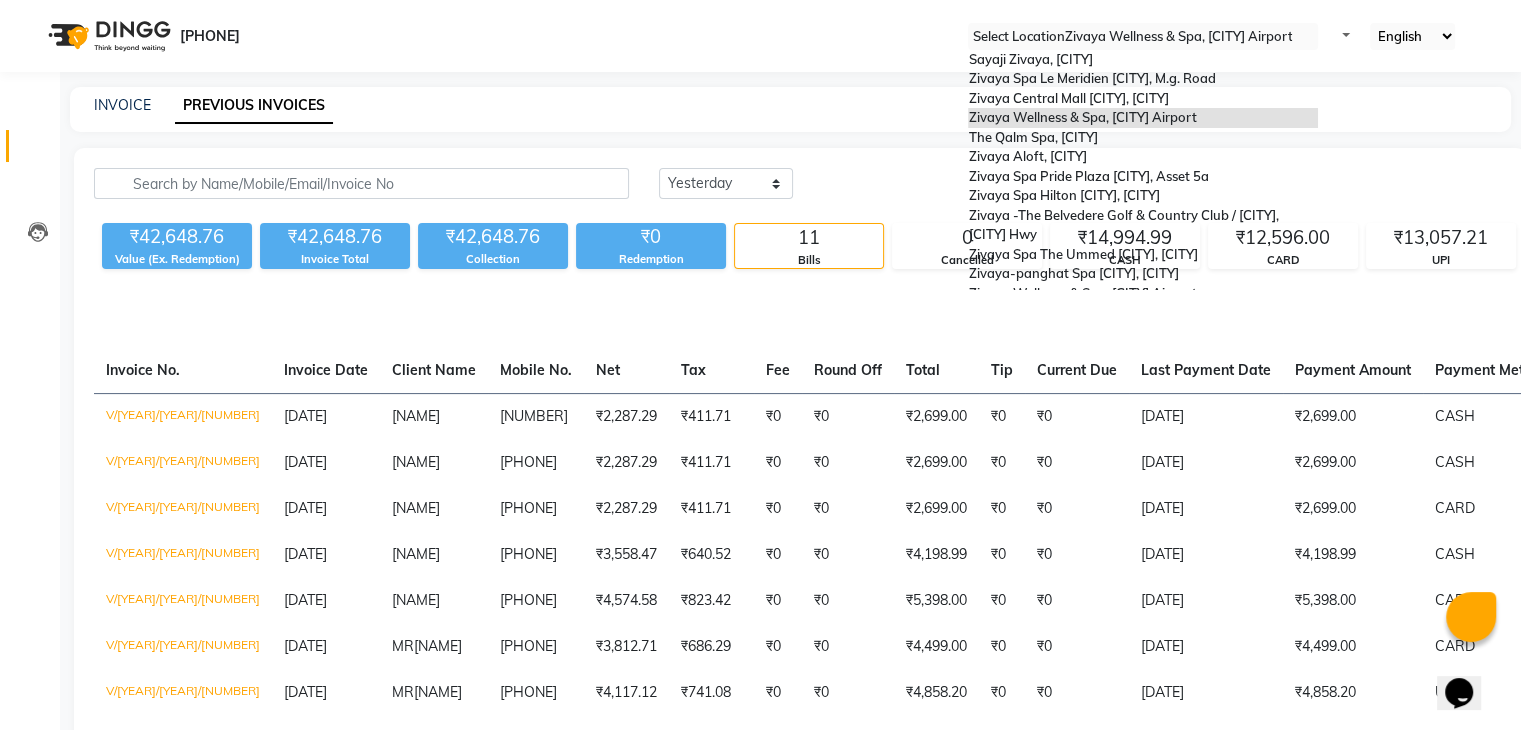 click at bounding box center [1143, 37] 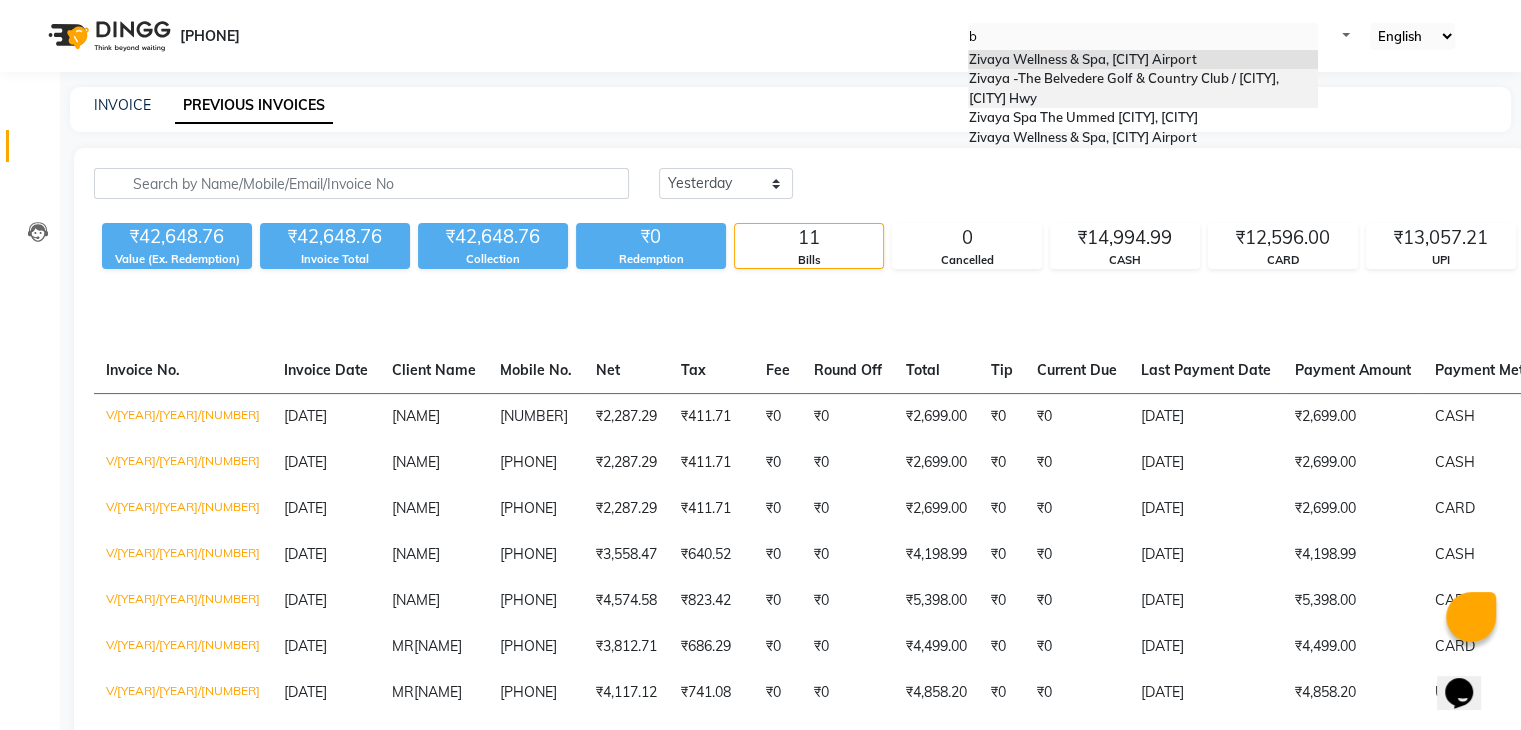 click on "Zivaya -The Belvedere Golf & Country Club / [LOCATION], [LOCATION] Hwy" at bounding box center [1124, 88] 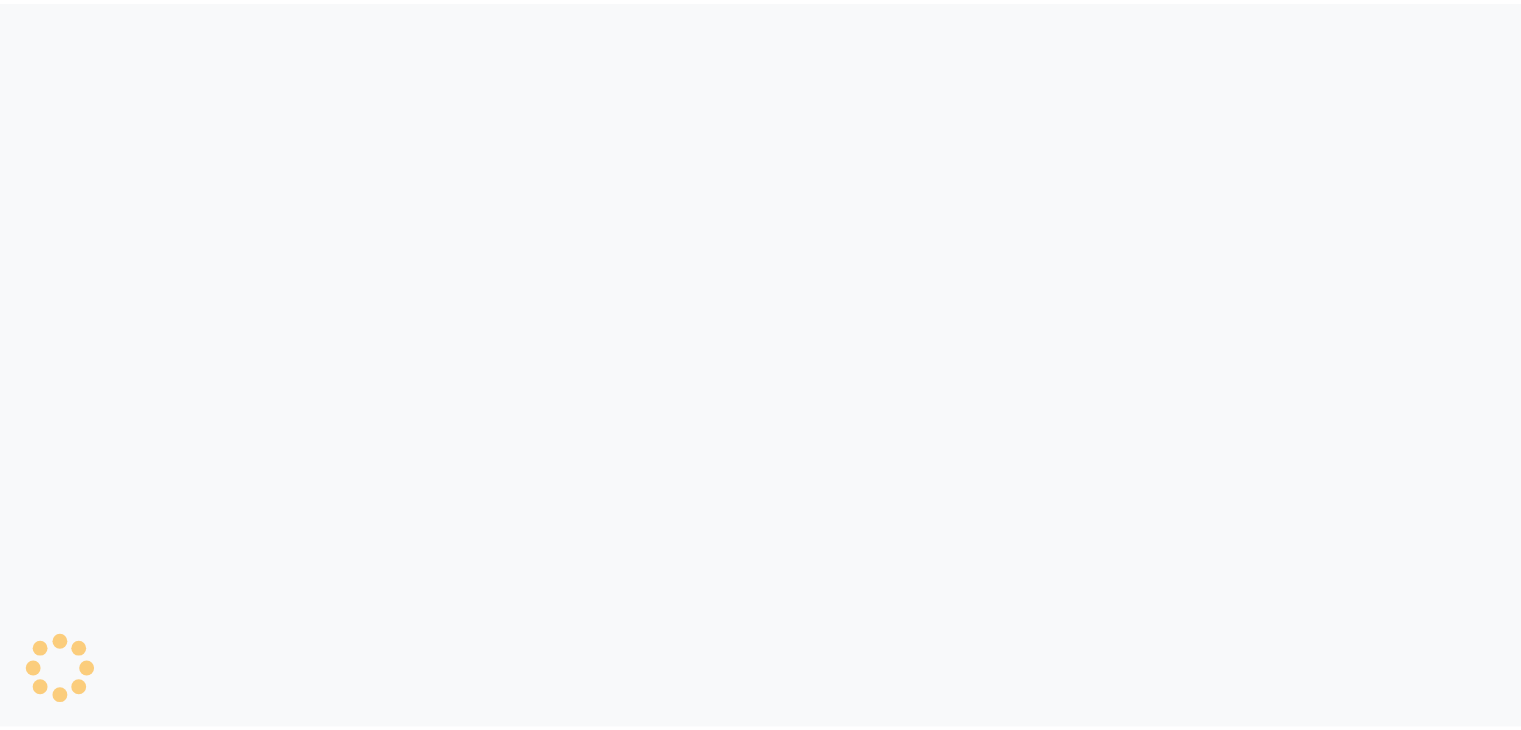 scroll, scrollTop: 0, scrollLeft: 0, axis: both 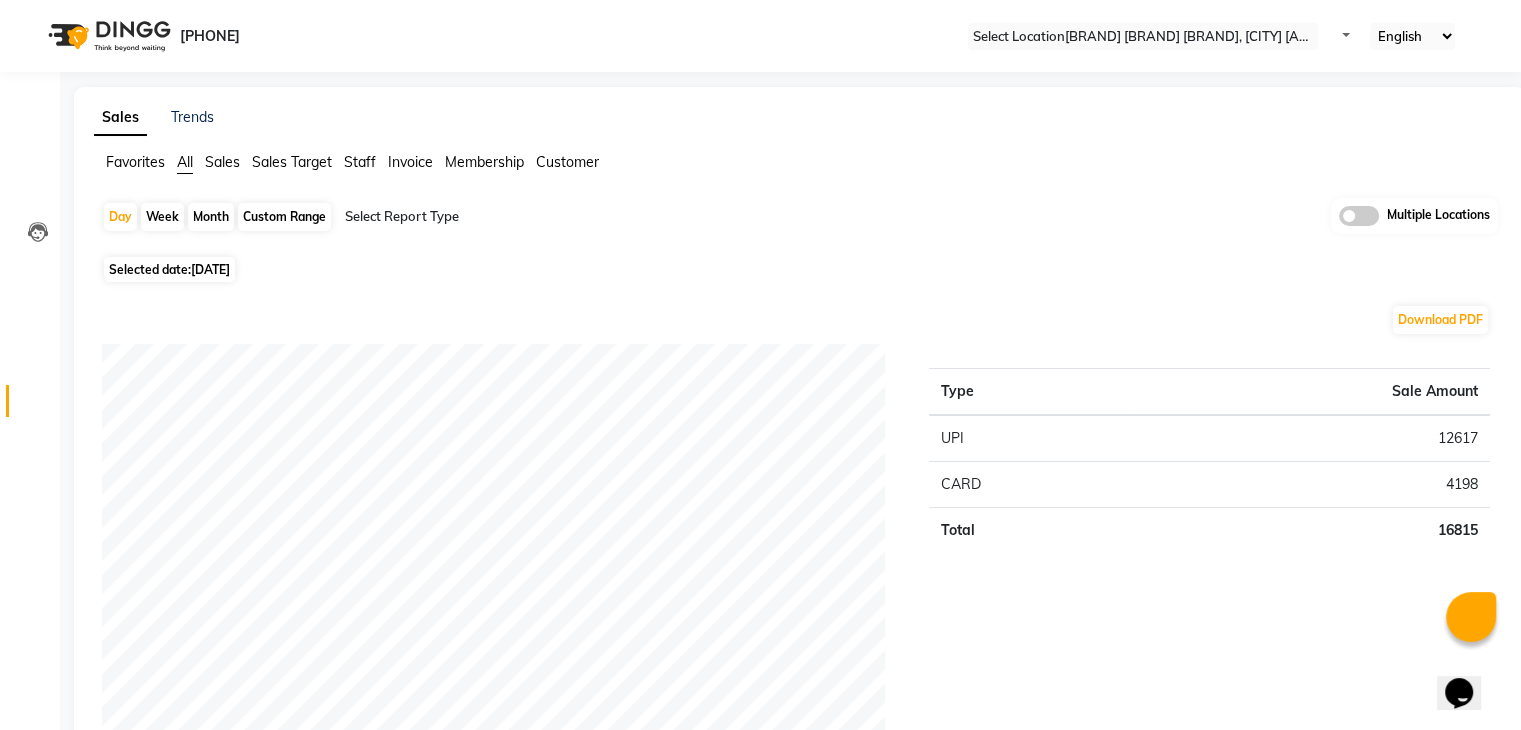 click on "Selected date:  [DATE]" at bounding box center [169, 269] 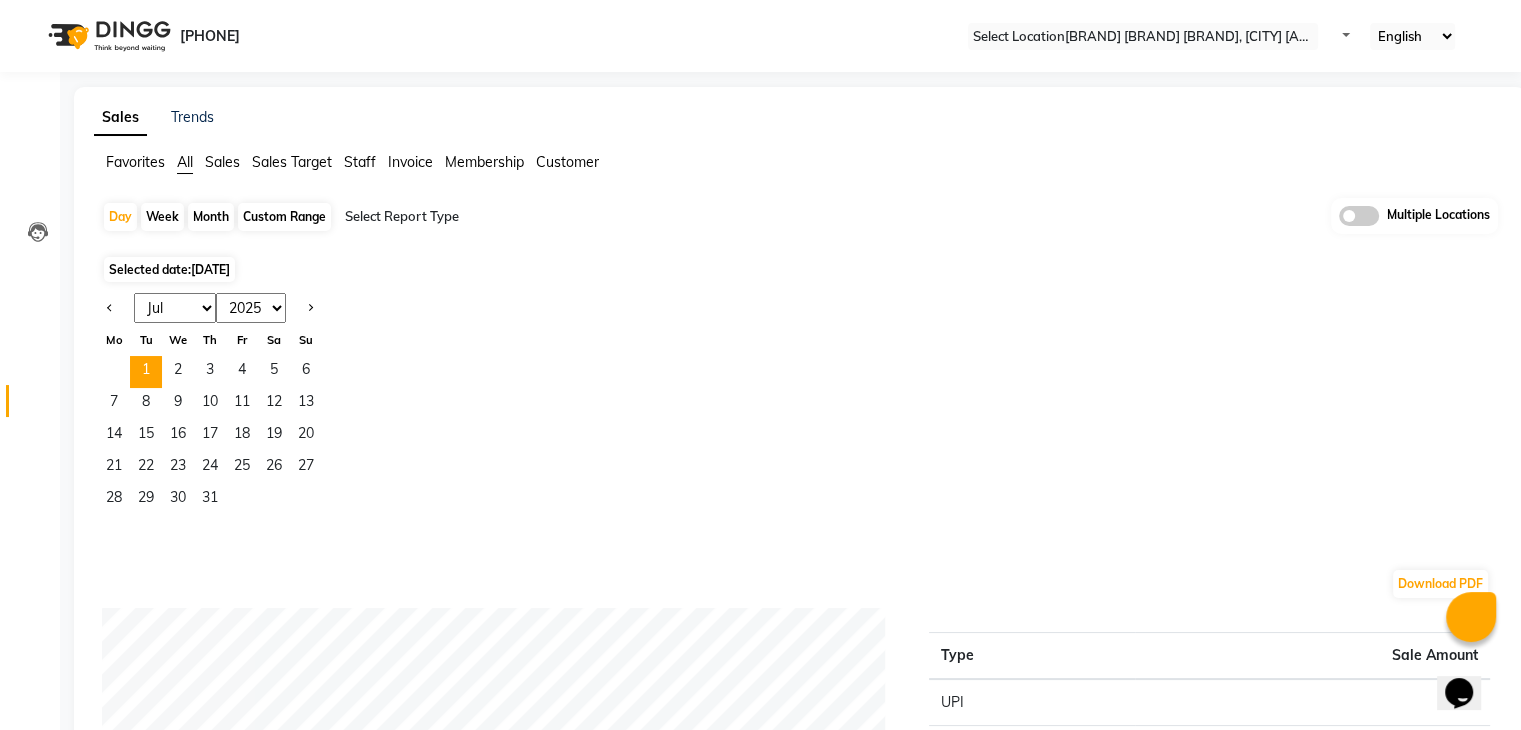 click on "Jan Feb Mar Apr May Jun Jul Aug Sep Oct Nov Dec" at bounding box center [175, 308] 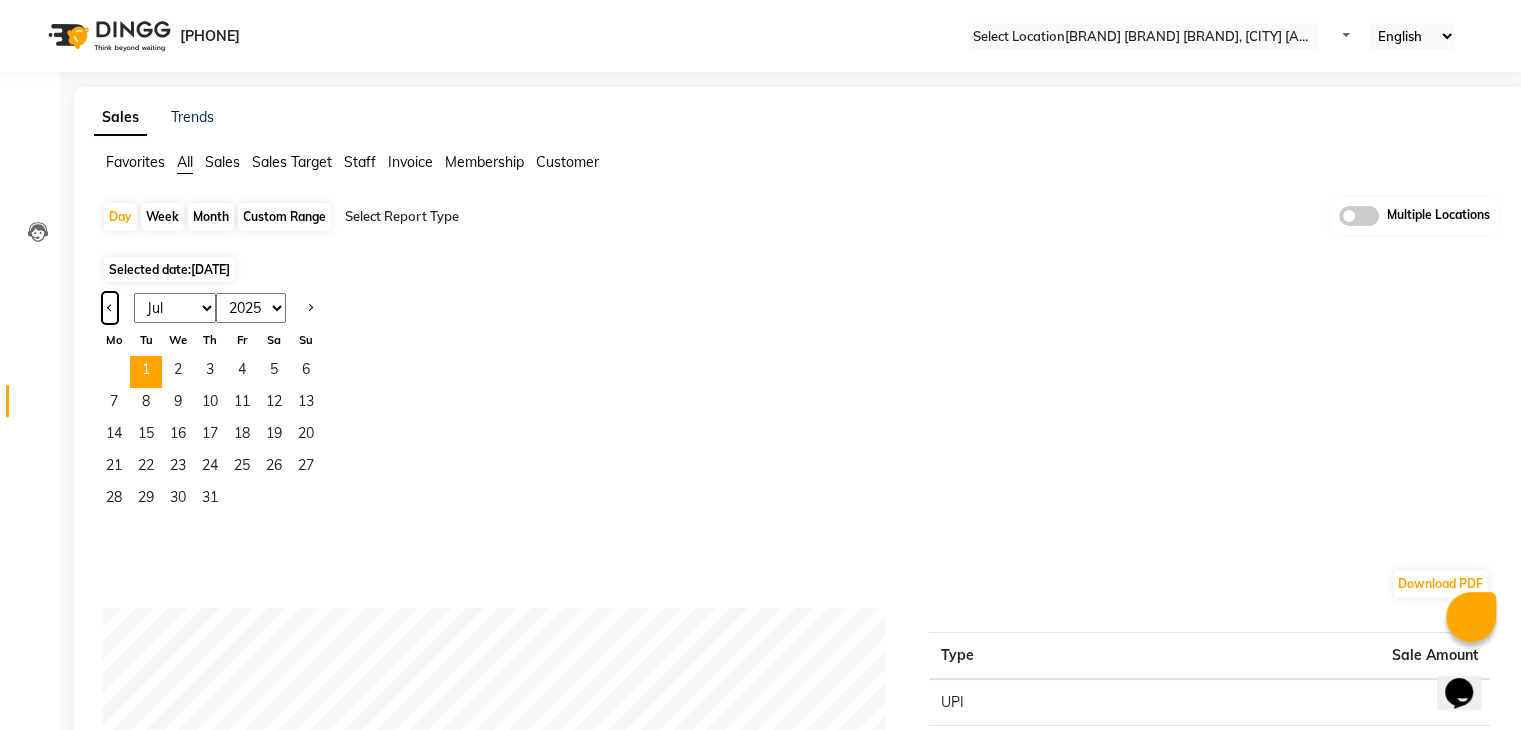 click at bounding box center (110, 308) 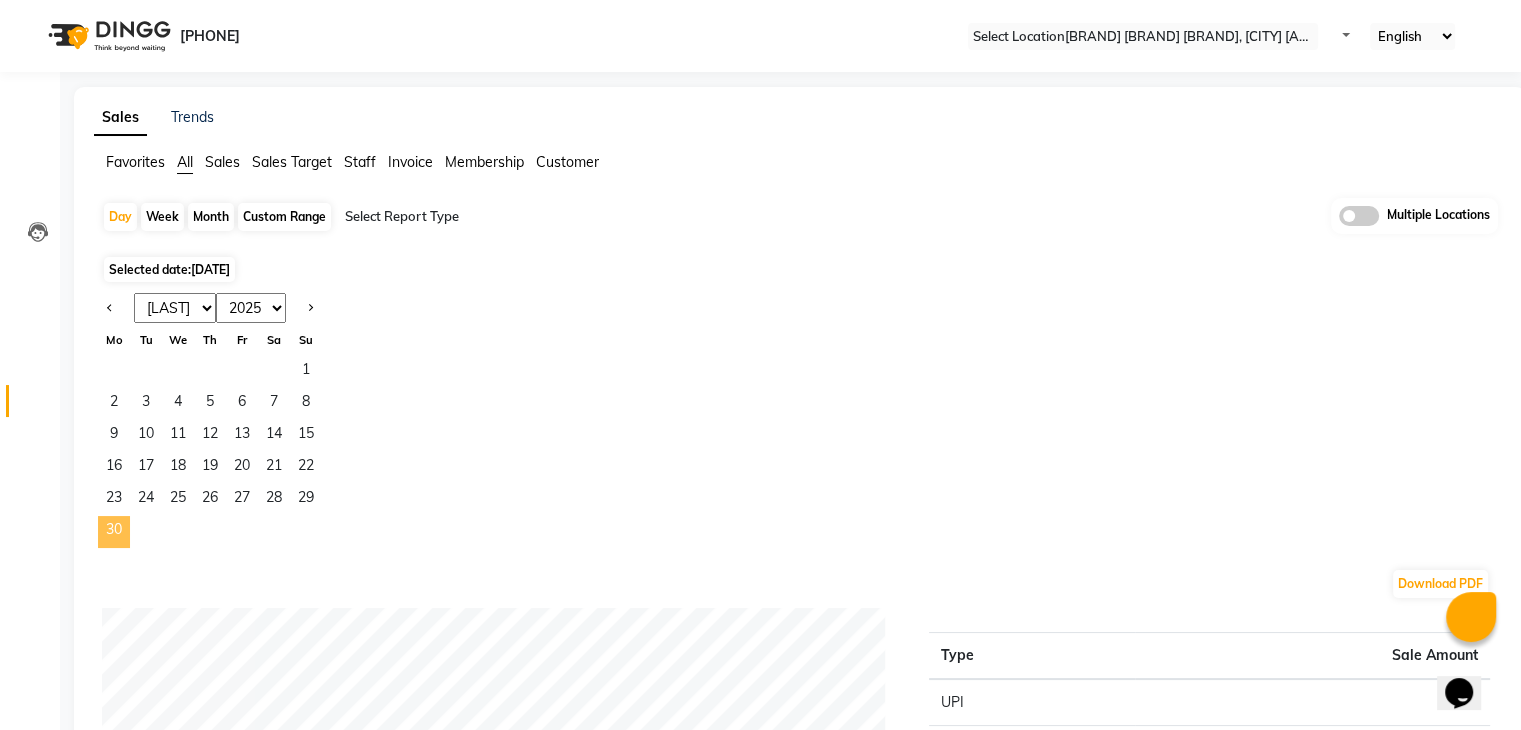 click on "30" at bounding box center [114, 532] 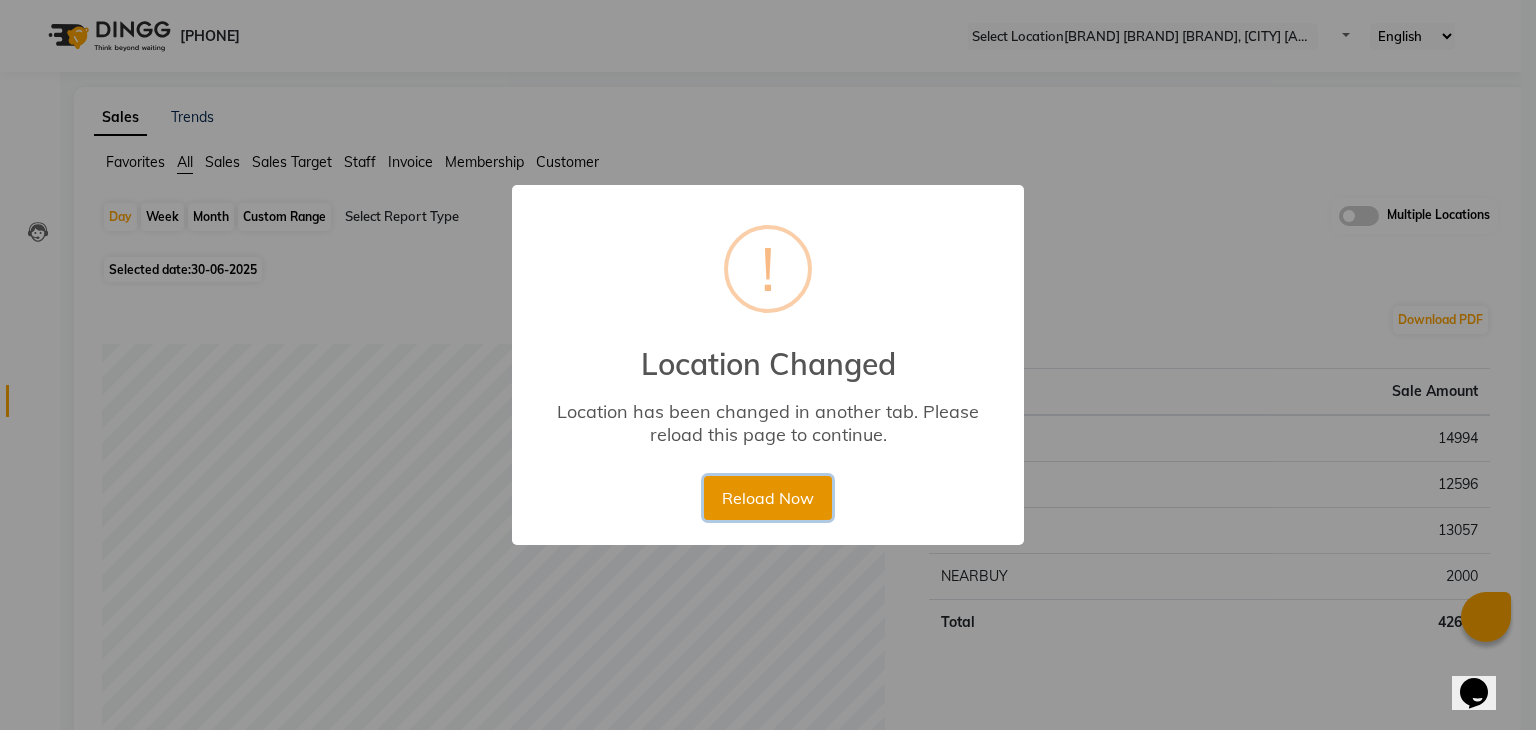 click on "Reload Now" at bounding box center [767, 498] 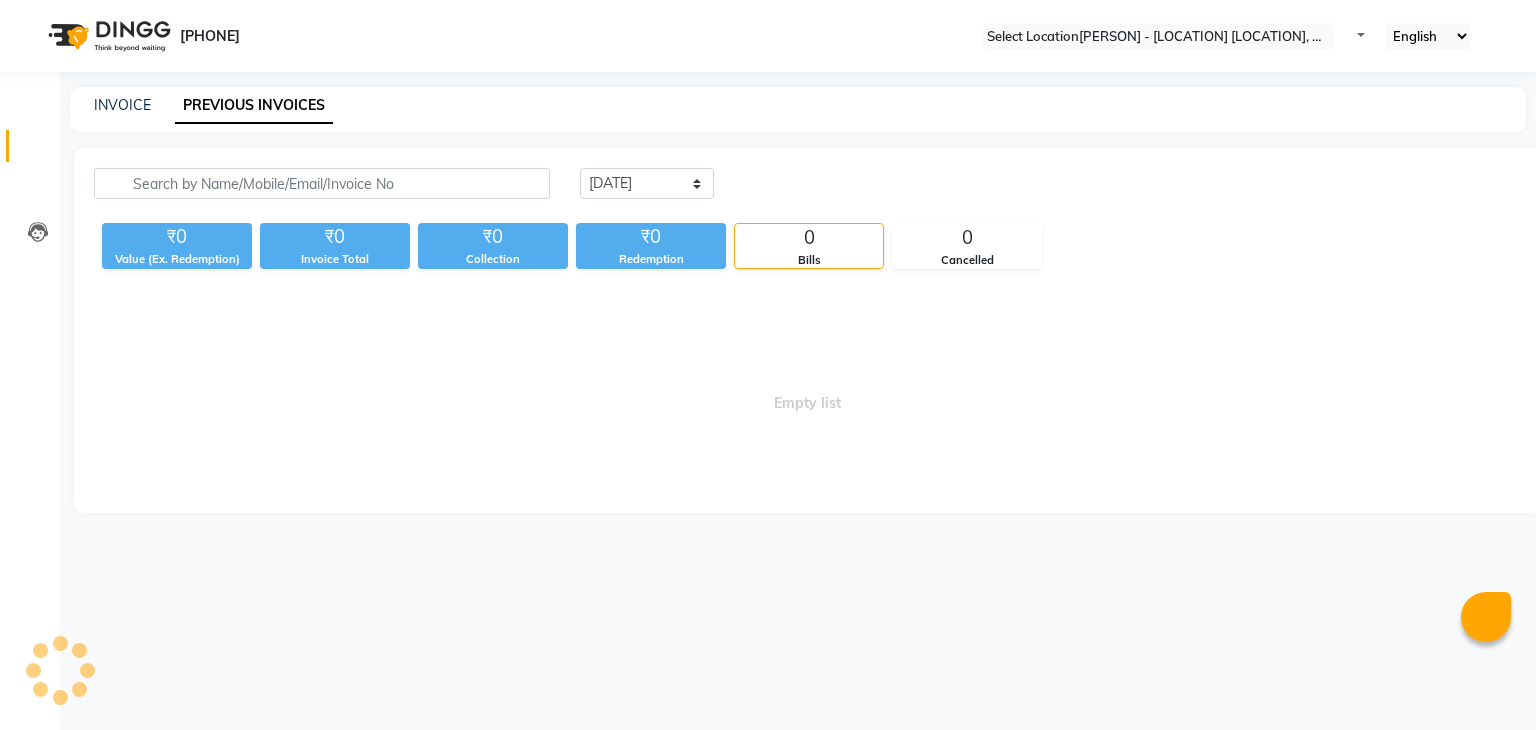 scroll, scrollTop: 0, scrollLeft: 0, axis: both 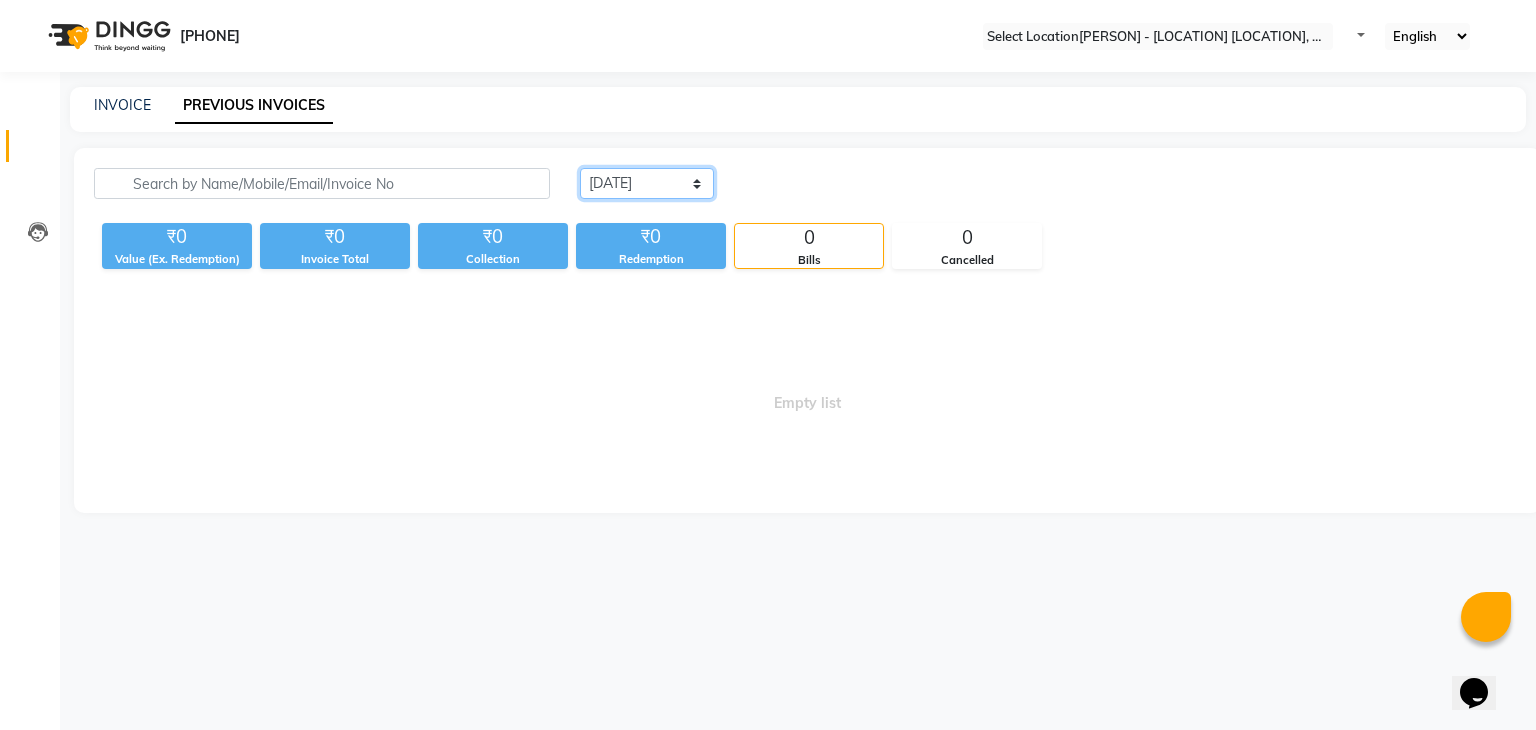 click on "Today Yesterday Custom Range" at bounding box center (647, 183) 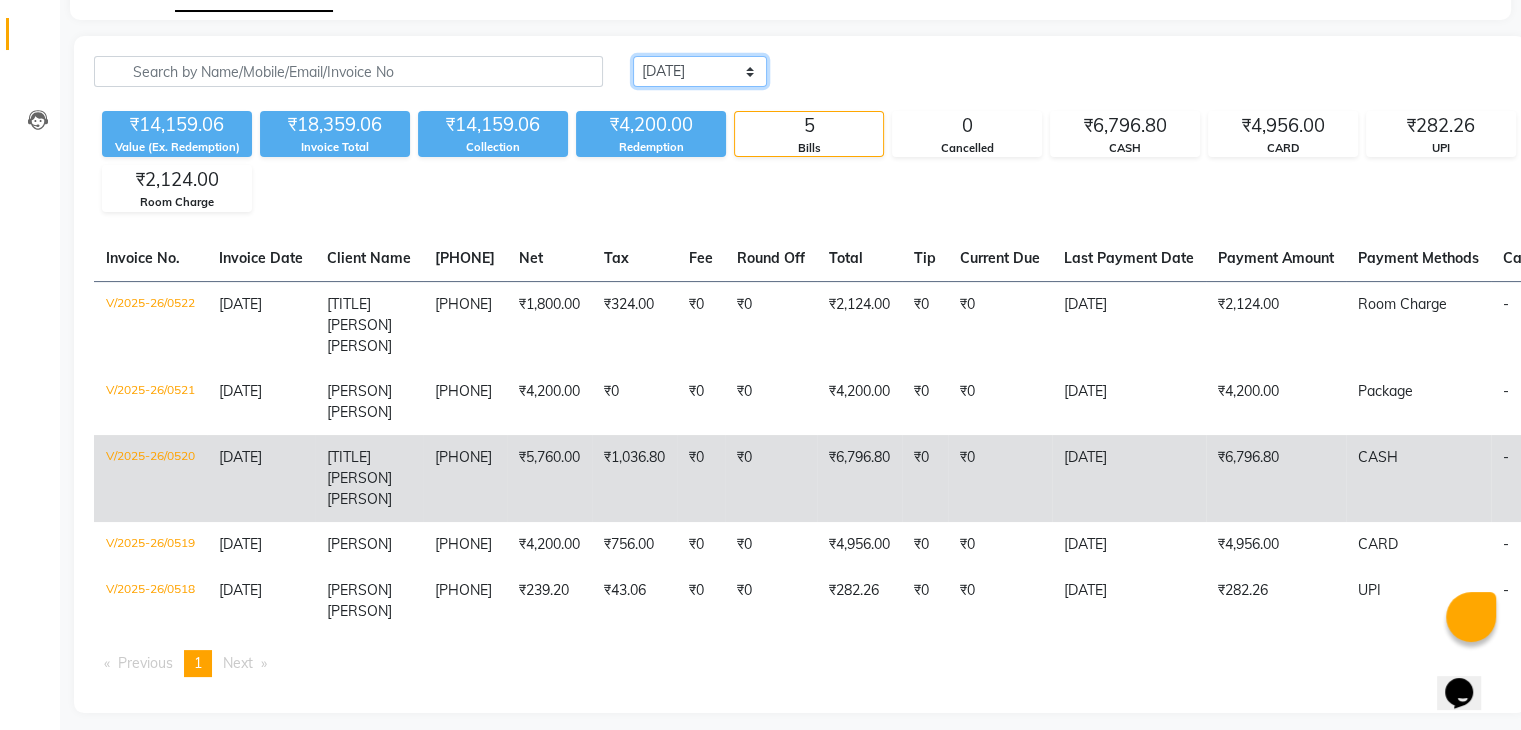 scroll, scrollTop: 118, scrollLeft: 0, axis: vertical 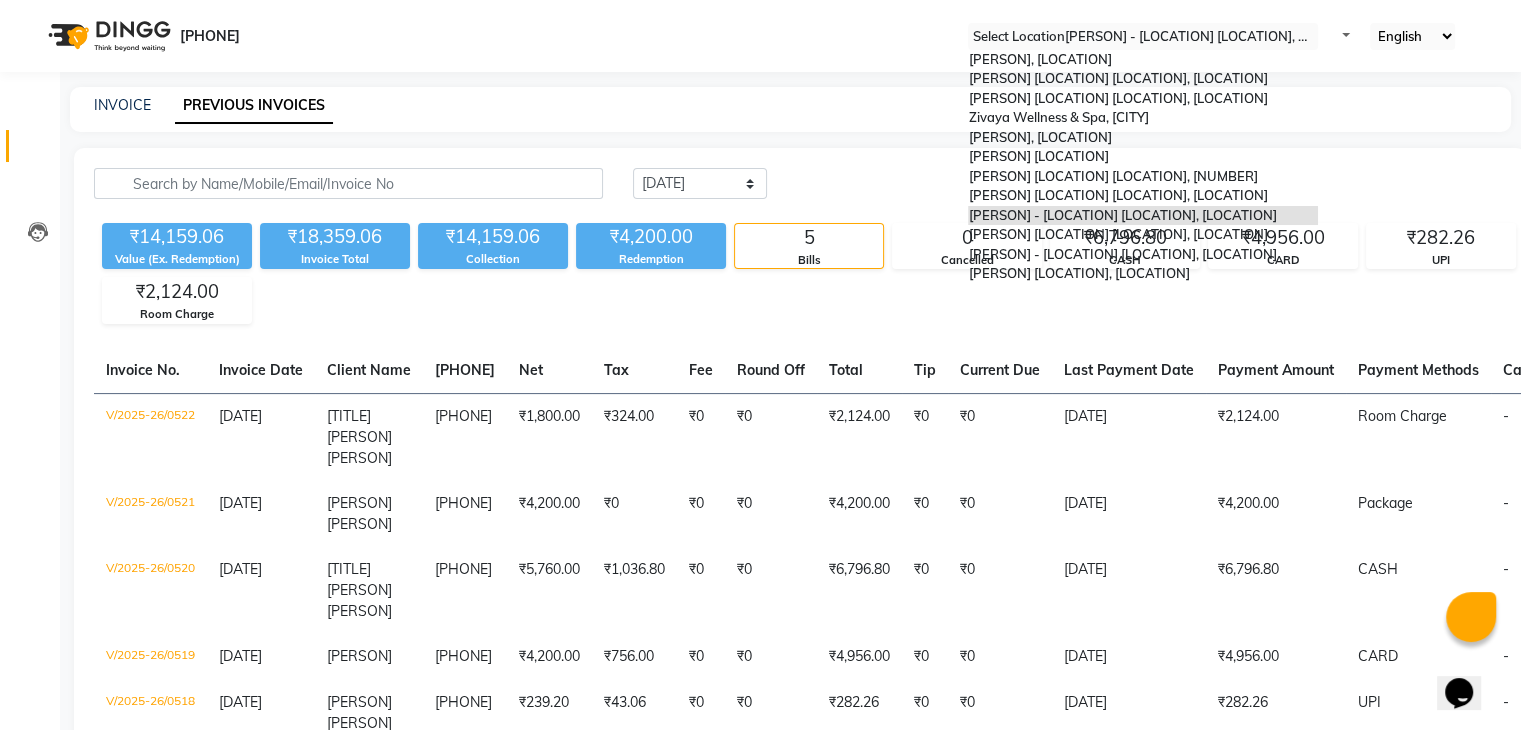 click at bounding box center (1143, 37) 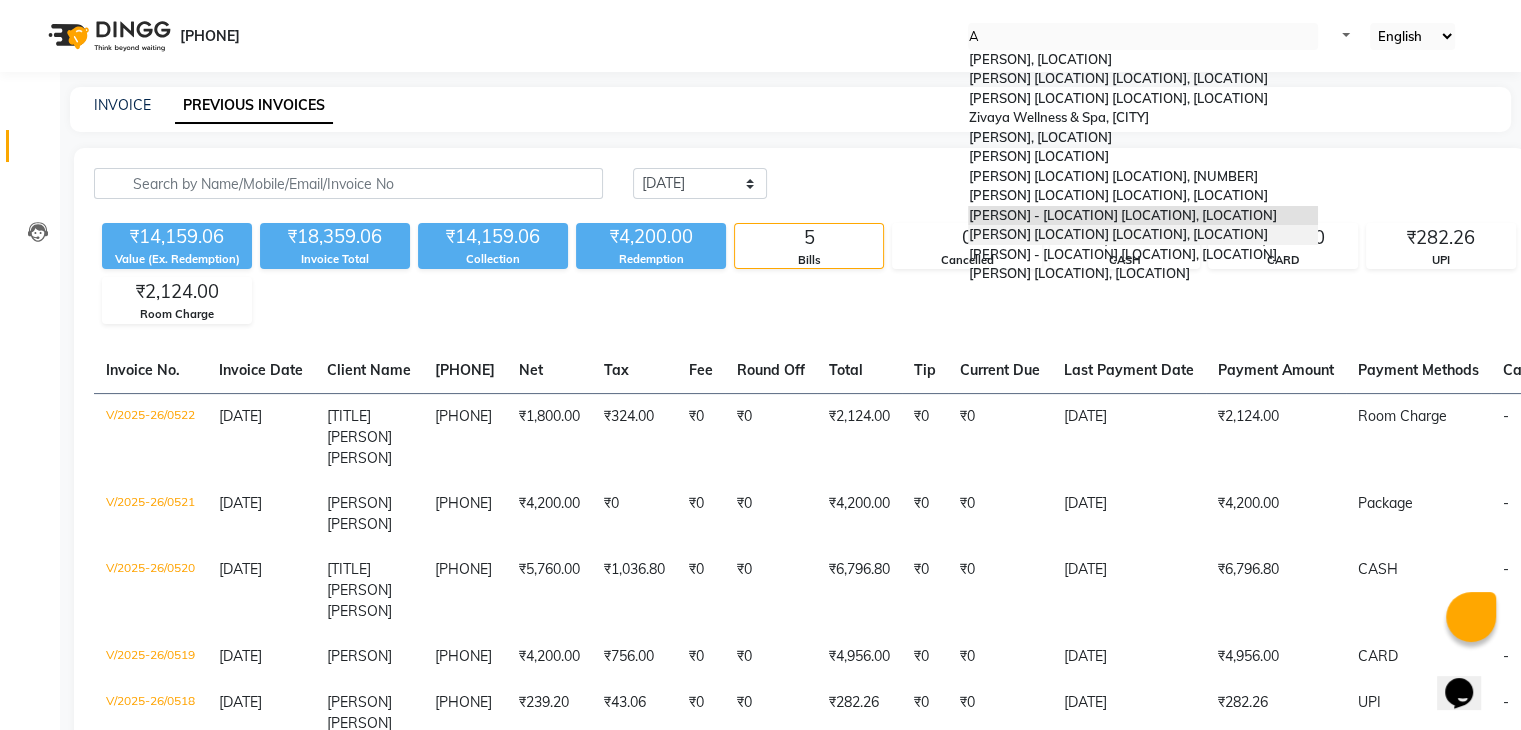 scroll, scrollTop: 0, scrollLeft: 0, axis: both 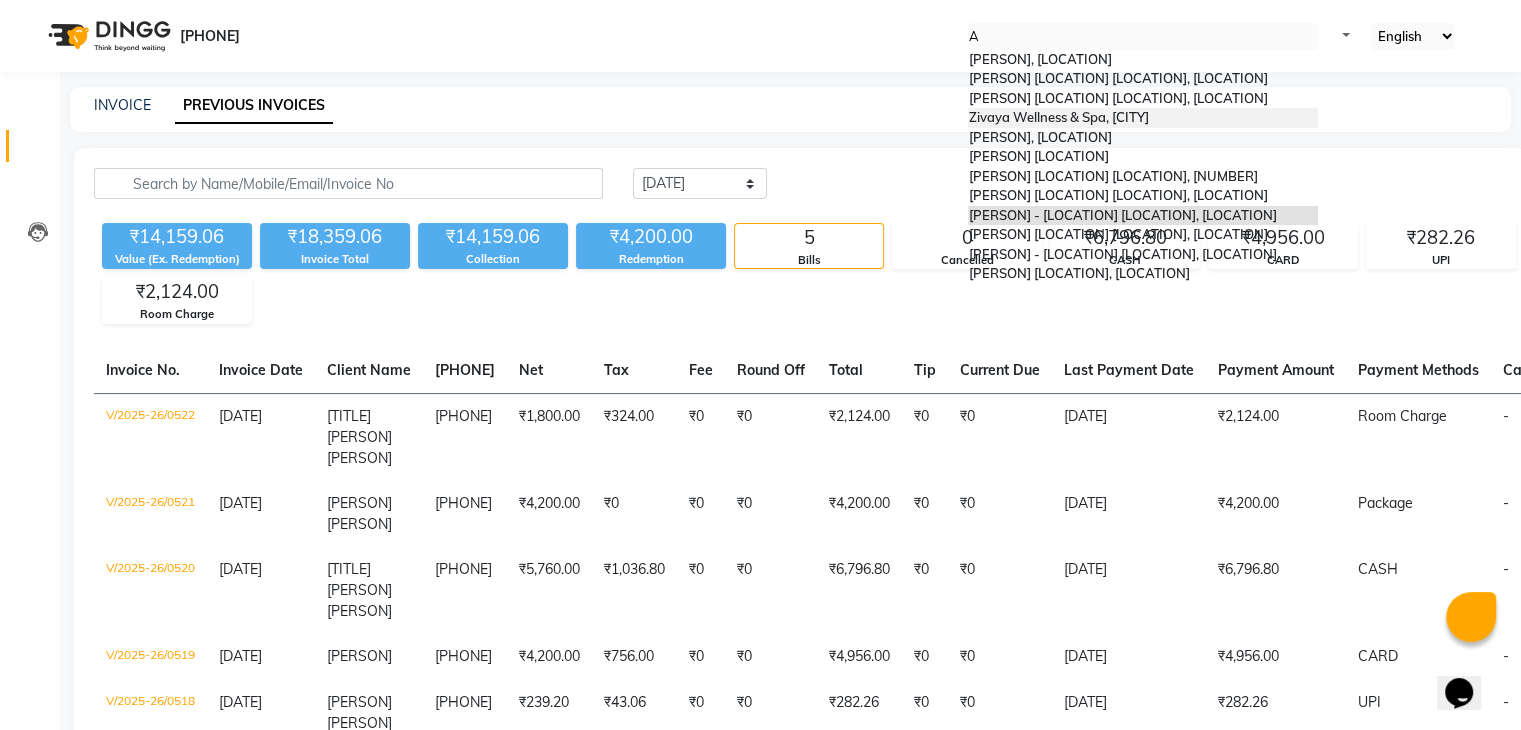 click on "[BRAND] [BRAND], [CITY]" at bounding box center [1058, 117] 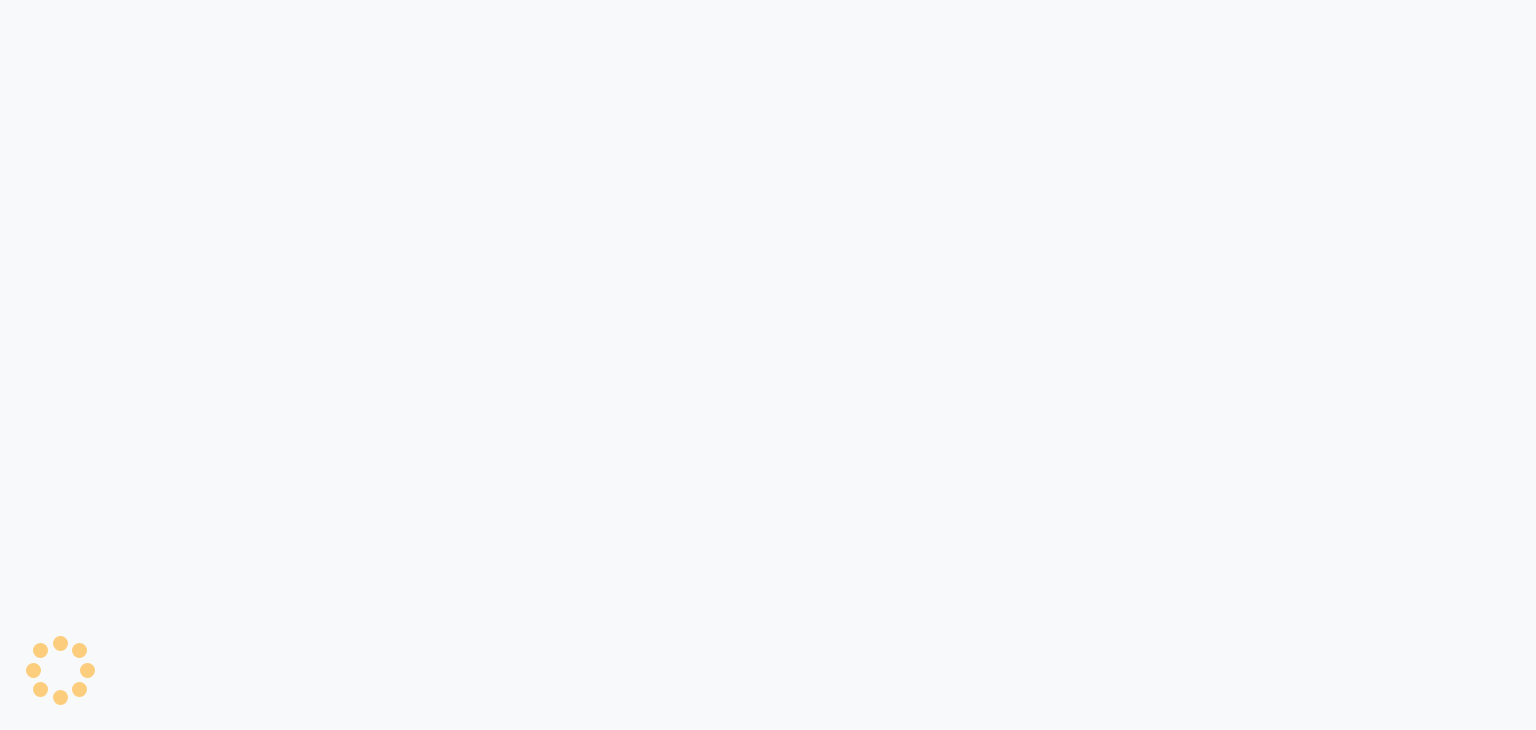 scroll, scrollTop: 0, scrollLeft: 0, axis: both 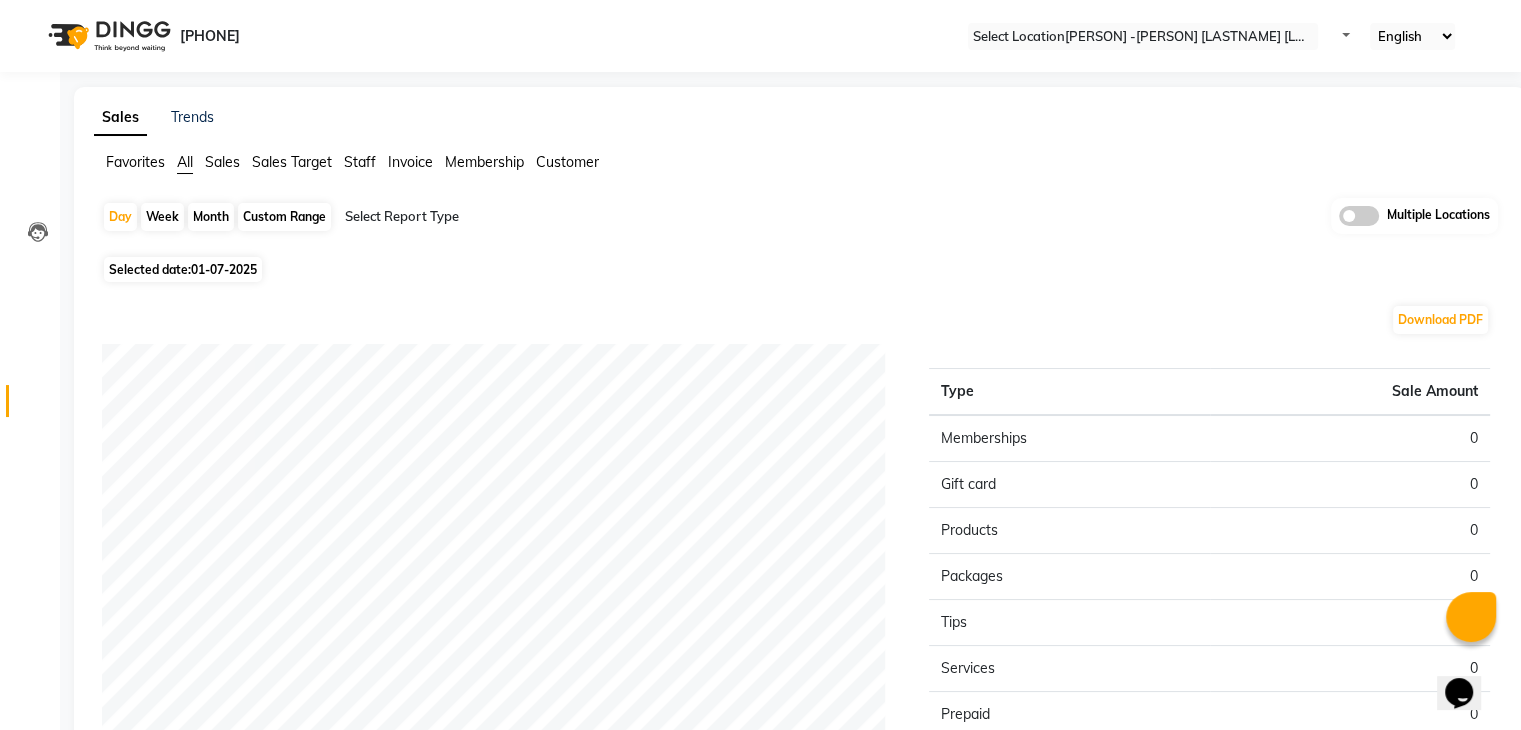 click on "[DATE]" at bounding box center [224, 269] 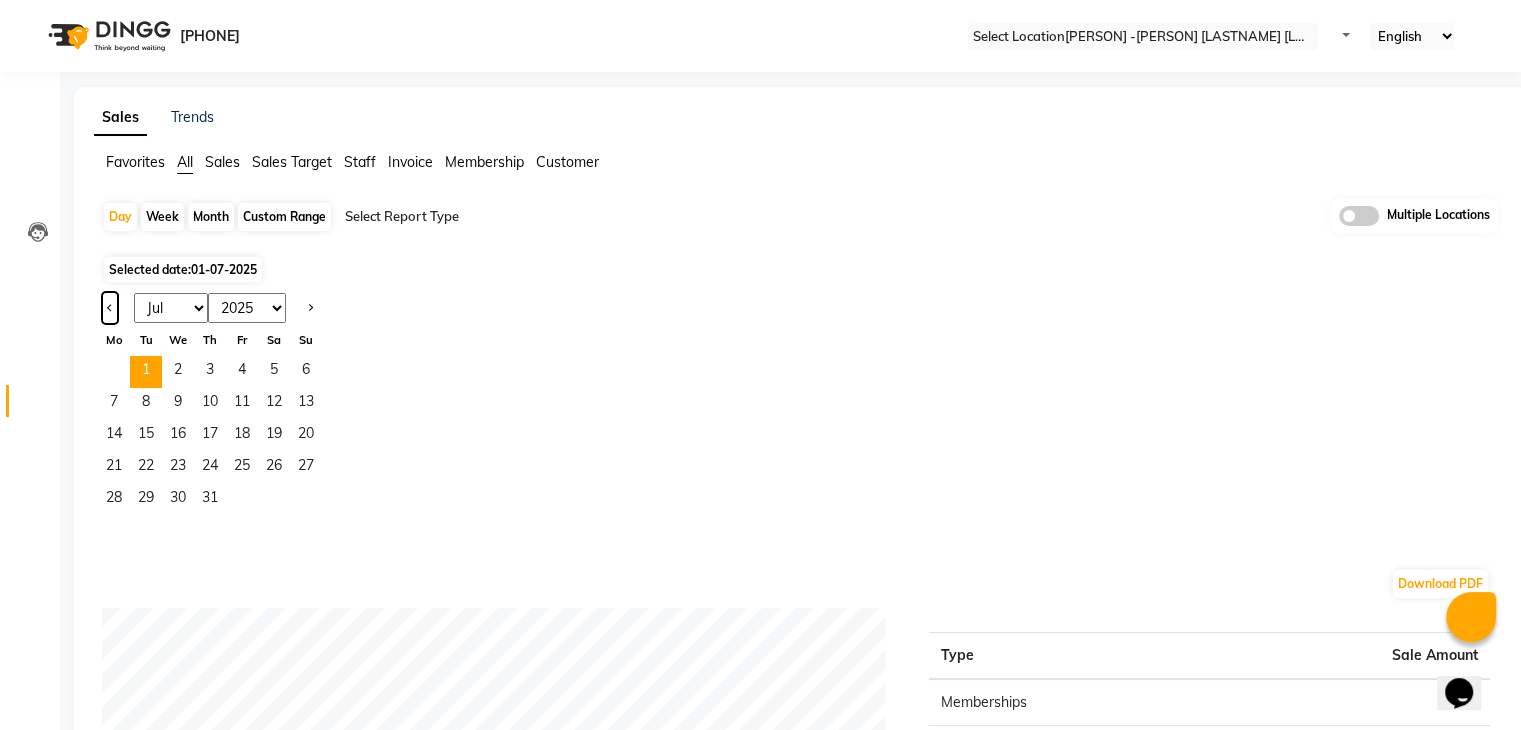 click at bounding box center (110, 308) 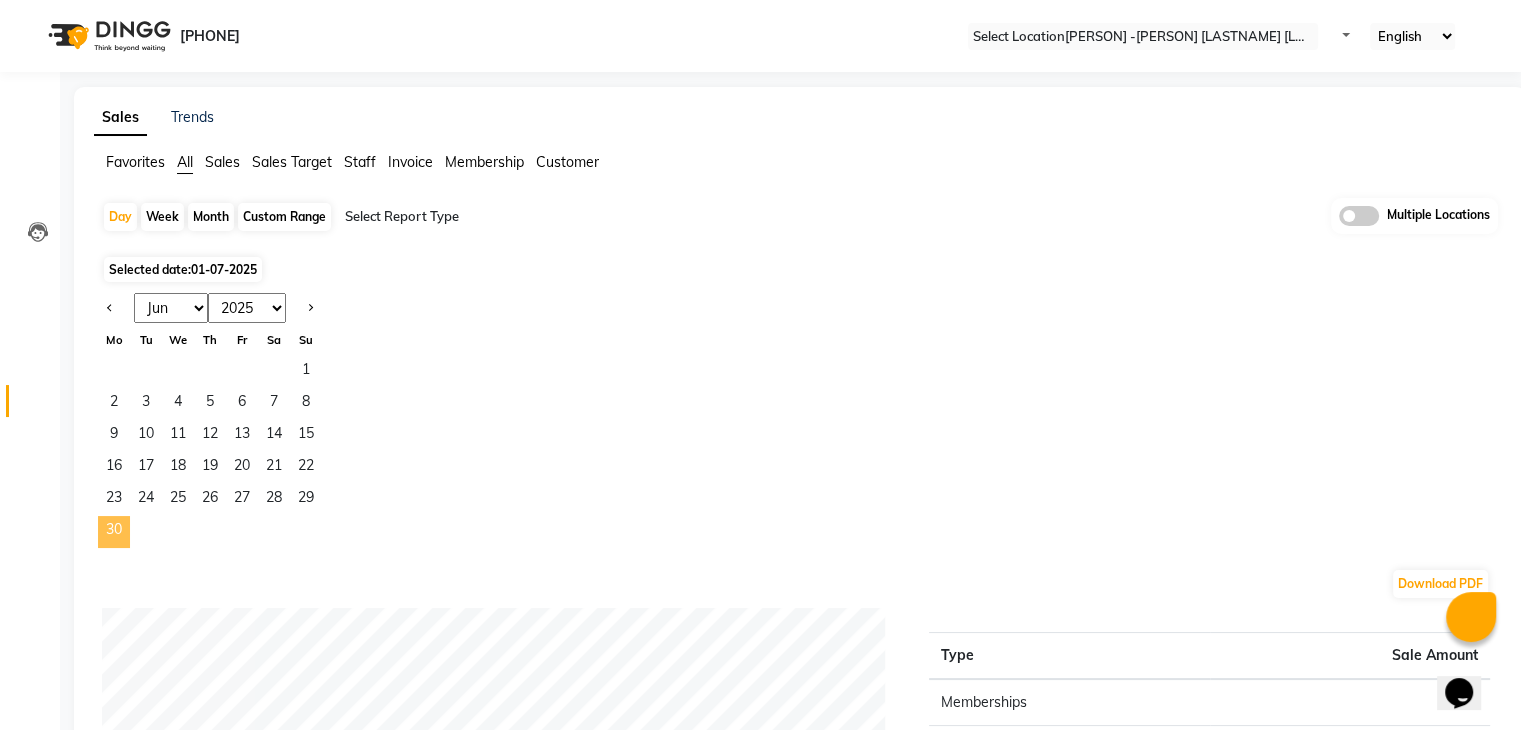 click on "30" at bounding box center (114, 532) 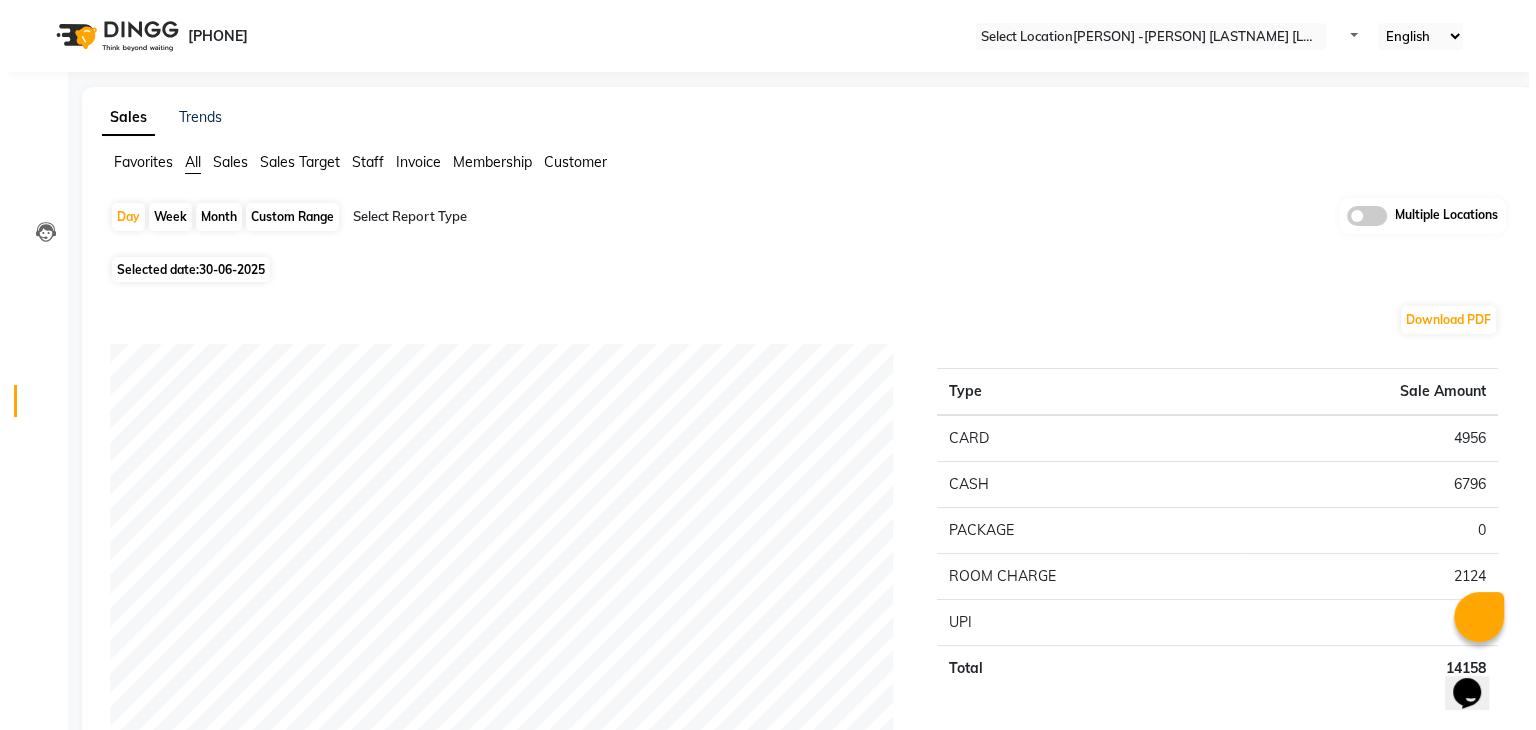 scroll, scrollTop: 200, scrollLeft: 0, axis: vertical 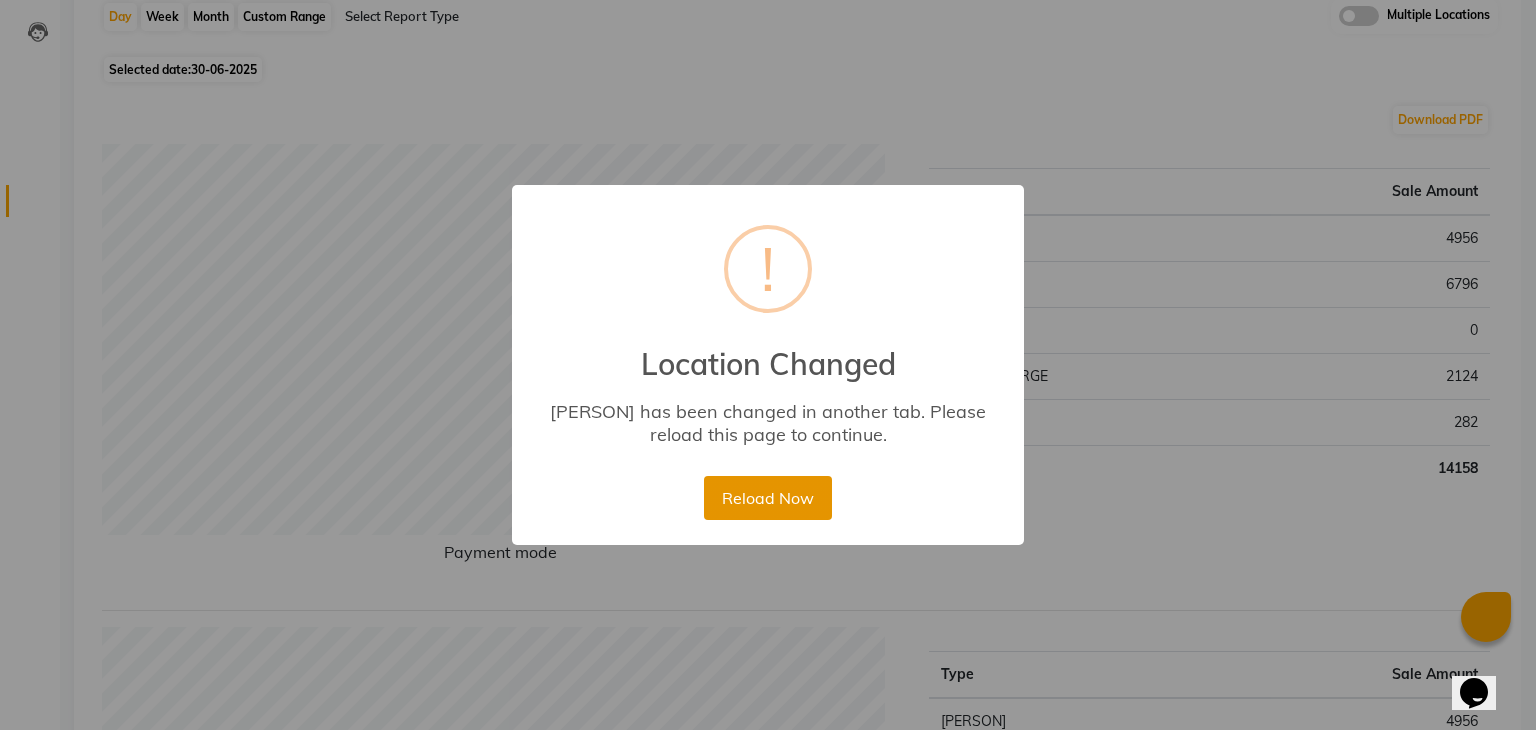 click on "Reload Now" at bounding box center (767, 498) 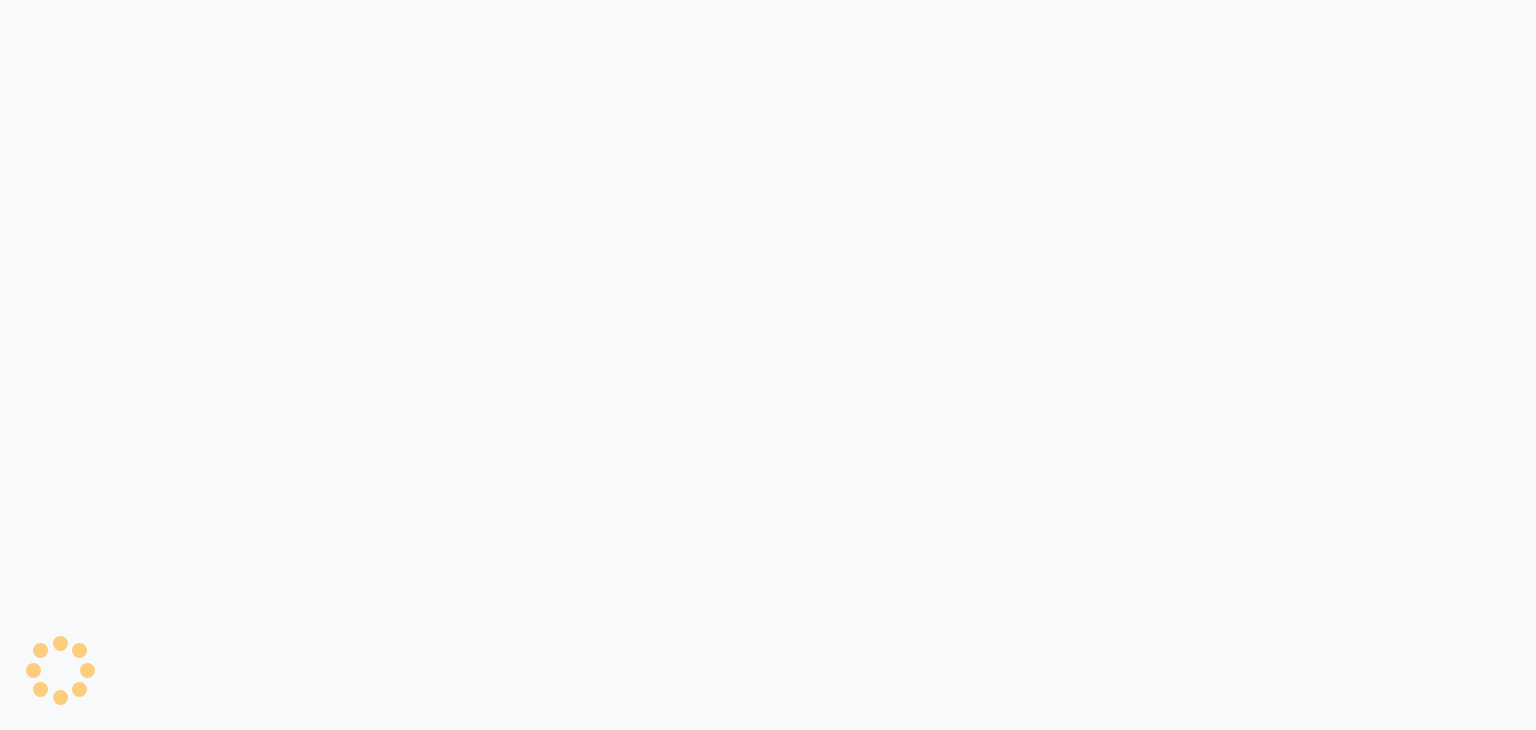 scroll, scrollTop: 0, scrollLeft: 0, axis: both 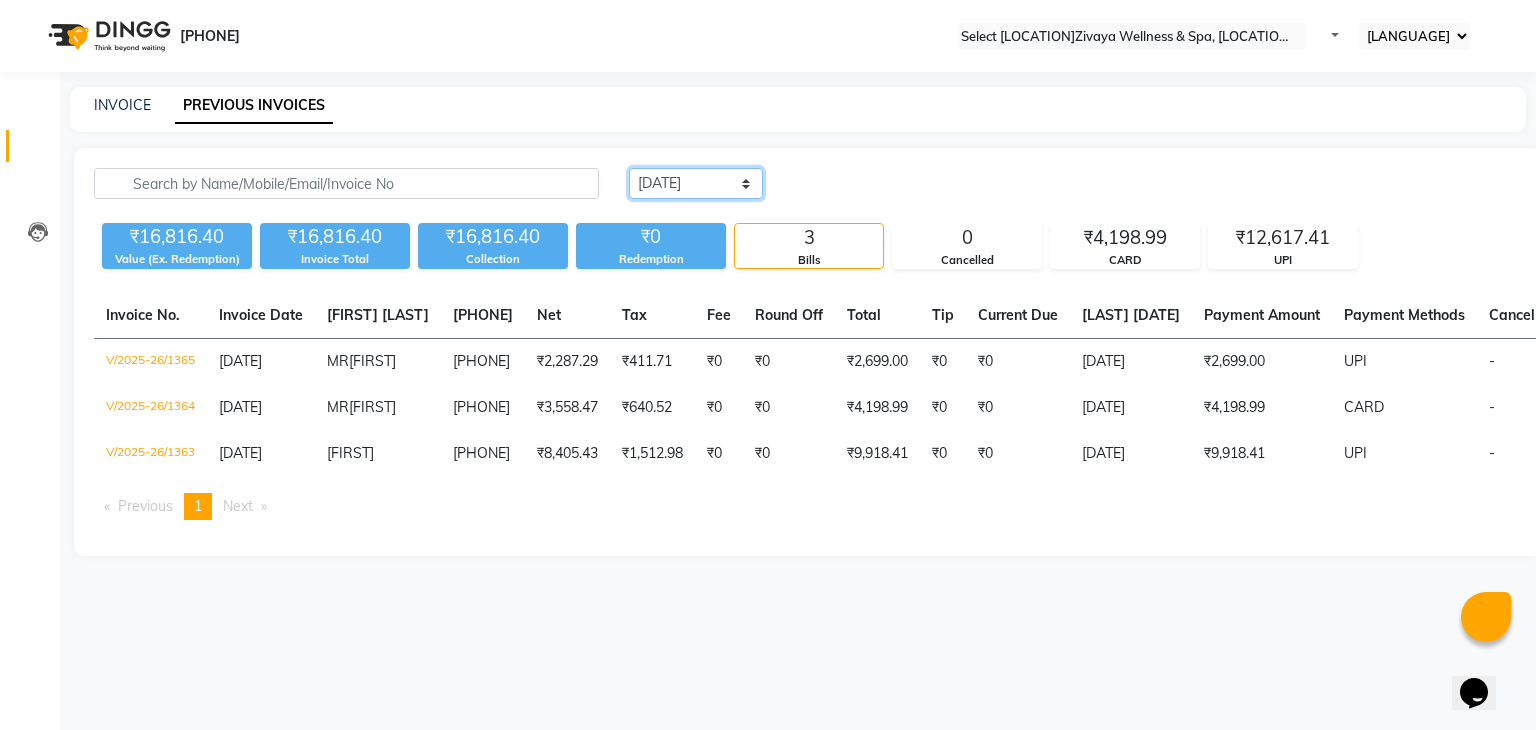 click on "Today Yesterday Custom Range" at bounding box center (696, 183) 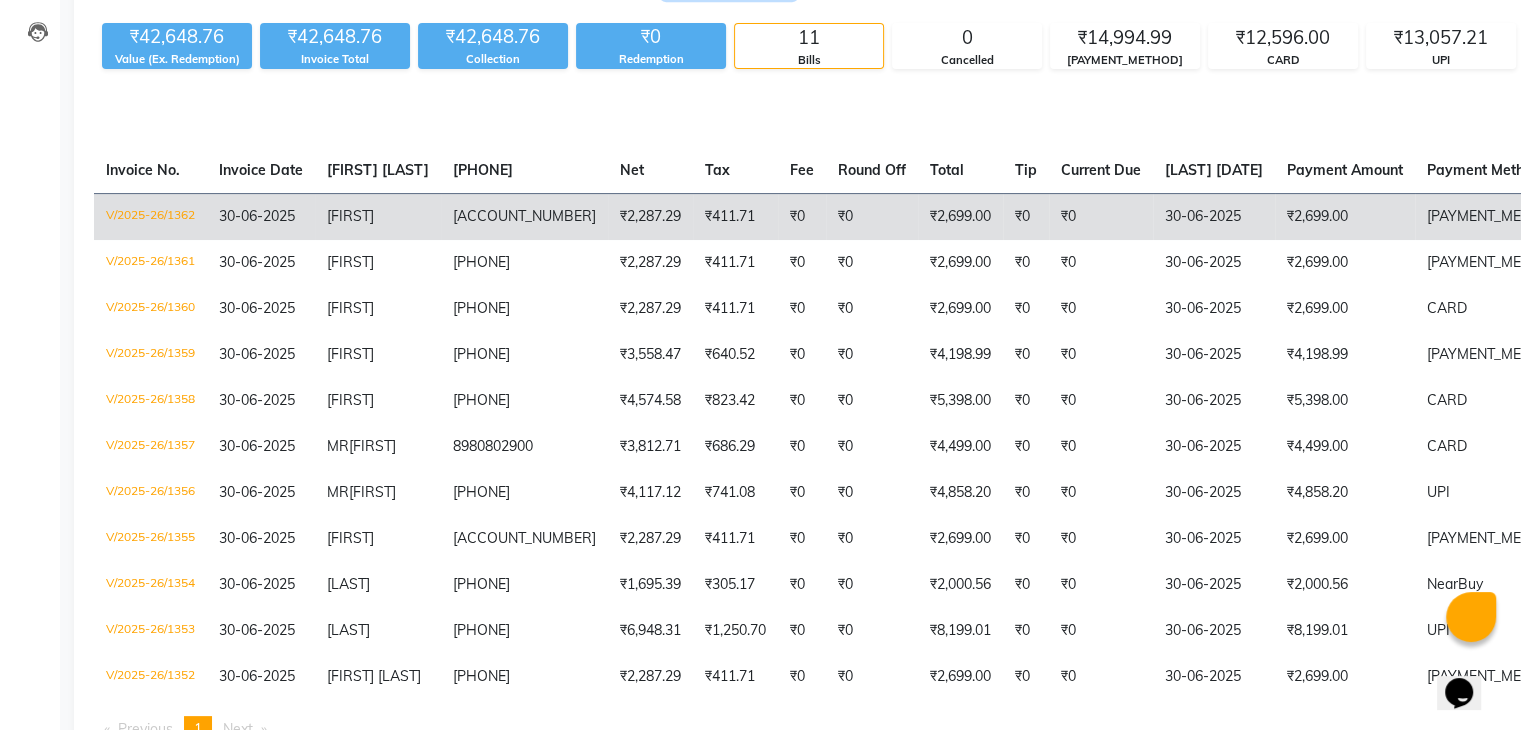 scroll, scrollTop: 300, scrollLeft: 0, axis: vertical 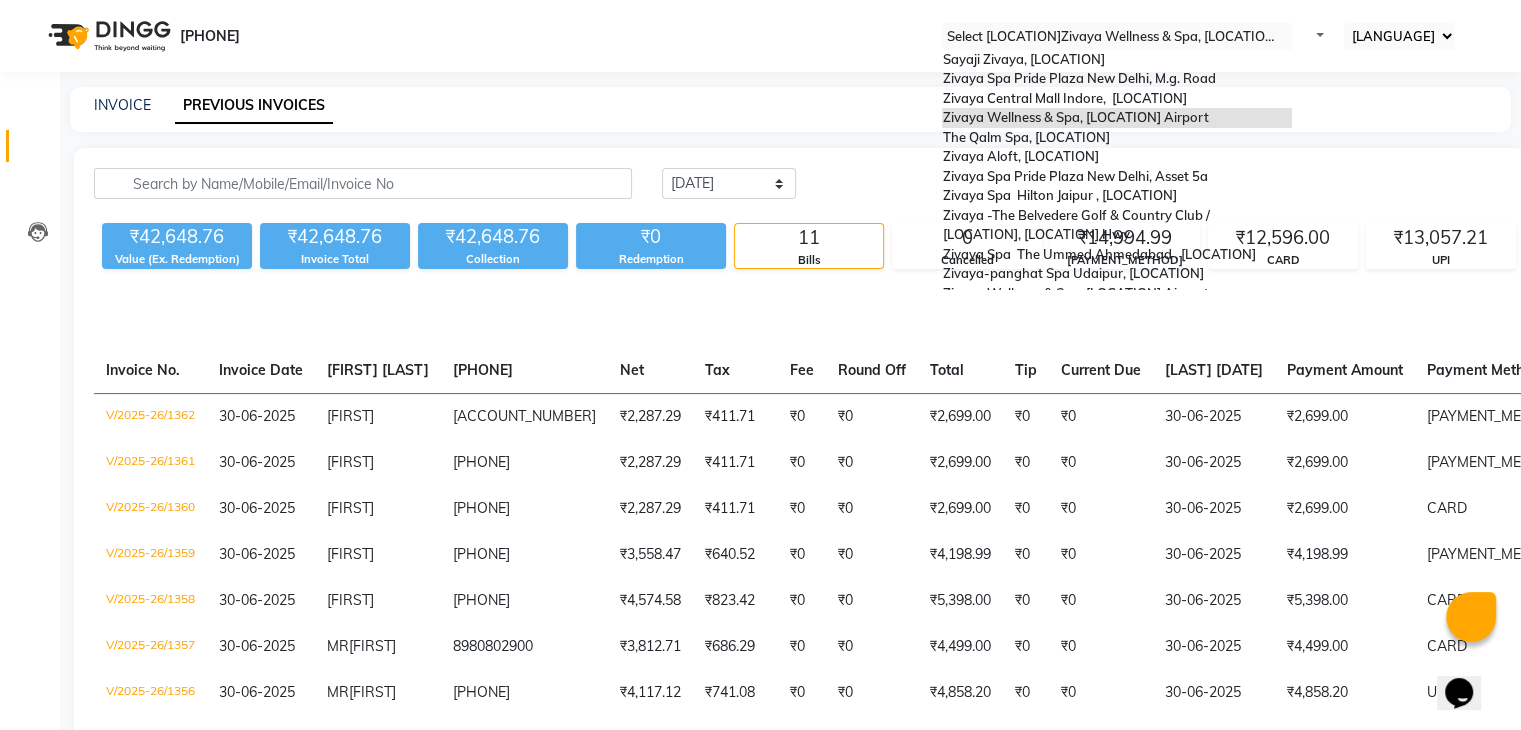 click at bounding box center (1117, 37) 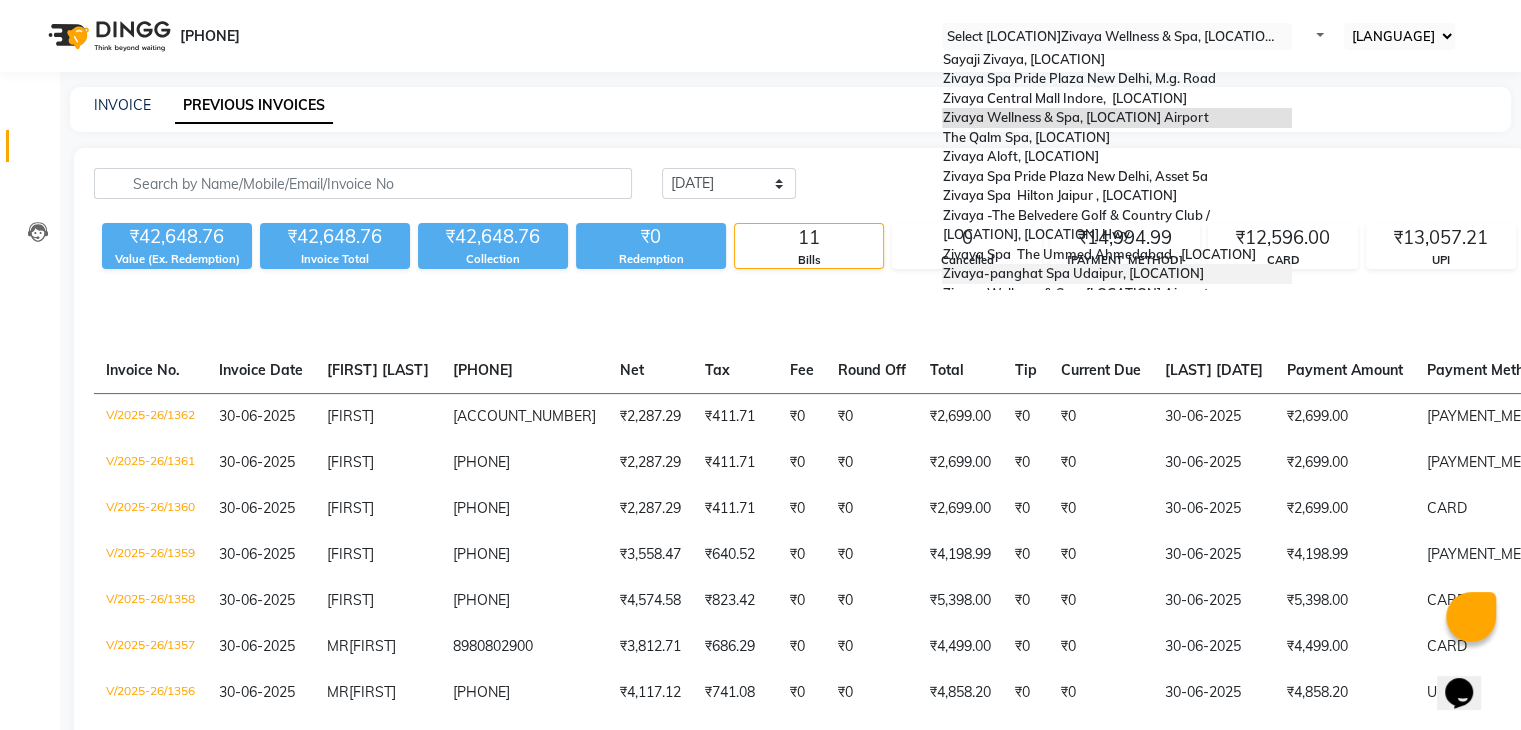 scroll, scrollTop: 0, scrollLeft: 0, axis: both 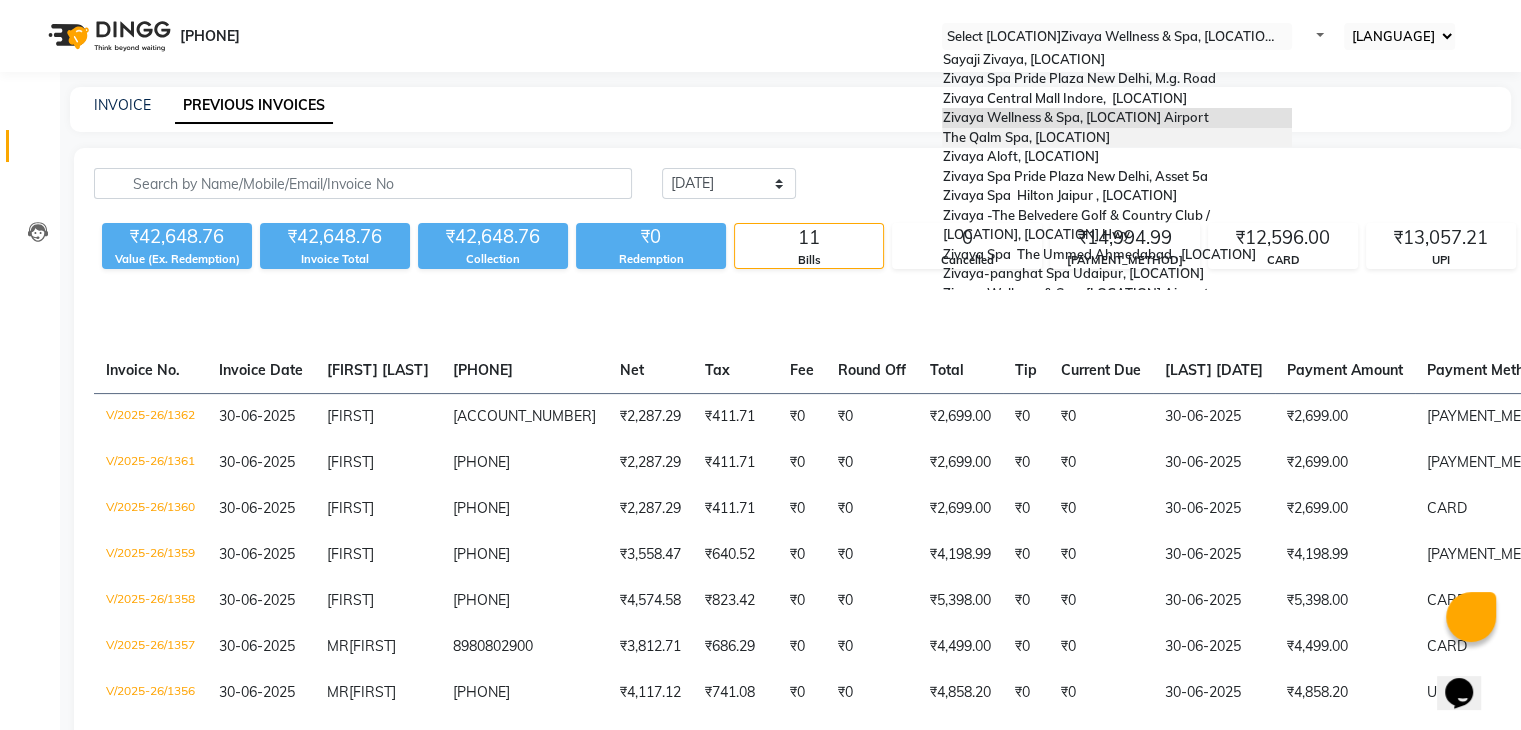click on "[BRAND] [LOCATION], [LOCATION]" at bounding box center (1025, 137) 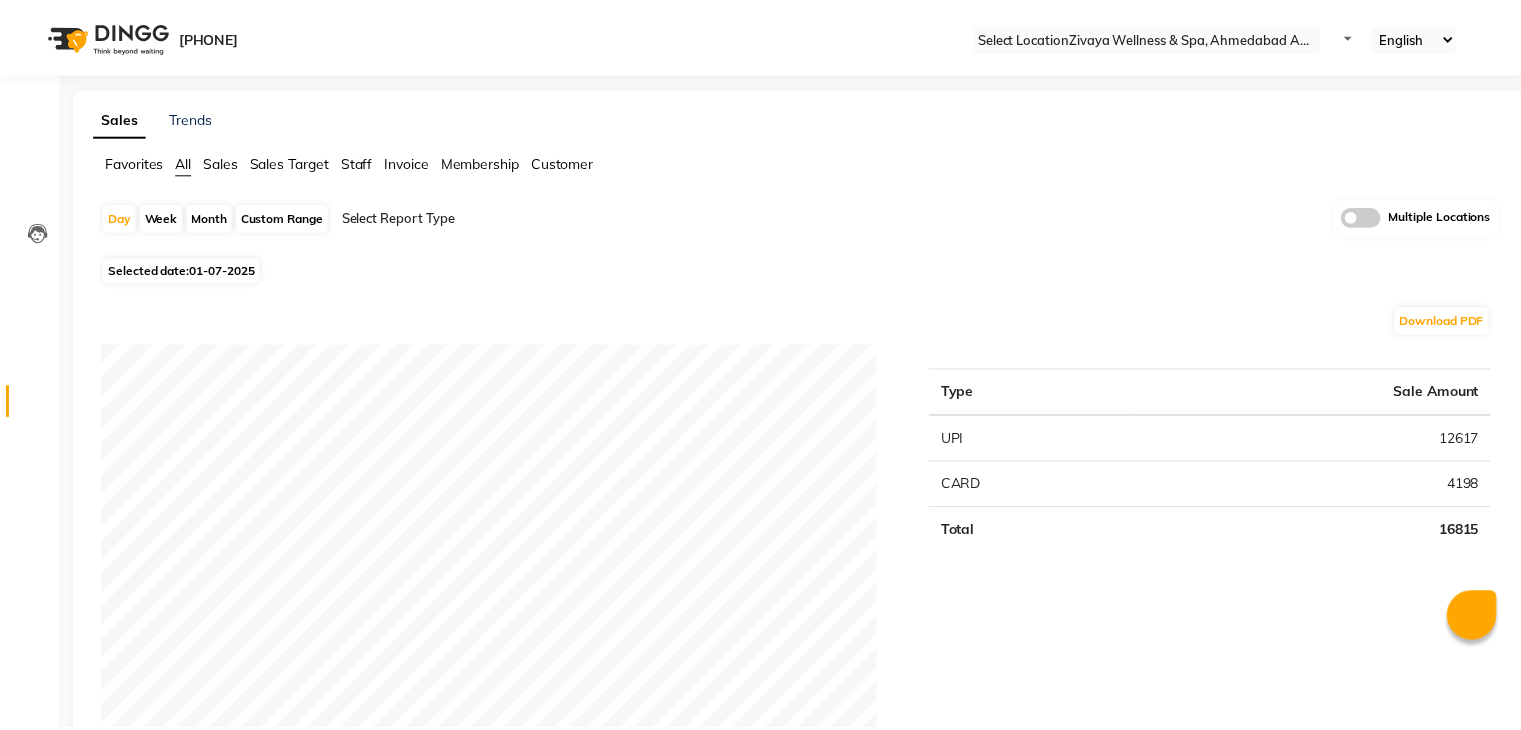 scroll, scrollTop: 0, scrollLeft: 0, axis: both 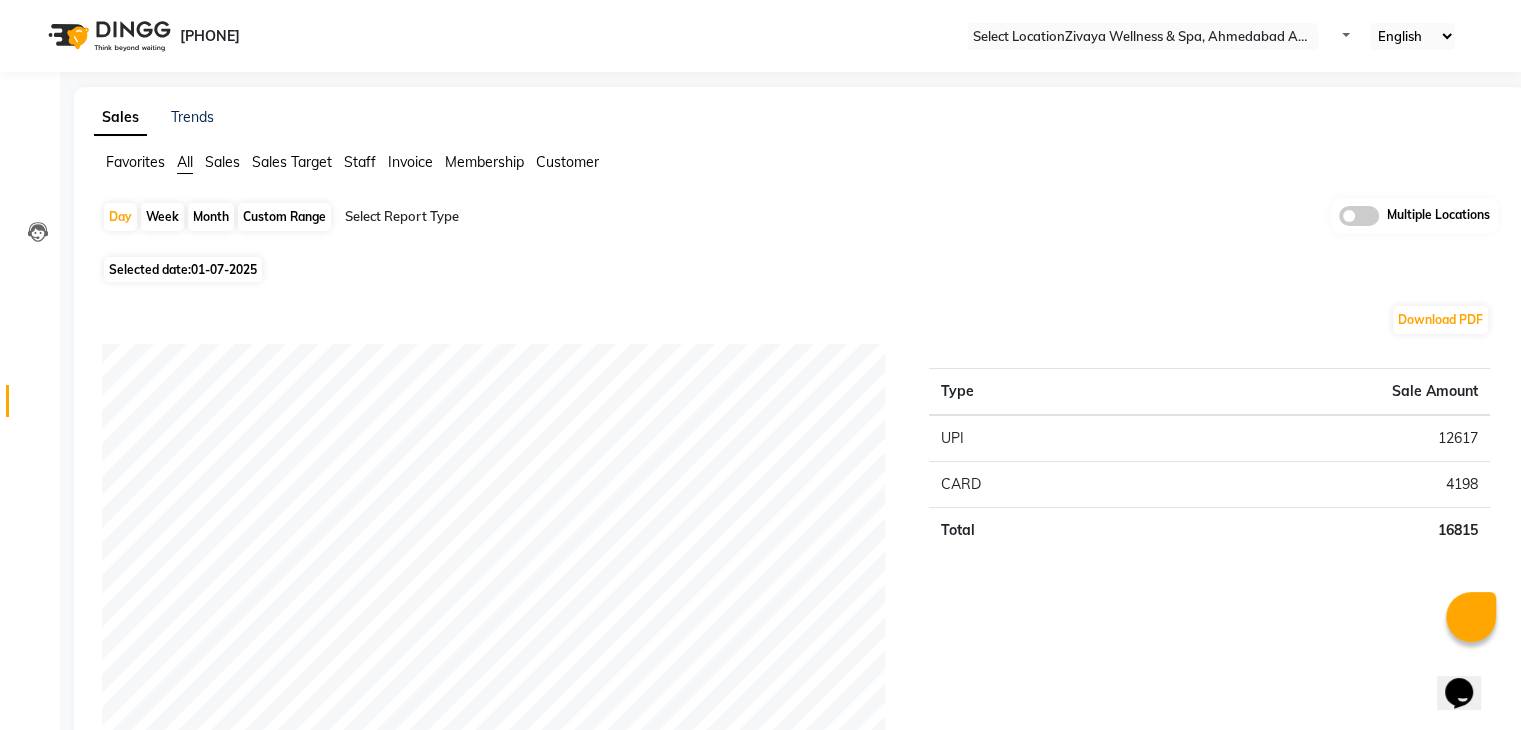 click on "Selected date: 01-07-2025" at bounding box center [183, 269] 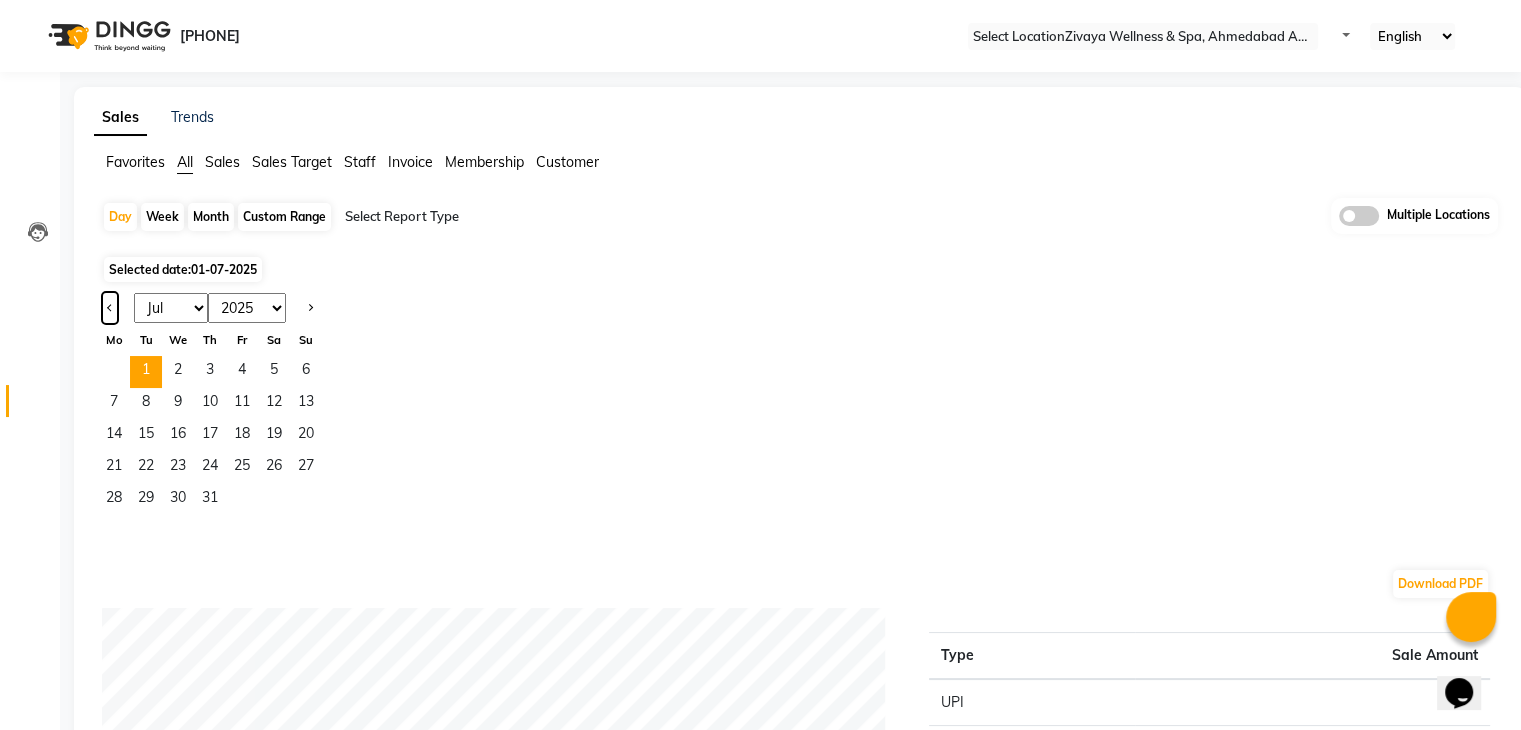 click at bounding box center (110, 308) 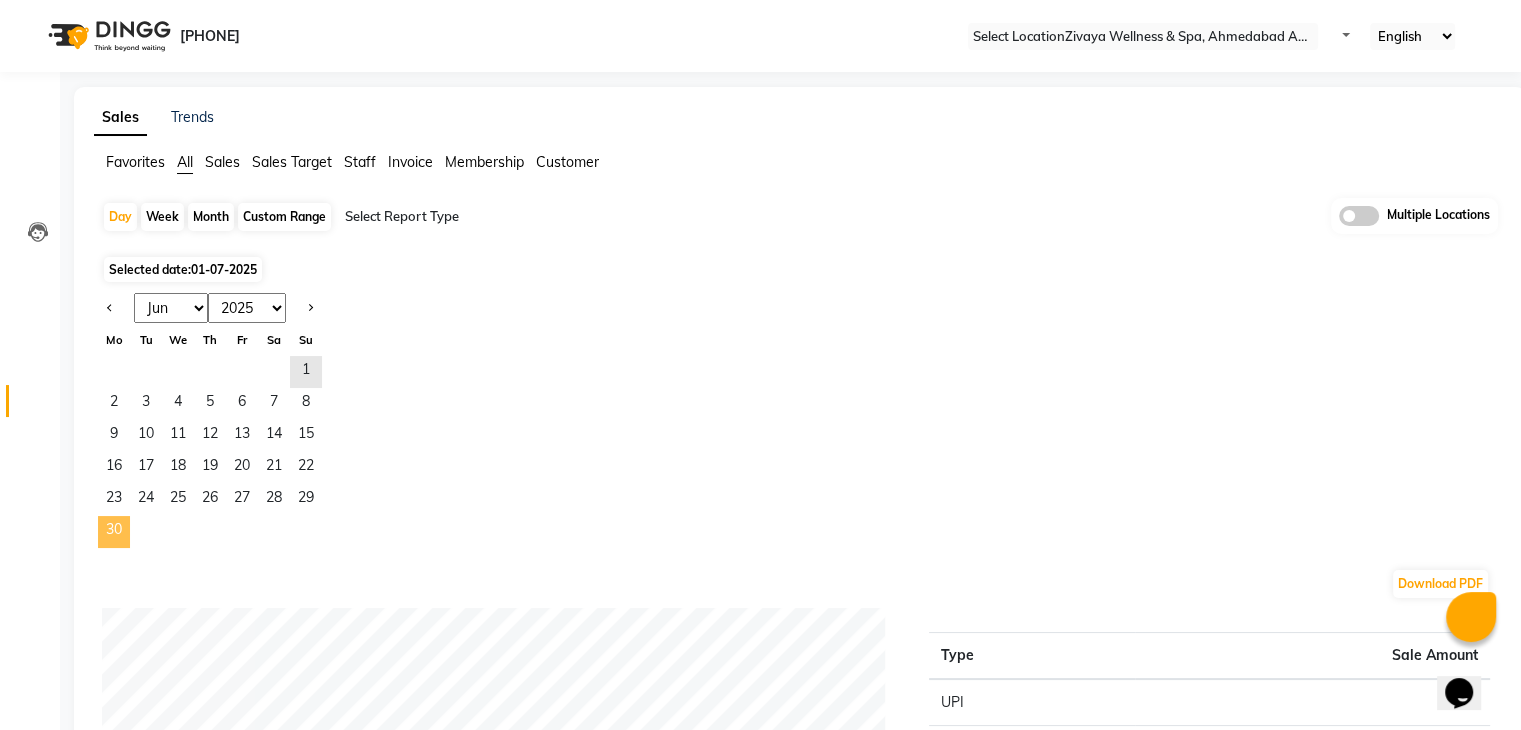 click on "[NUMBER]" at bounding box center [114, 532] 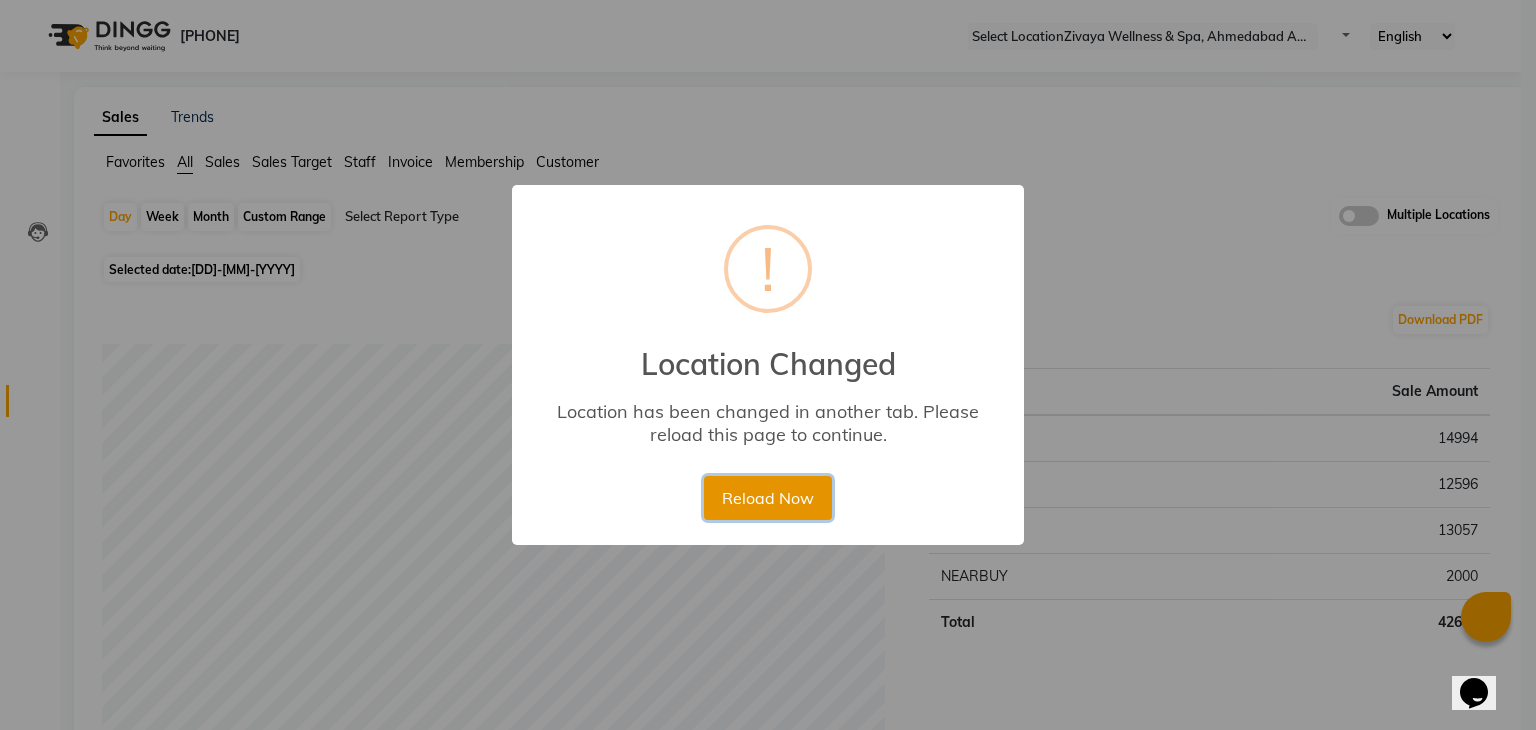 click on "Reload Now" at bounding box center (767, 498) 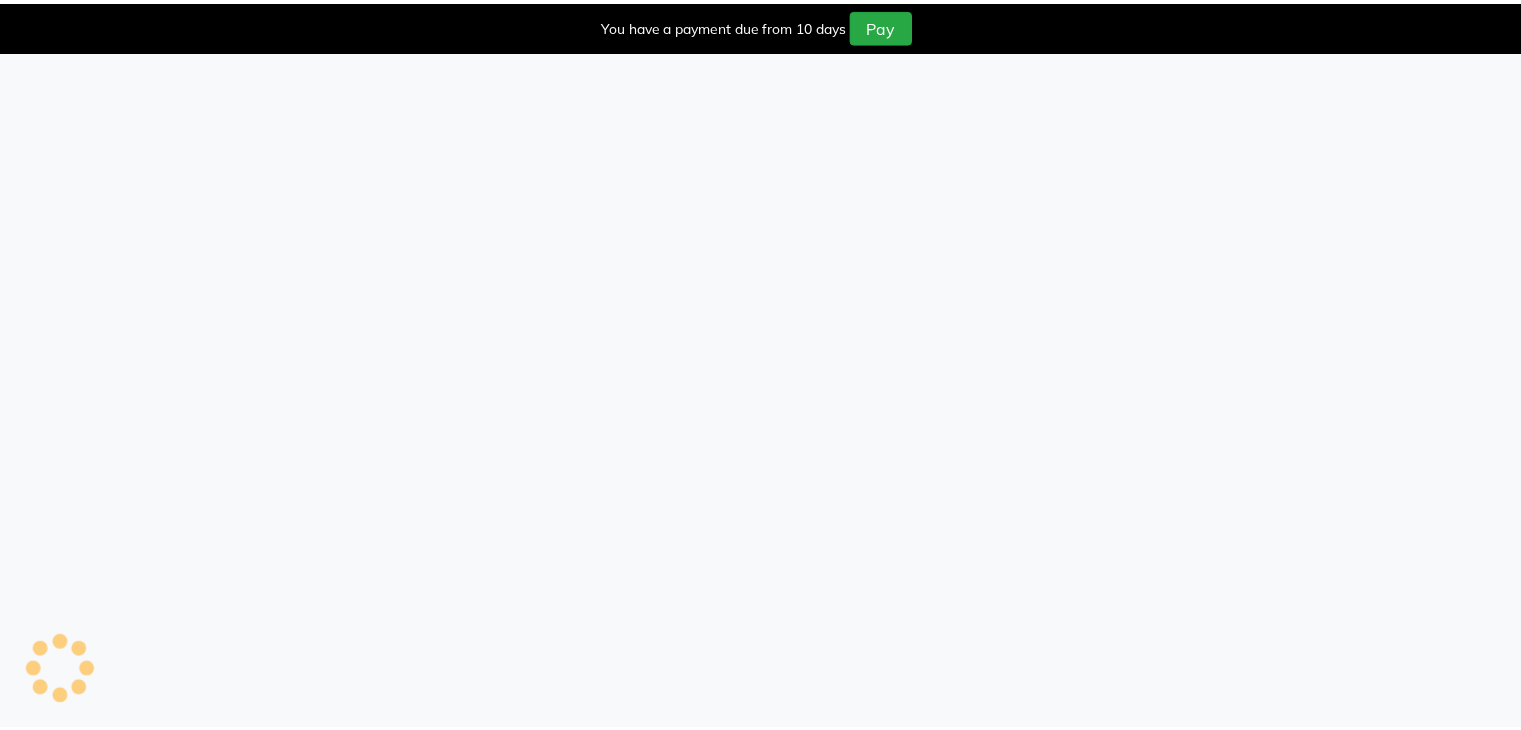 scroll, scrollTop: 0, scrollLeft: 0, axis: both 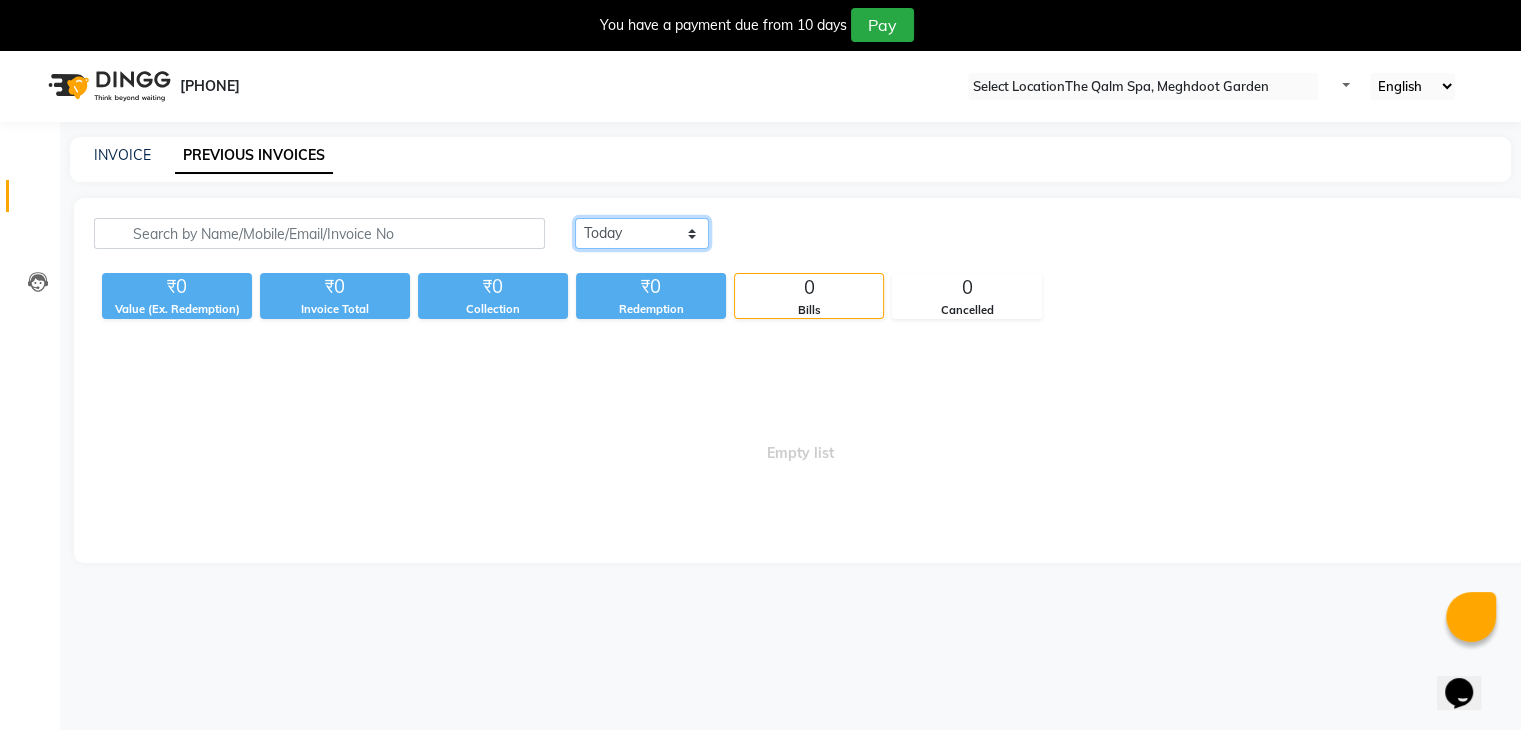 click on "[DATE] [DATE] [DATE]" at bounding box center (642, 233) 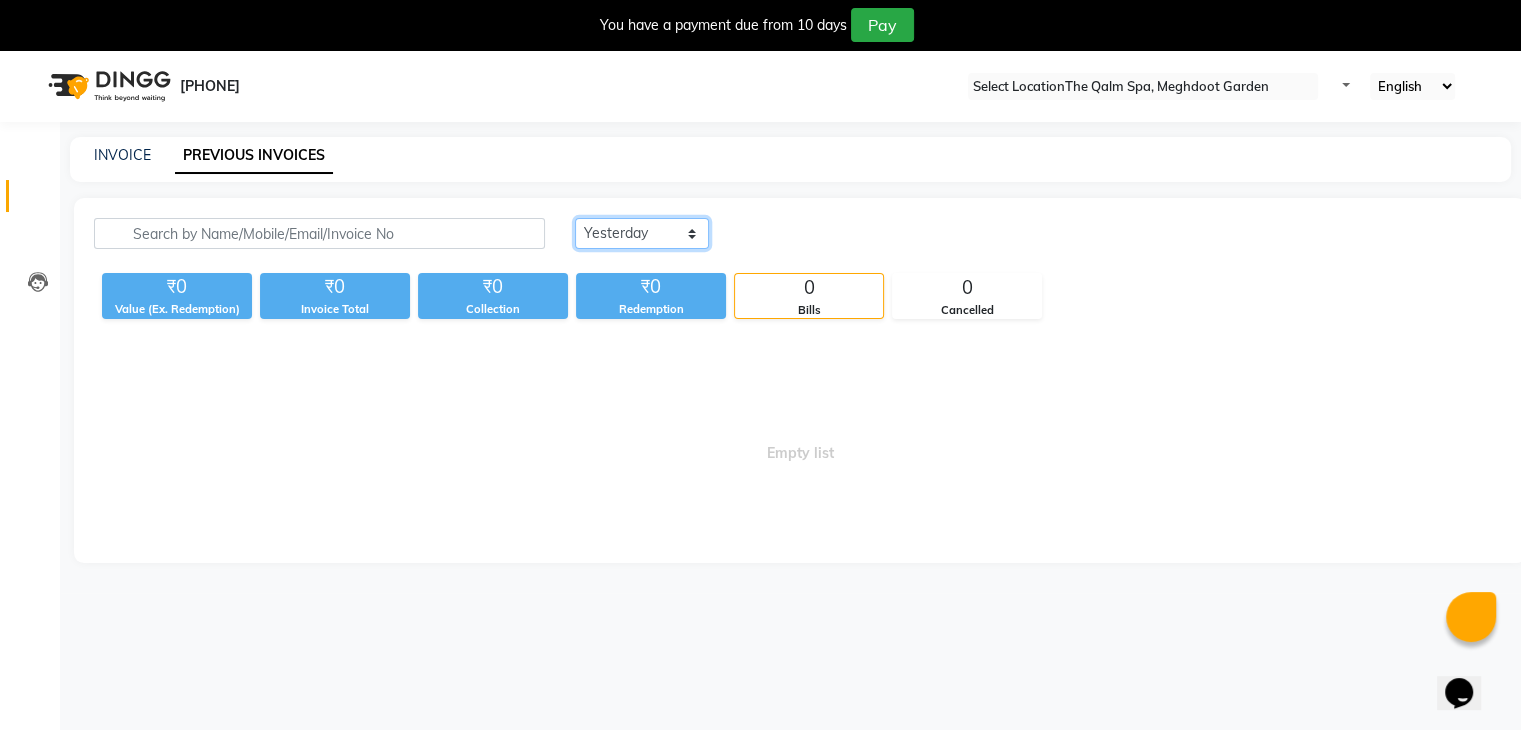 click on "[DATE] [DATE] [DATE]" at bounding box center [642, 233] 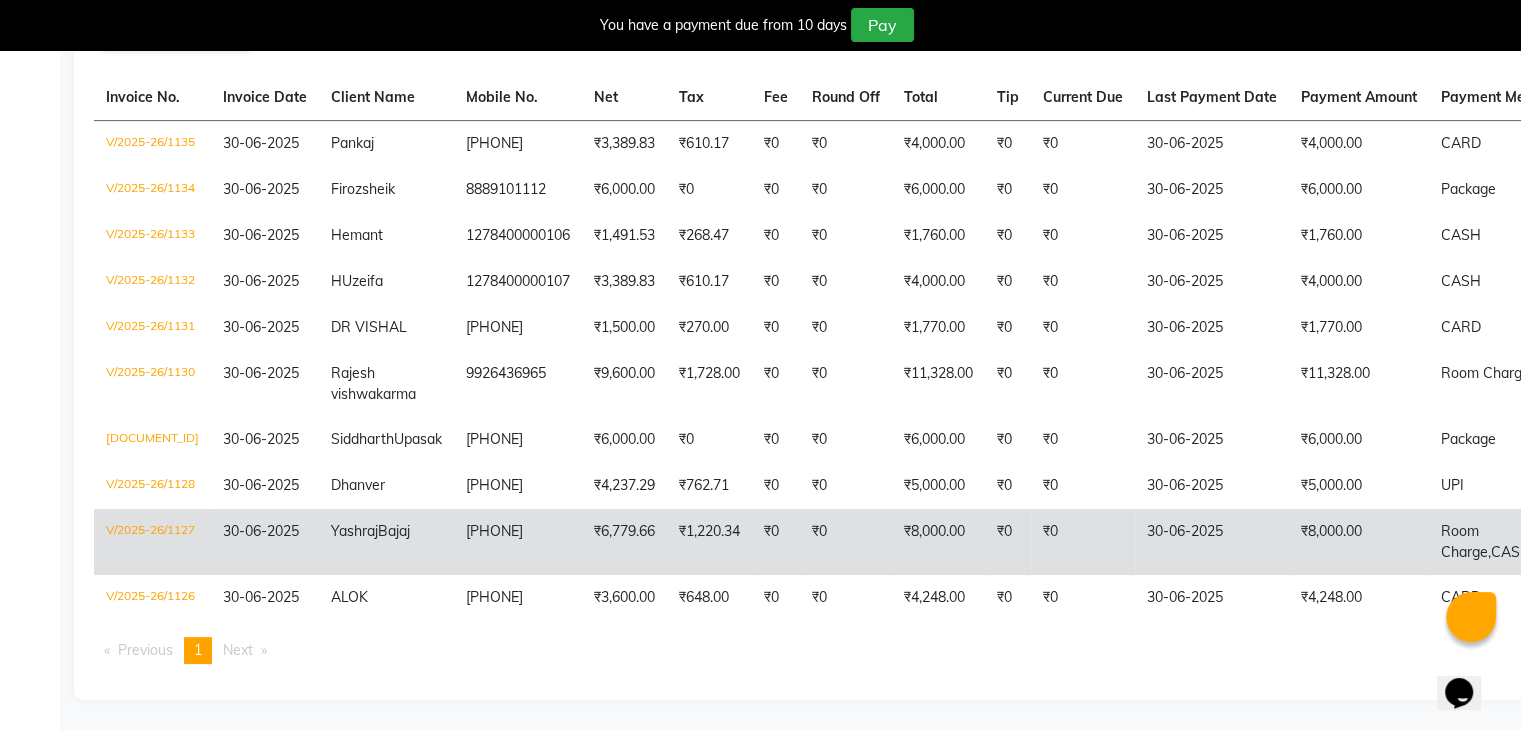 scroll, scrollTop: 339, scrollLeft: 0, axis: vertical 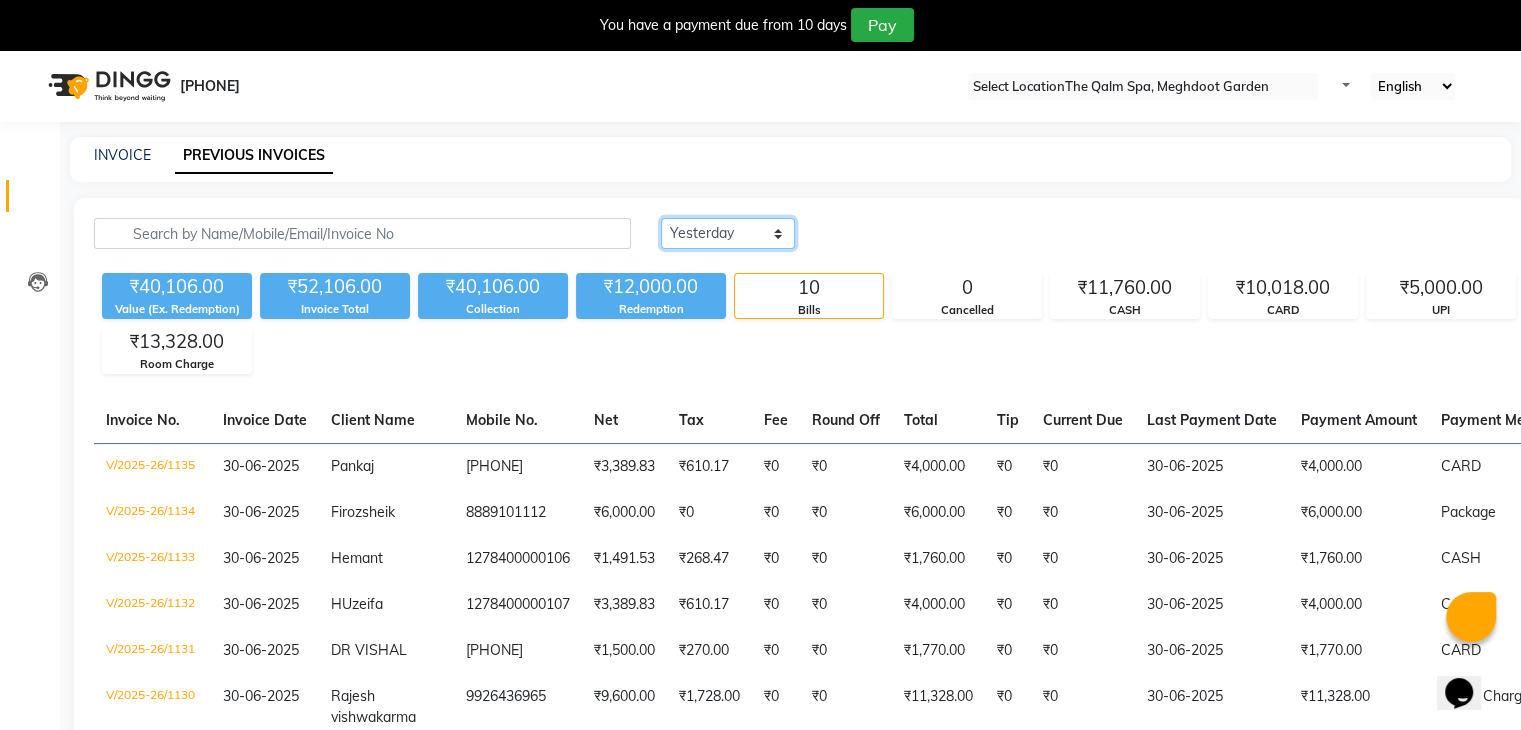 click on "[DATE] [DATE] [DATE]" at bounding box center (728, 233) 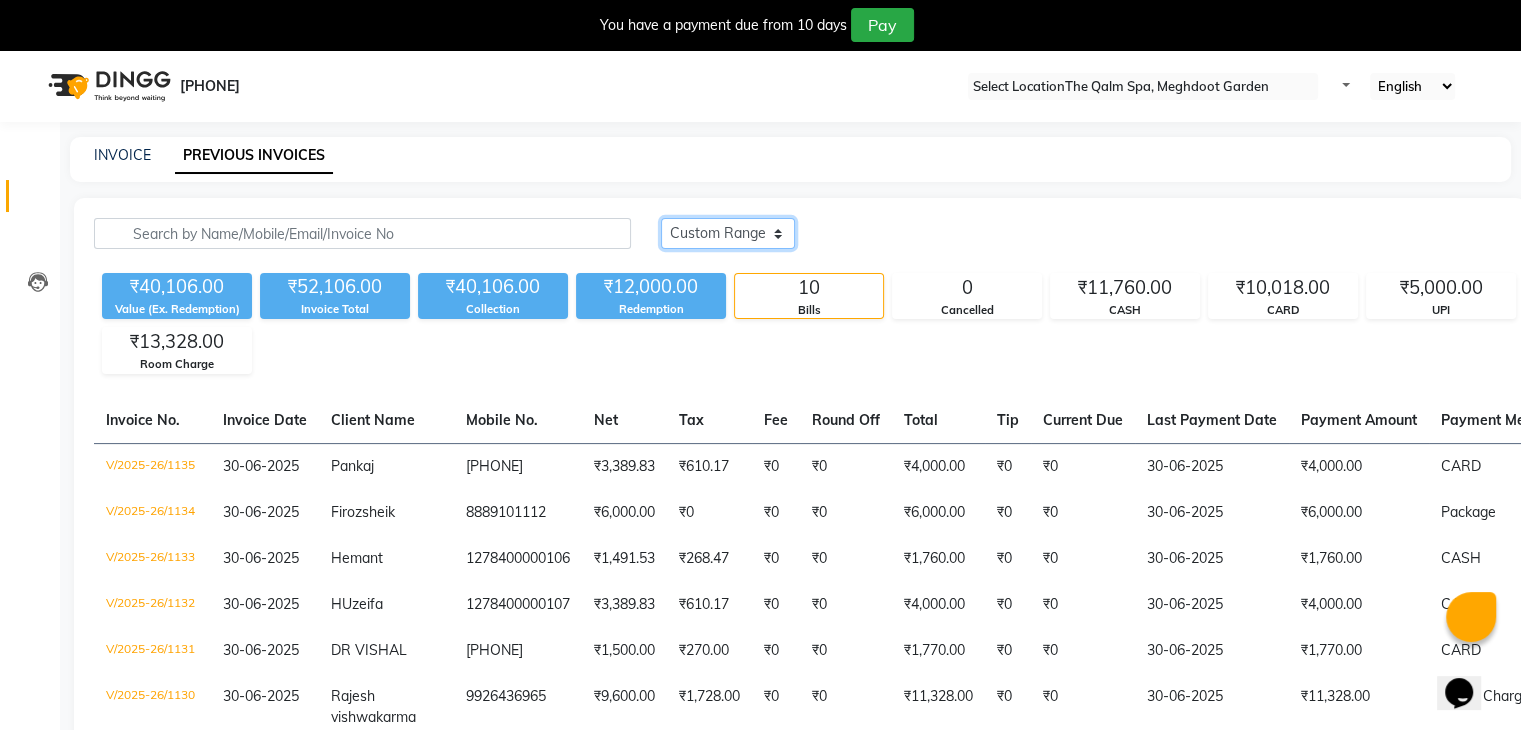 click on "[DATE] [DATE] [DATE]" at bounding box center [728, 233] 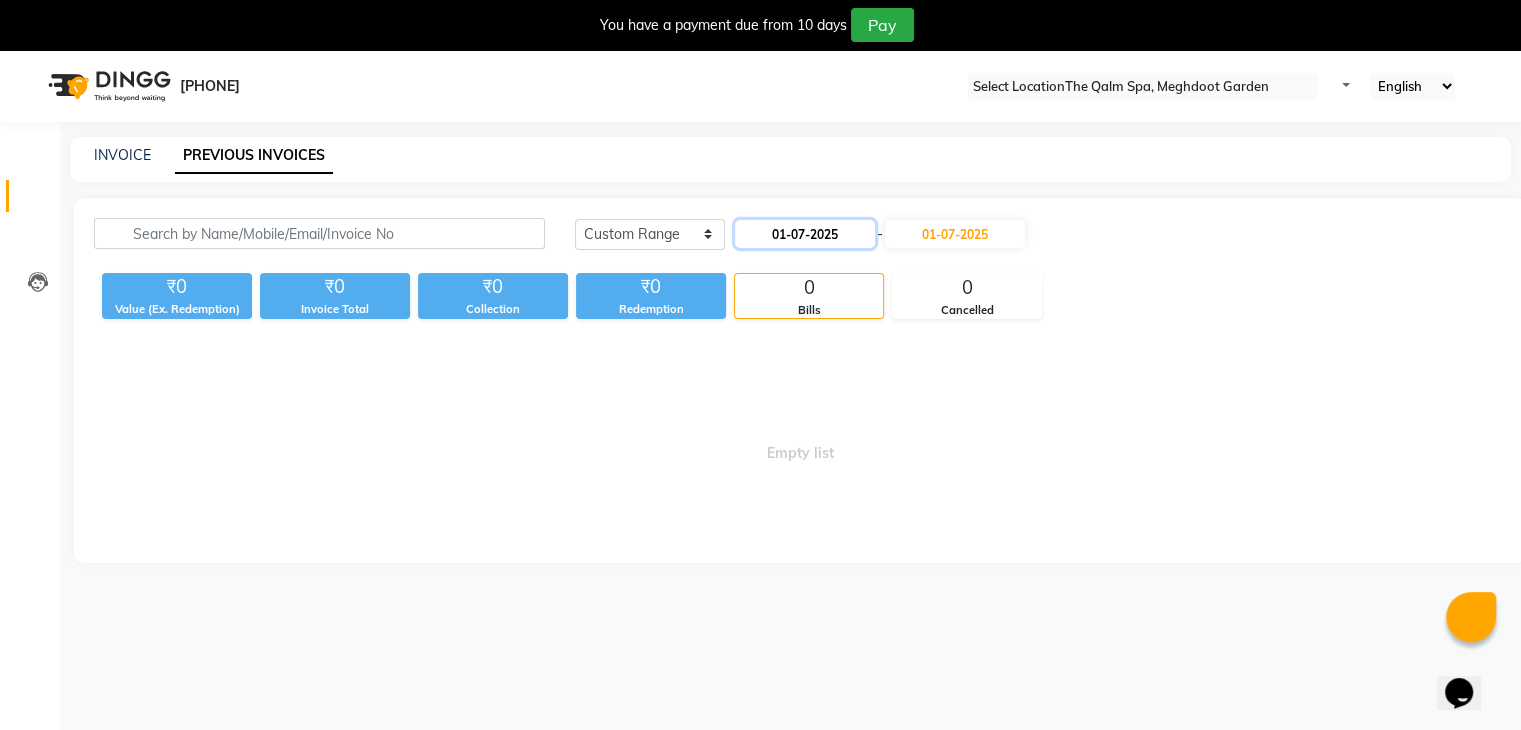 click on "01-07-2025" at bounding box center [805, 234] 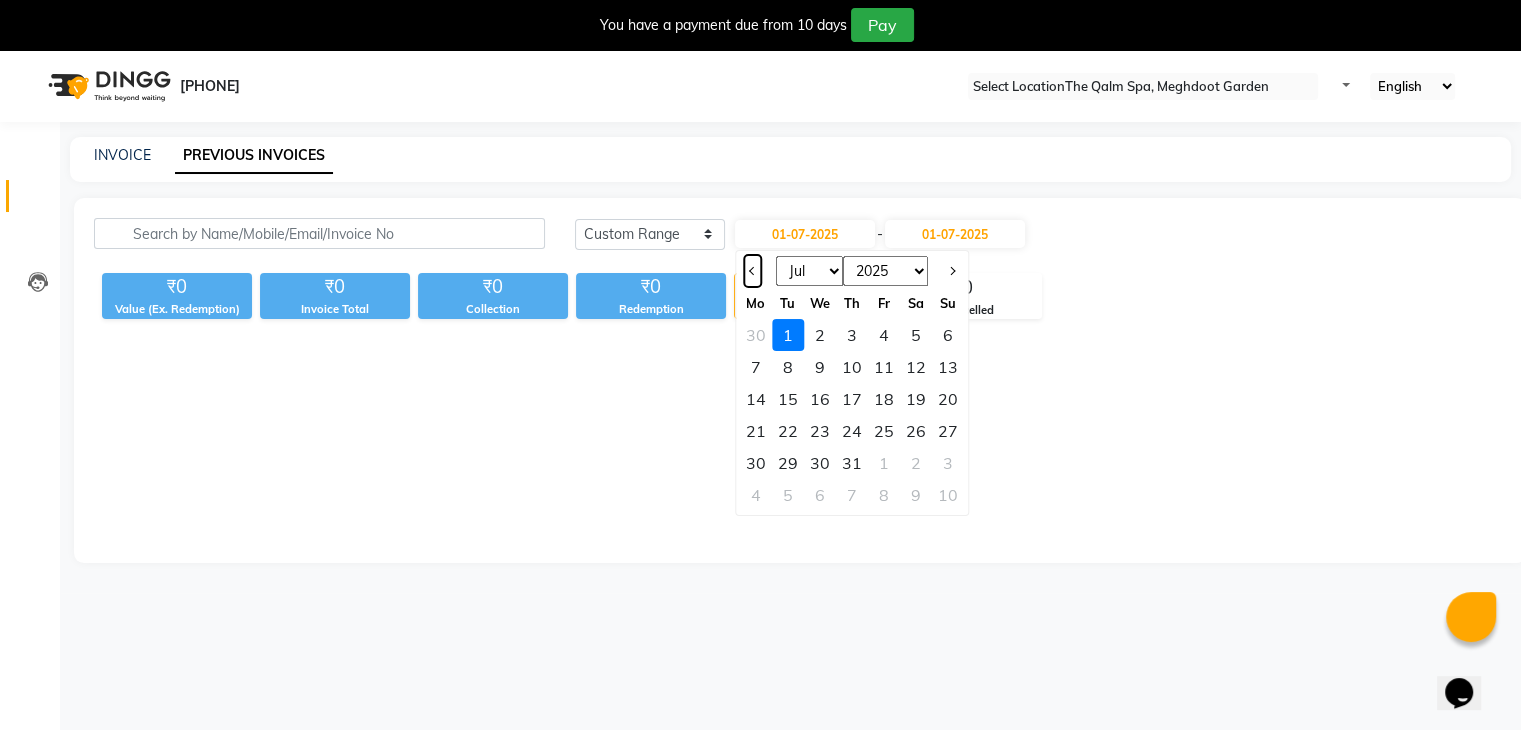 click at bounding box center (752, 271) 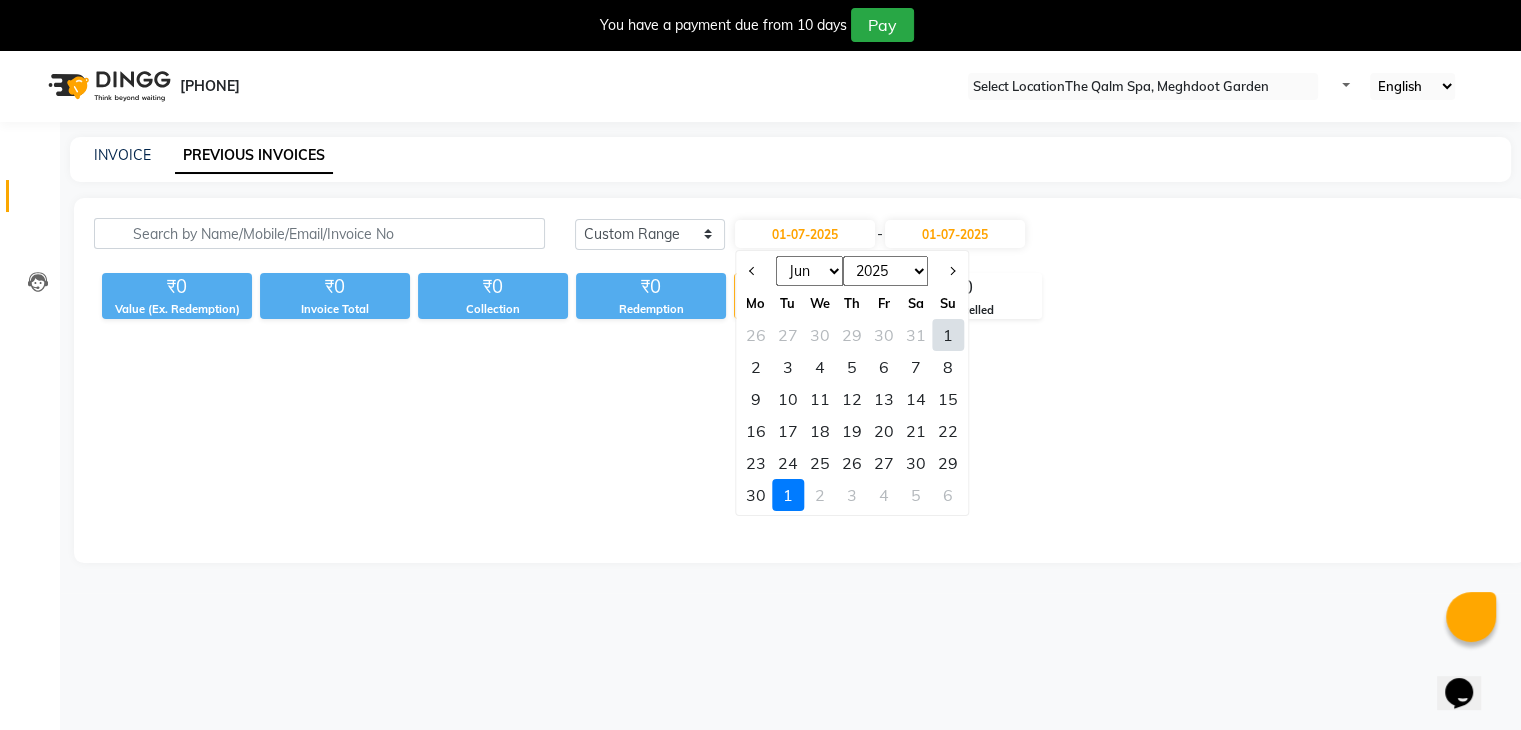 click on "29" at bounding box center [948, 463] 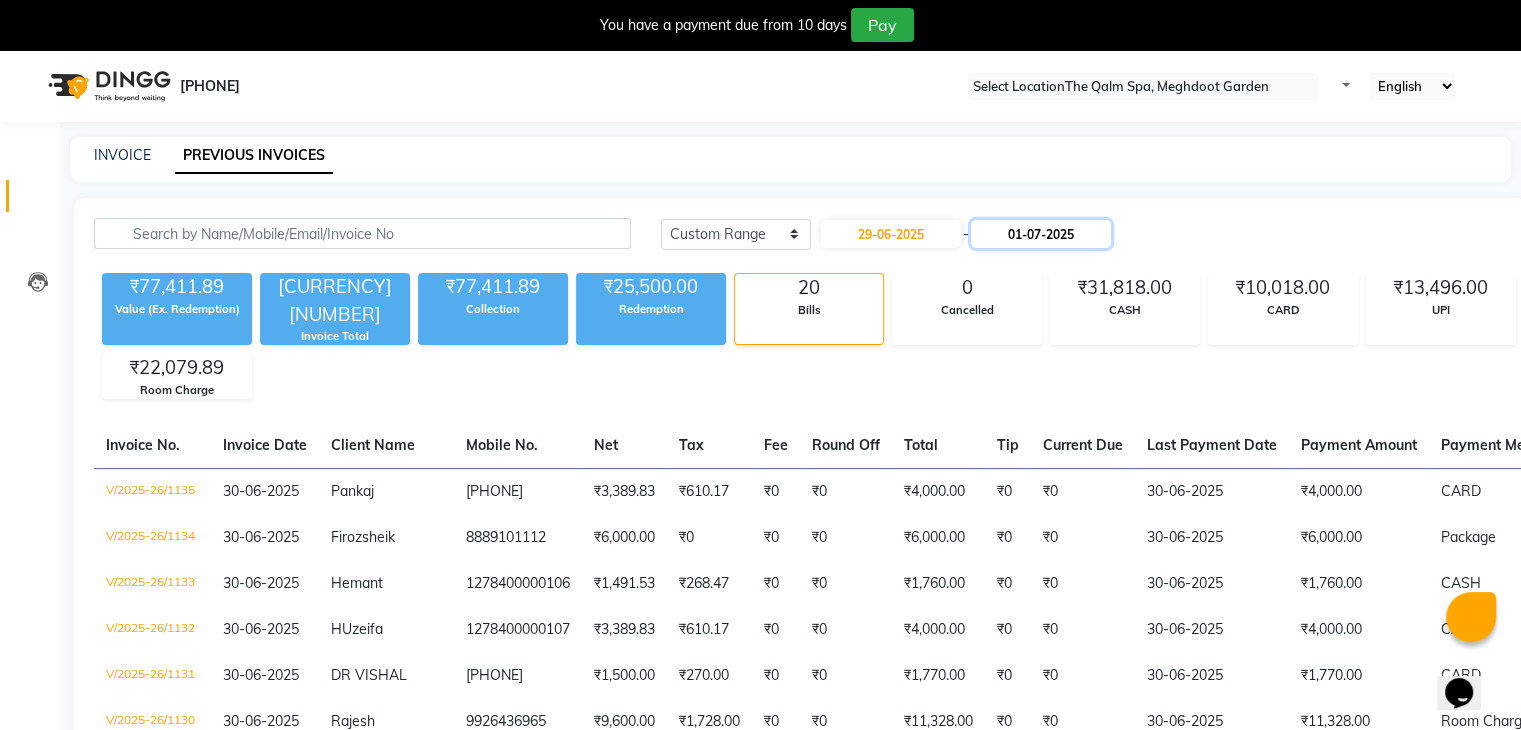 click on "01-07-2025" at bounding box center [1041, 234] 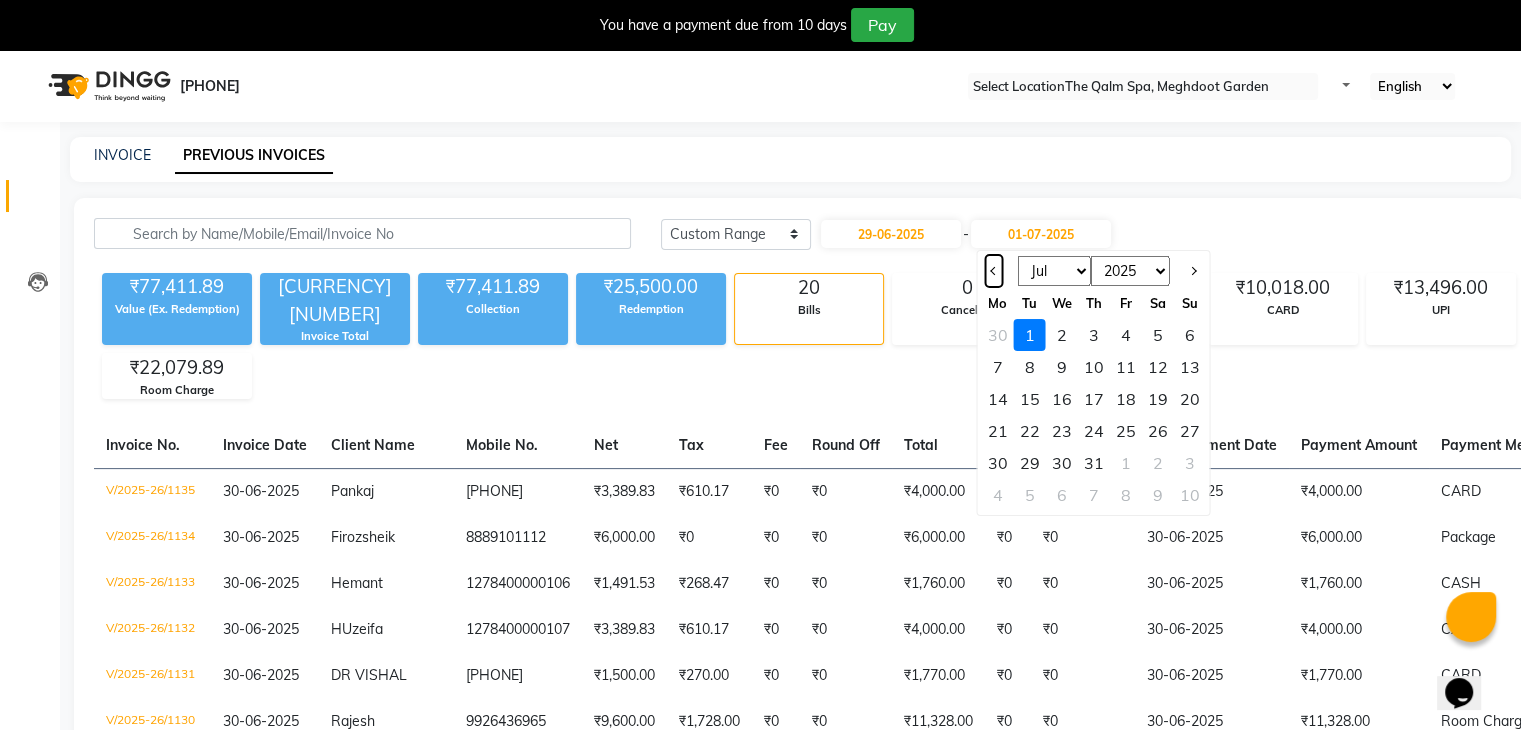 click at bounding box center [993, 271] 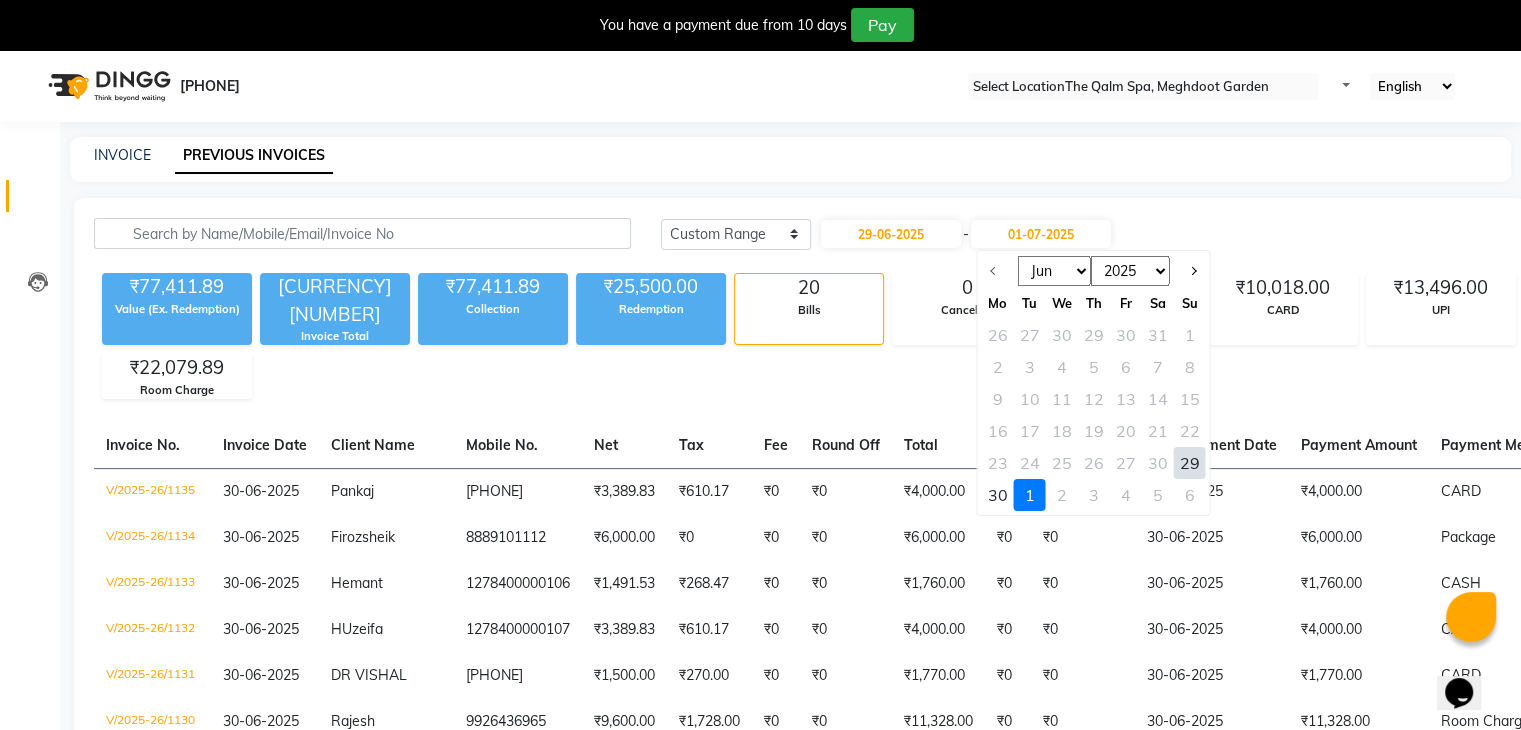 click on "29" at bounding box center (1189, 463) 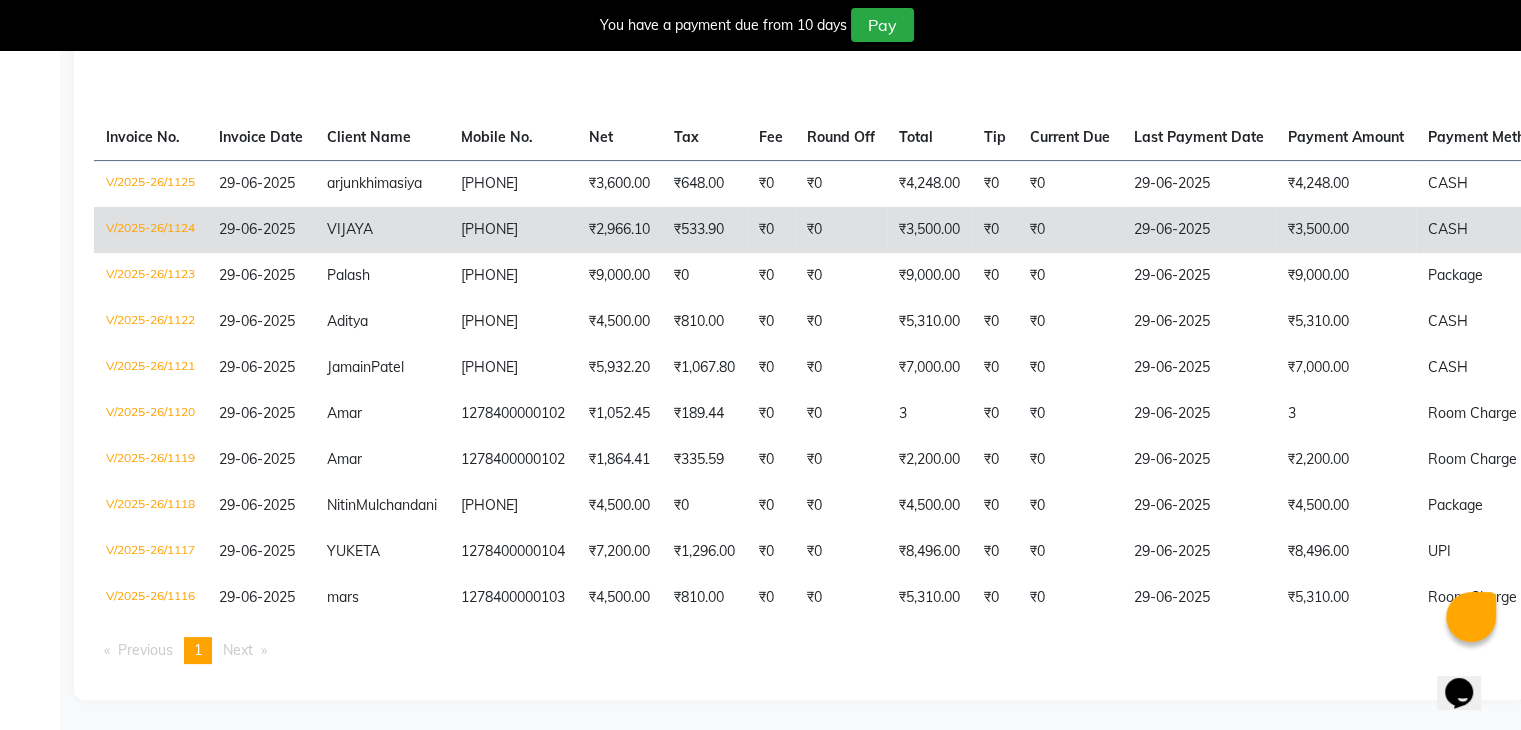 scroll, scrollTop: 339, scrollLeft: 0, axis: vertical 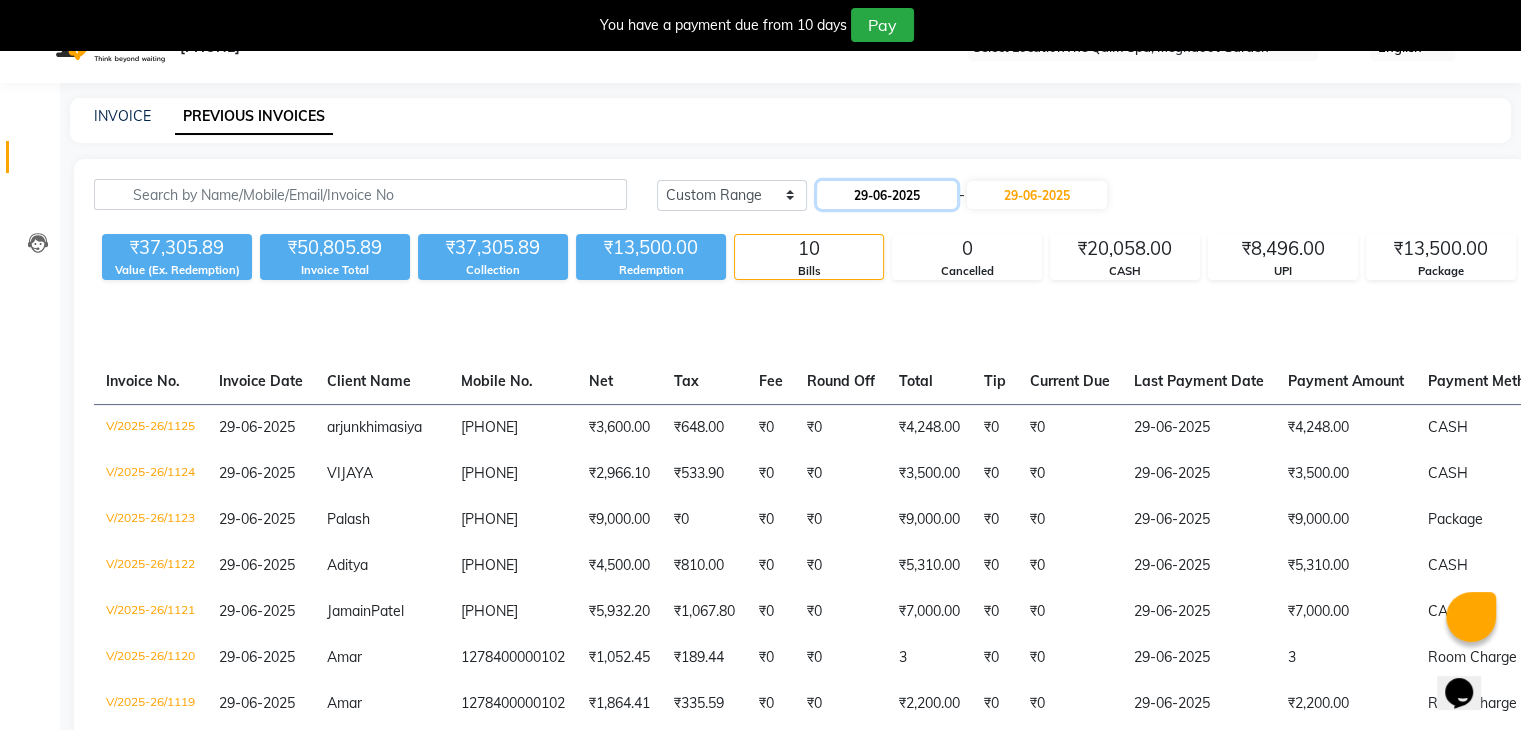 click on "[DD]-[MM]-[YYYY]" at bounding box center [887, 195] 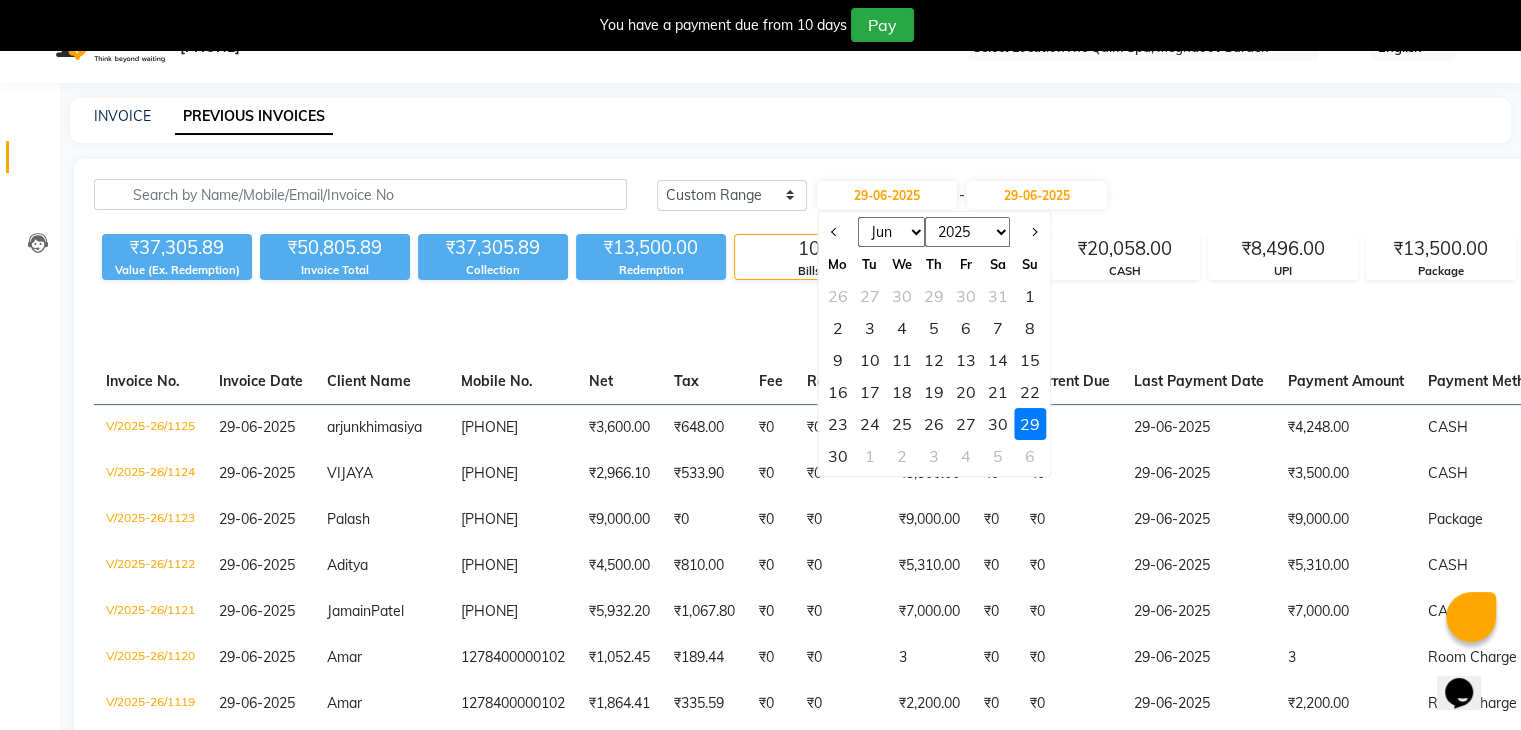 click on "28" at bounding box center [998, 424] 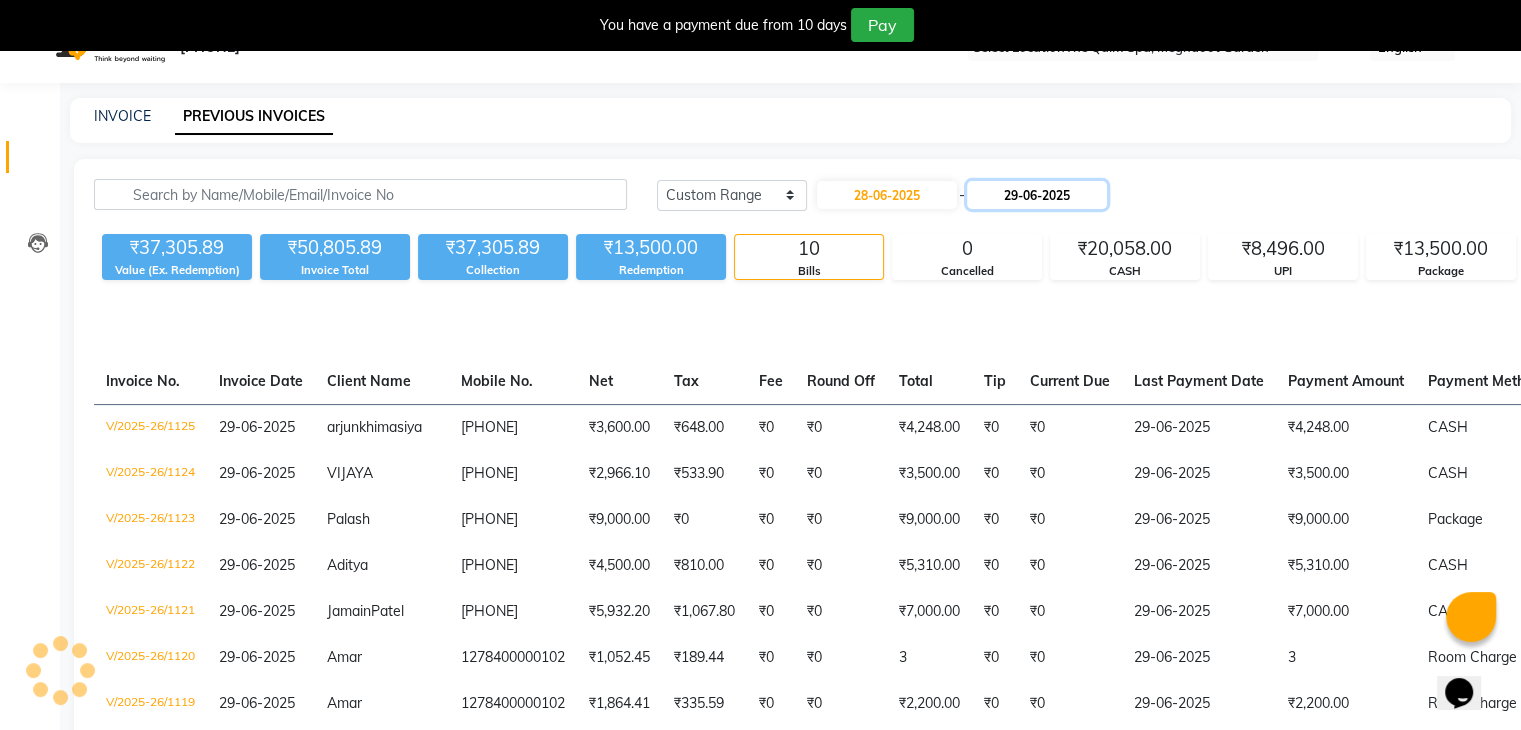click on "[DD]-[MM]-[YYYY]" at bounding box center (1037, 195) 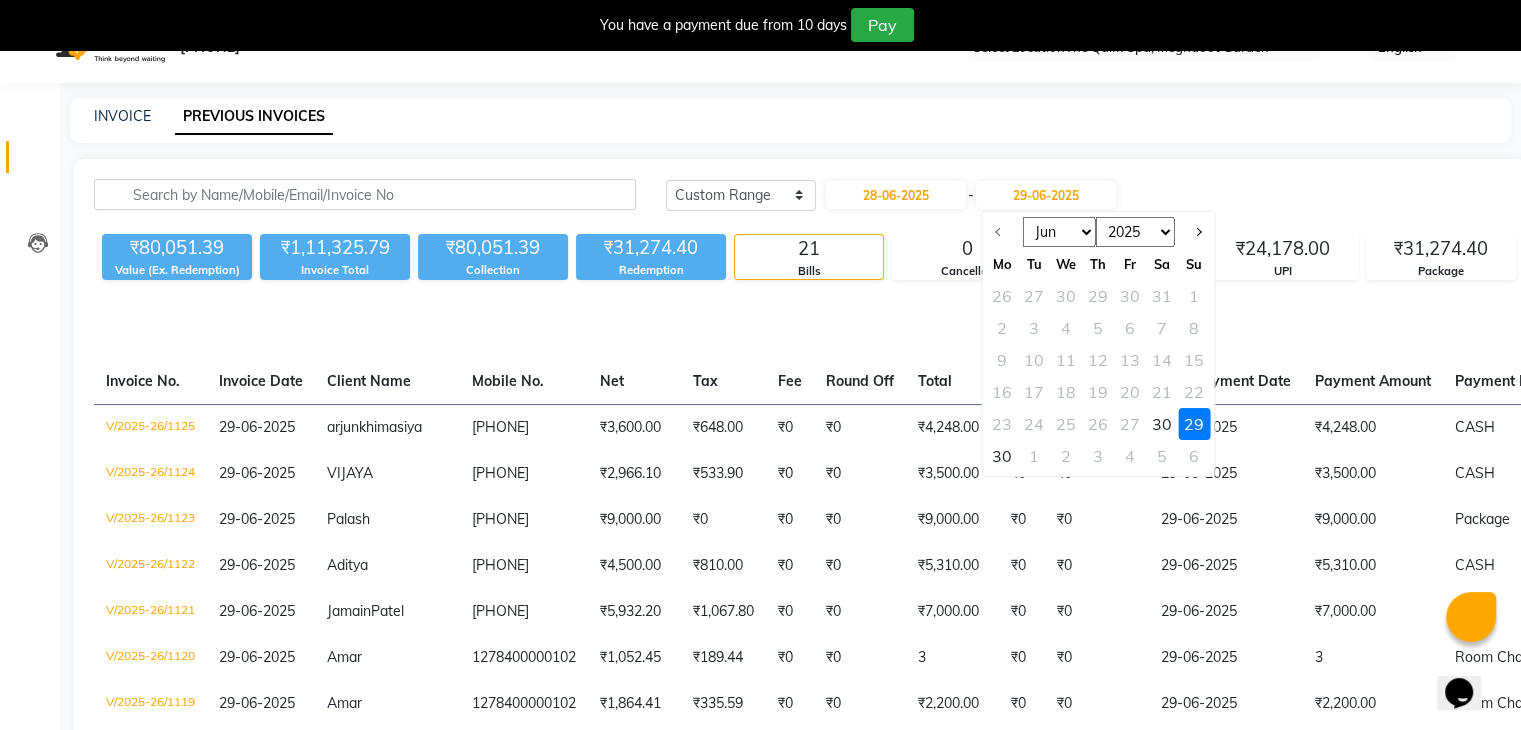 click on "28" at bounding box center [1162, 424] 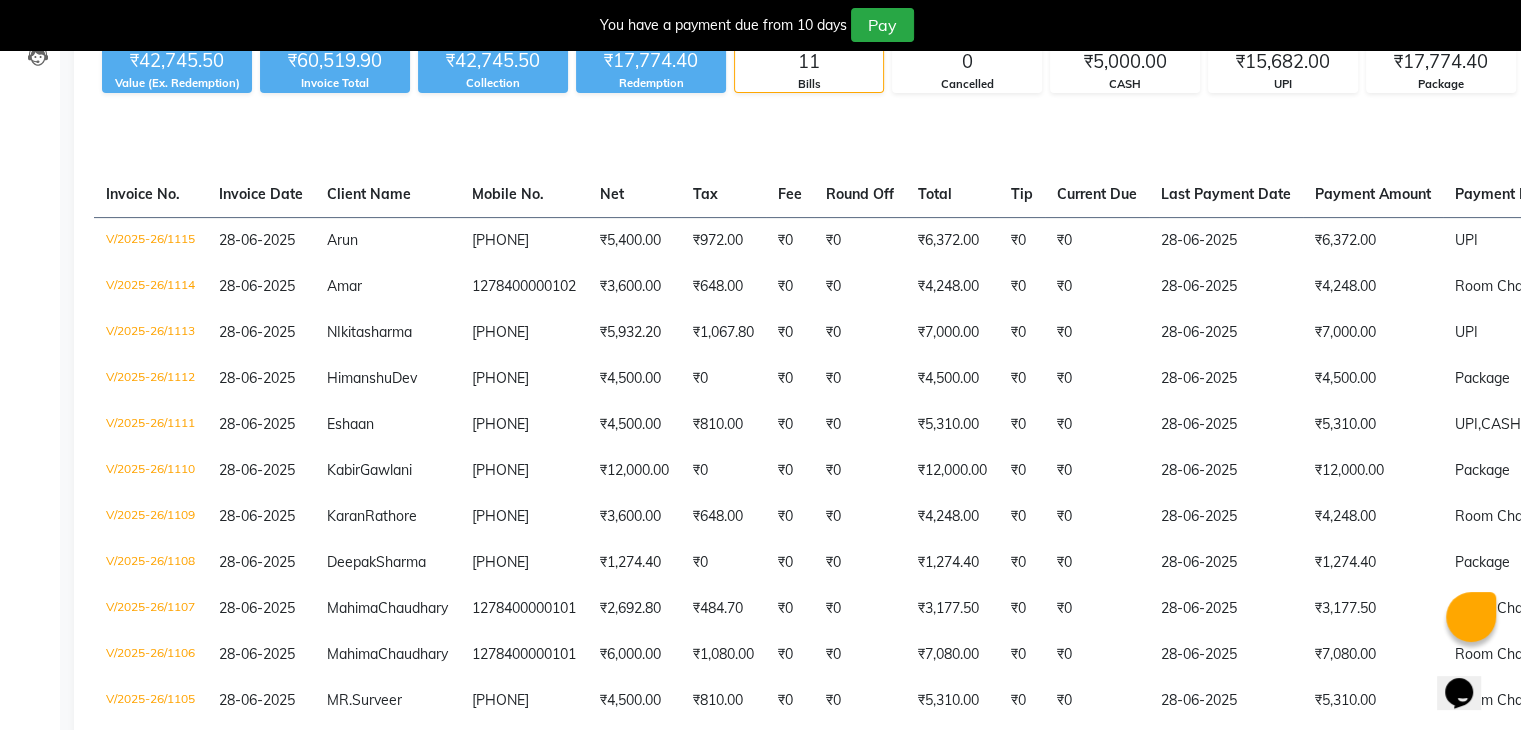 scroll, scrollTop: 239, scrollLeft: 0, axis: vertical 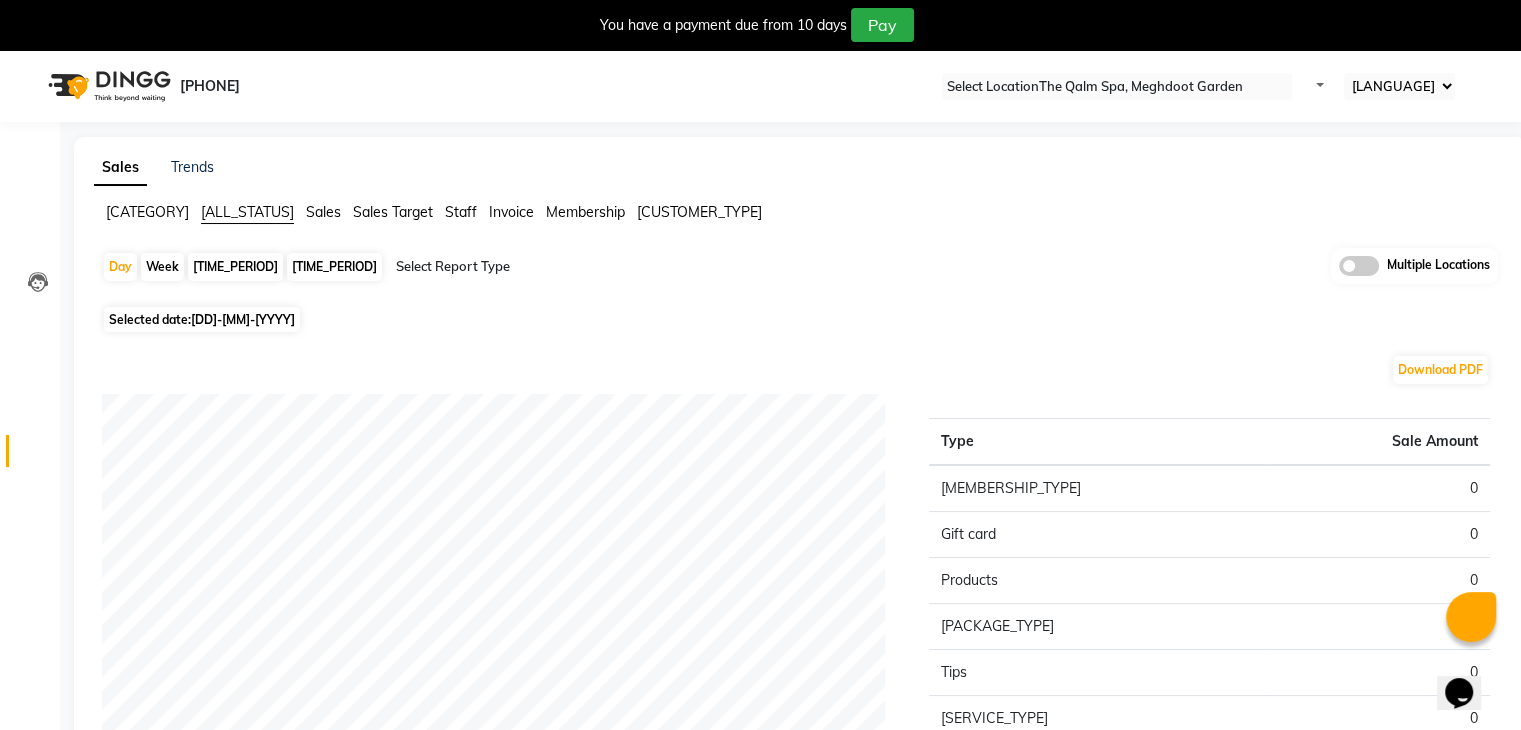 click on "Day   Week   Month   Custom Range  Select Report Type Multiple Locations" at bounding box center (800, 274) 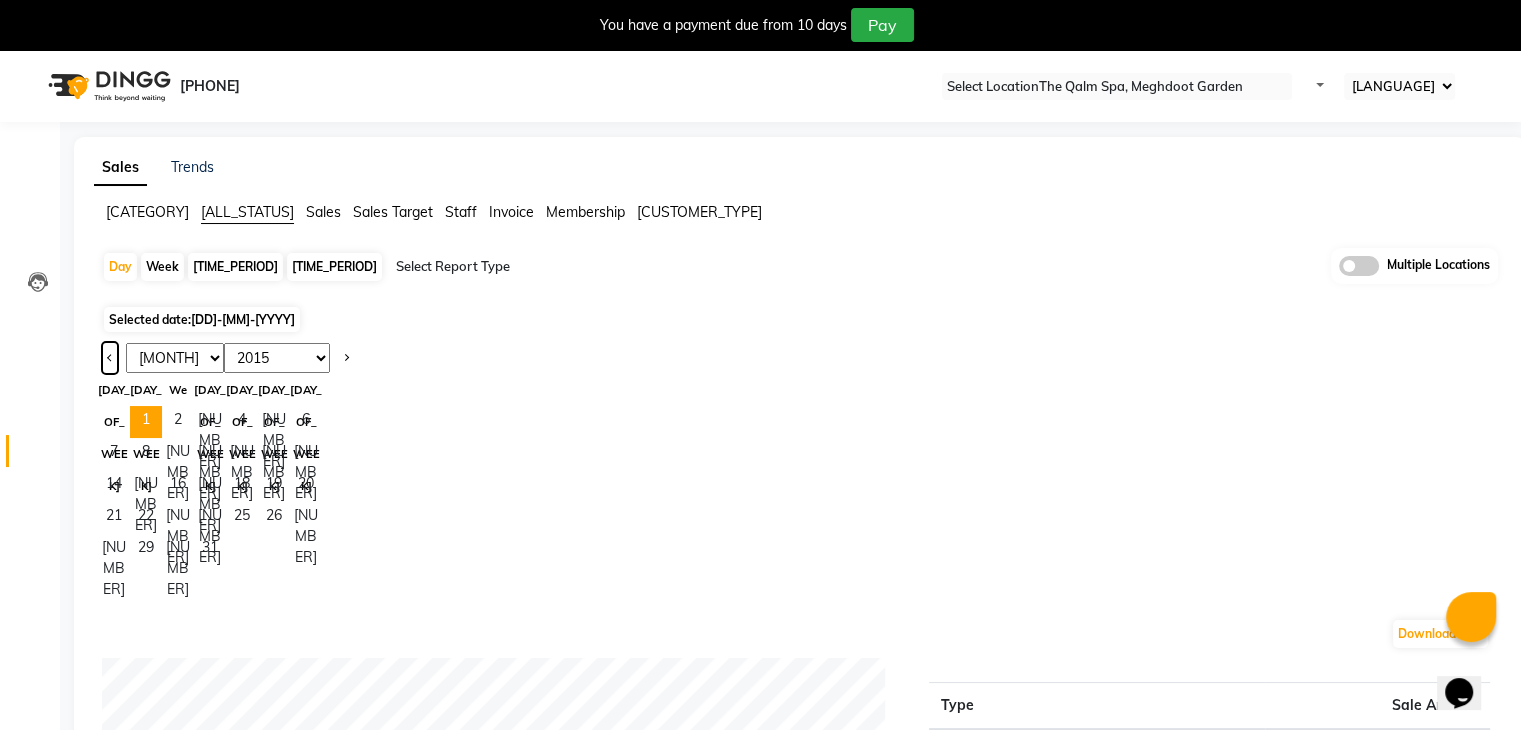 click at bounding box center (110, 358) 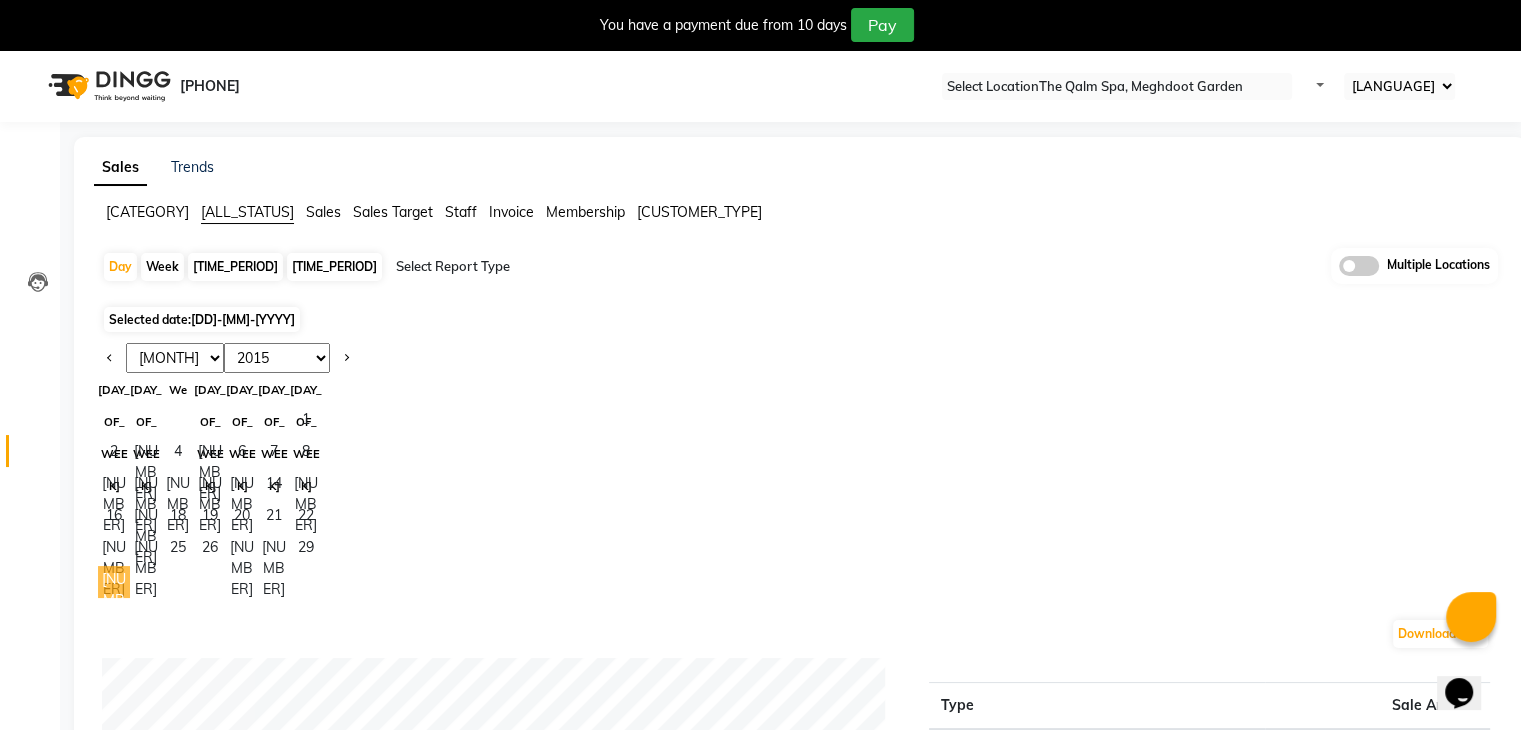 click on "30" at bounding box center (114, 582) 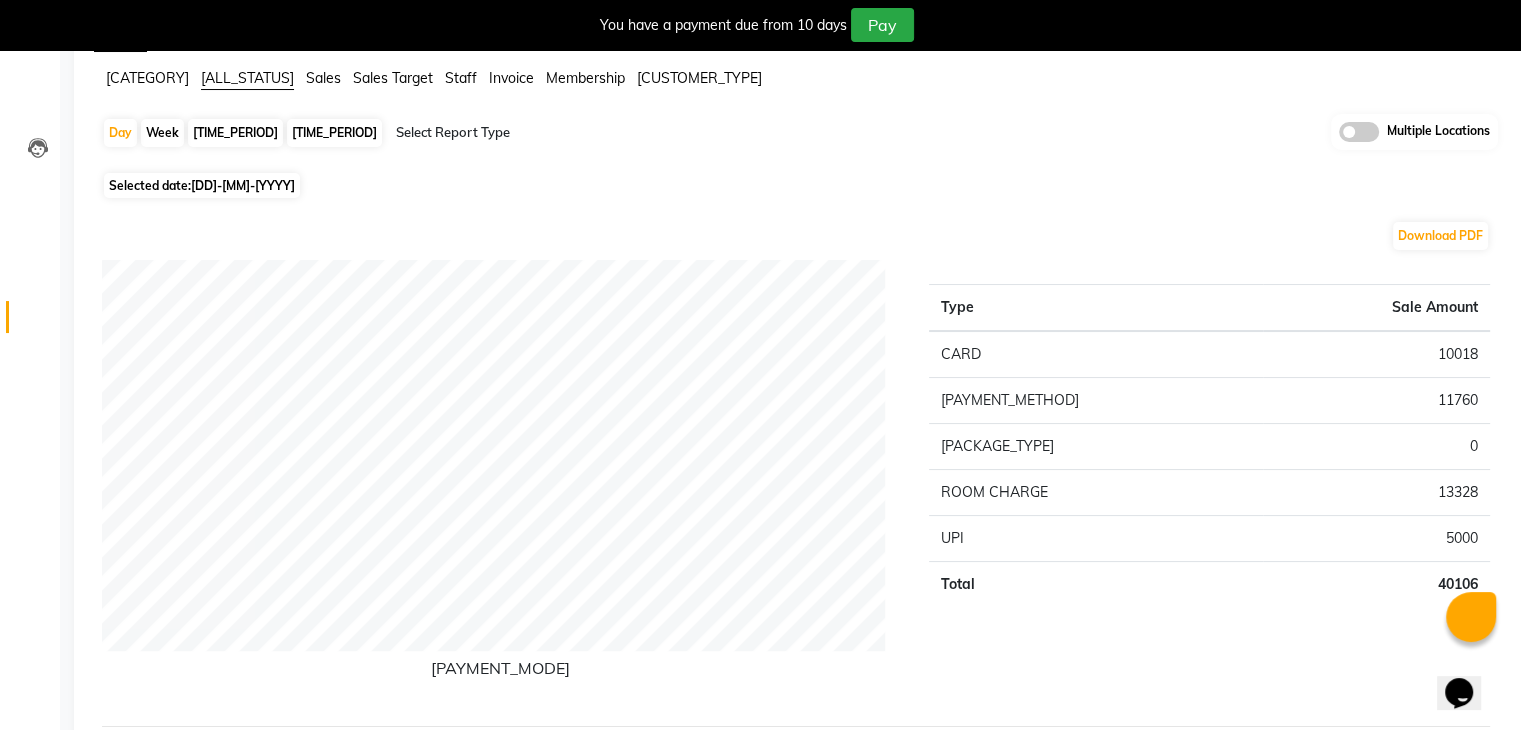 scroll, scrollTop: 100, scrollLeft: 0, axis: vertical 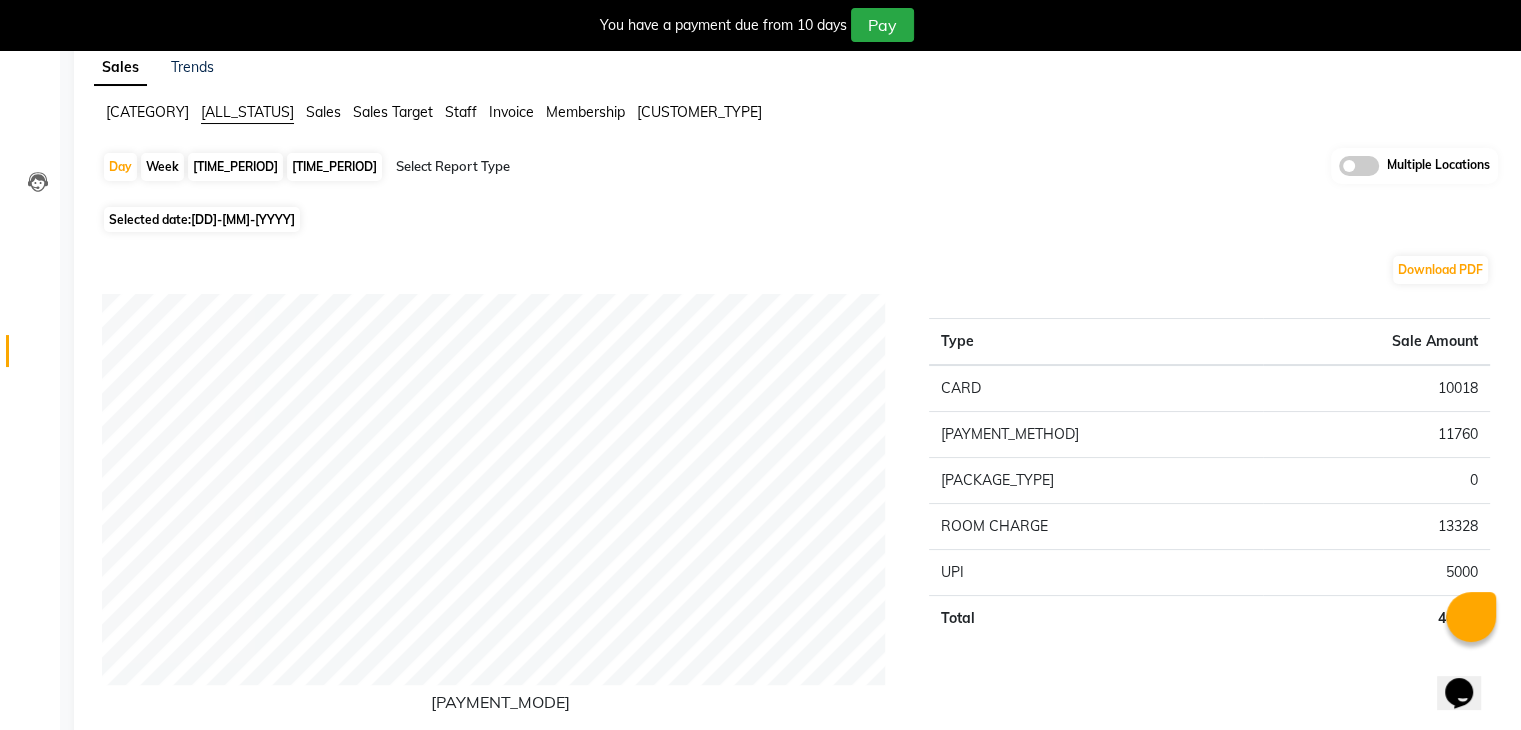 click on "[DD]-[MM]-[YYYY]" at bounding box center [243, 219] 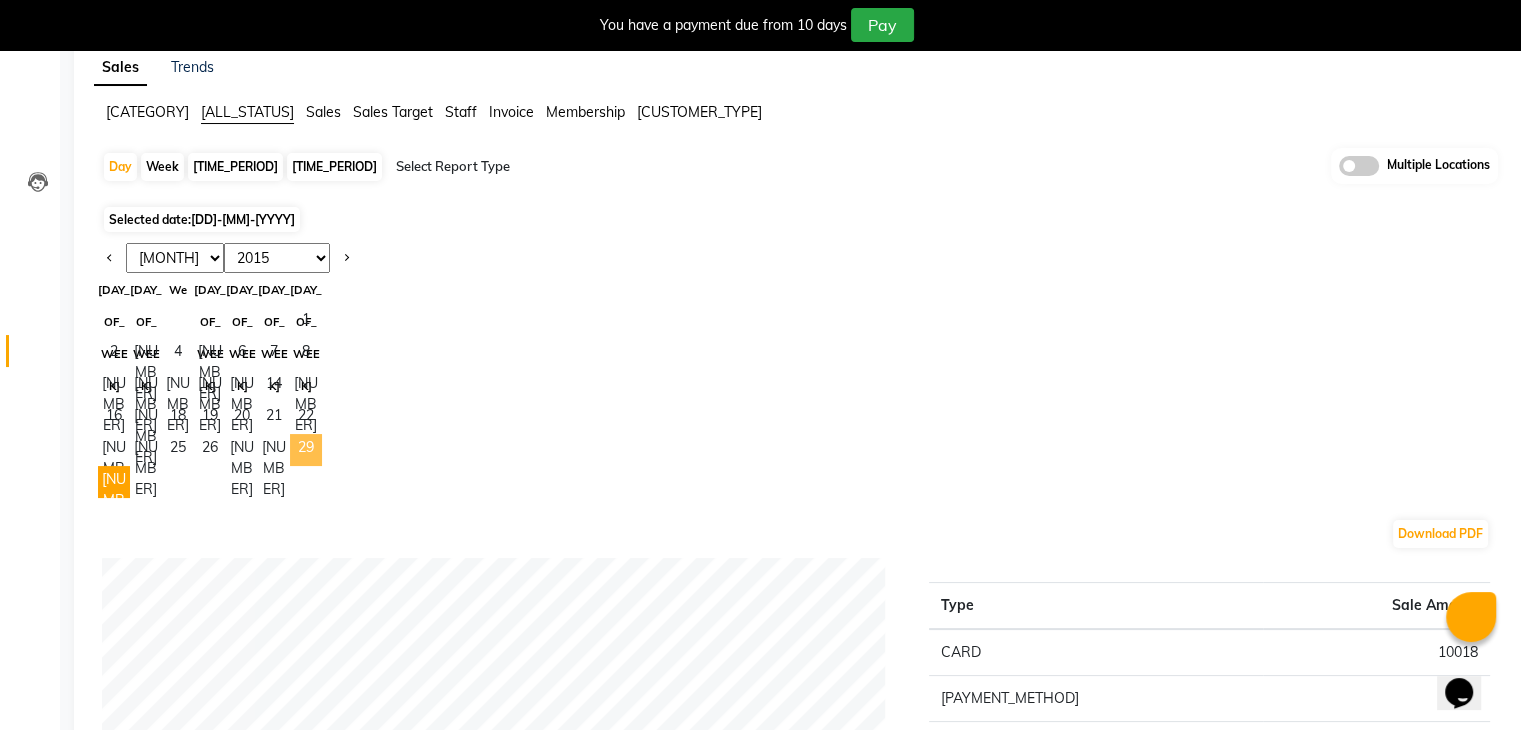 click on "29" at bounding box center (306, 450) 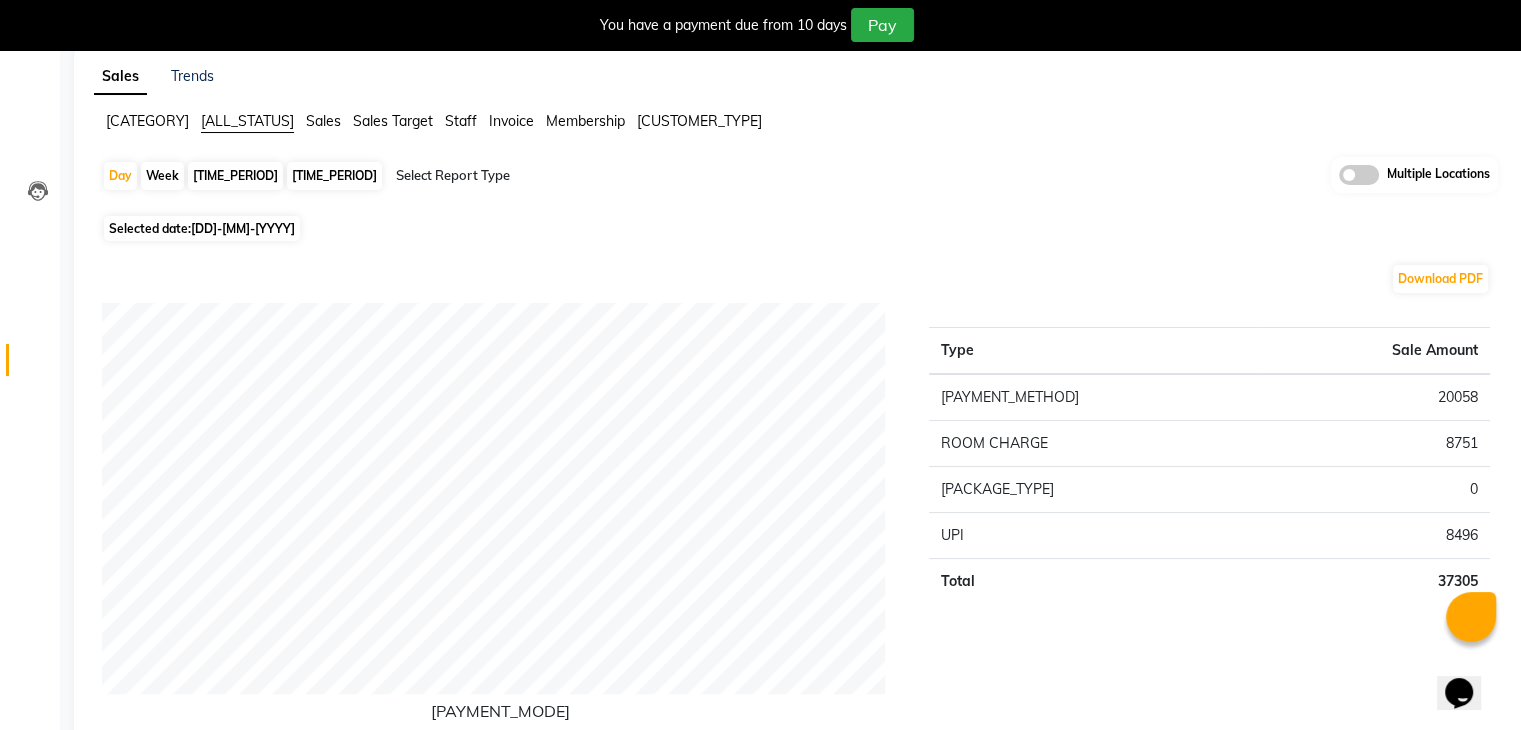 scroll, scrollTop: 200, scrollLeft: 0, axis: vertical 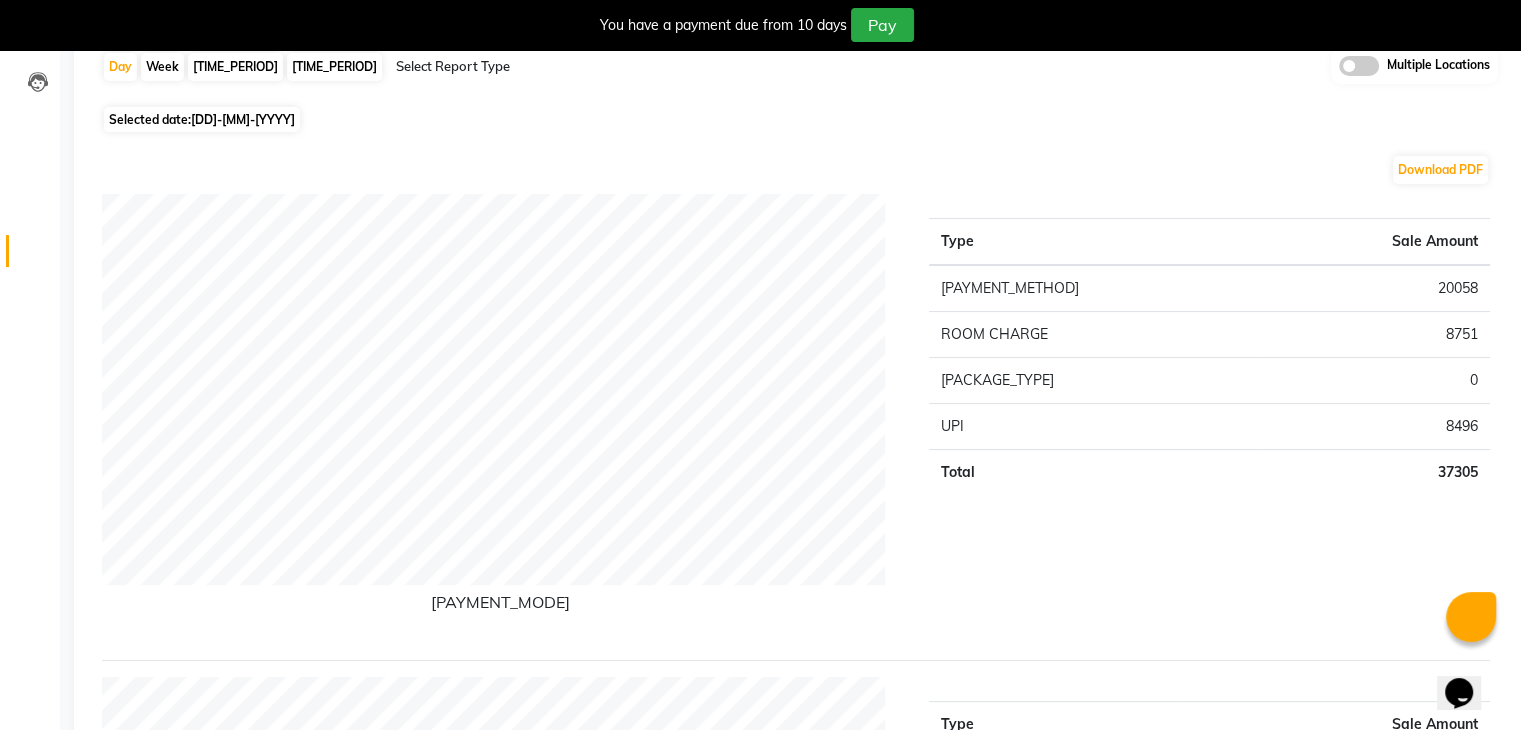 click on "[DD]-[MM]-[YYYY]" at bounding box center [243, 119] 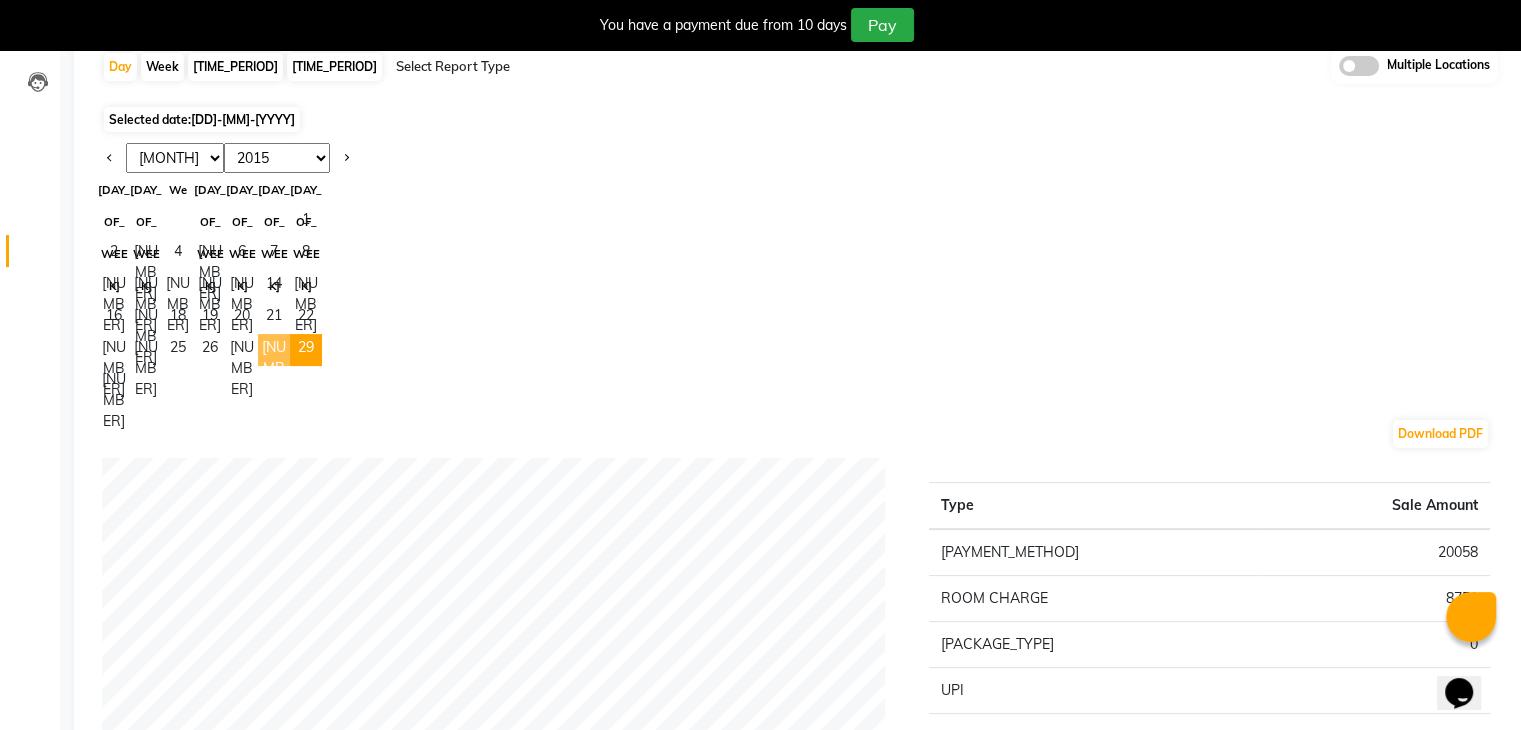 click on "28" at bounding box center [274, 350] 